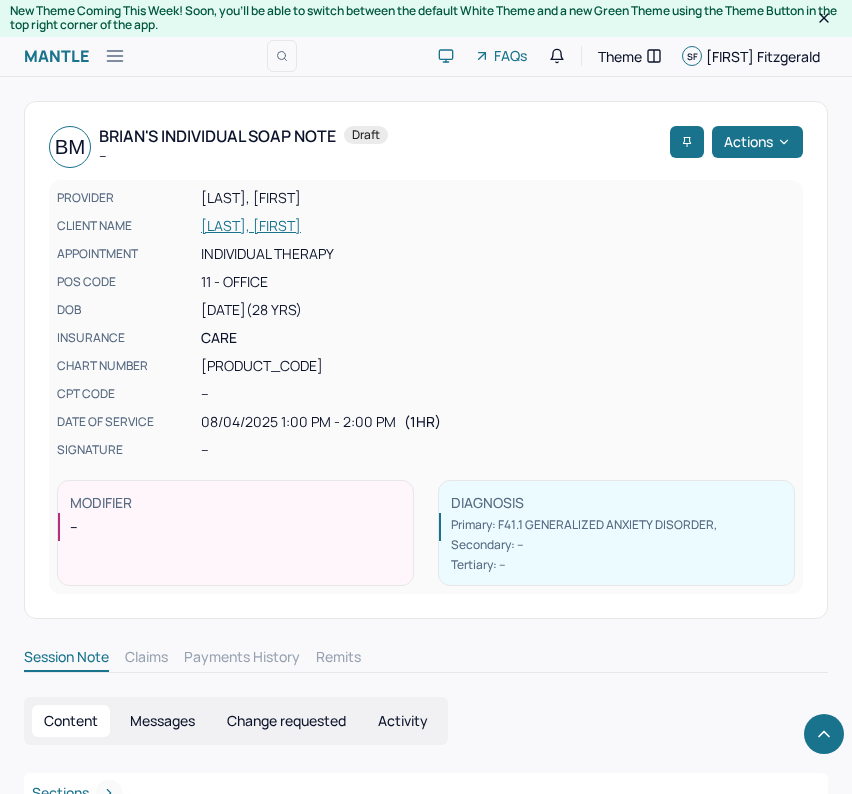 scroll, scrollTop: 1265, scrollLeft: 0, axis: vertical 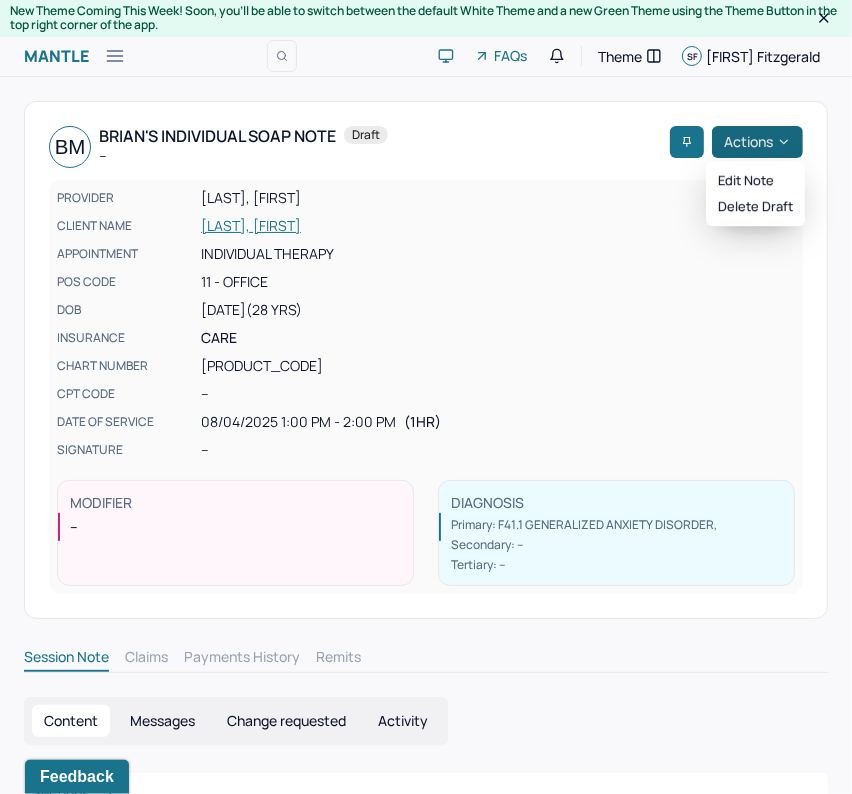 click on "Actions" at bounding box center (757, 142) 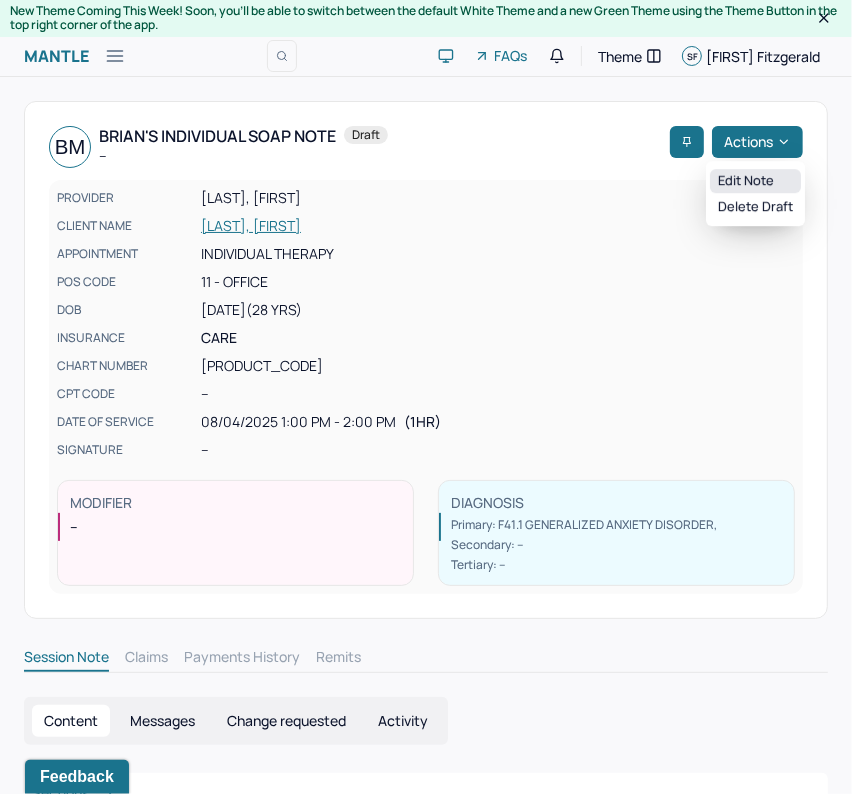 click on "Edit note" at bounding box center (755, 181) 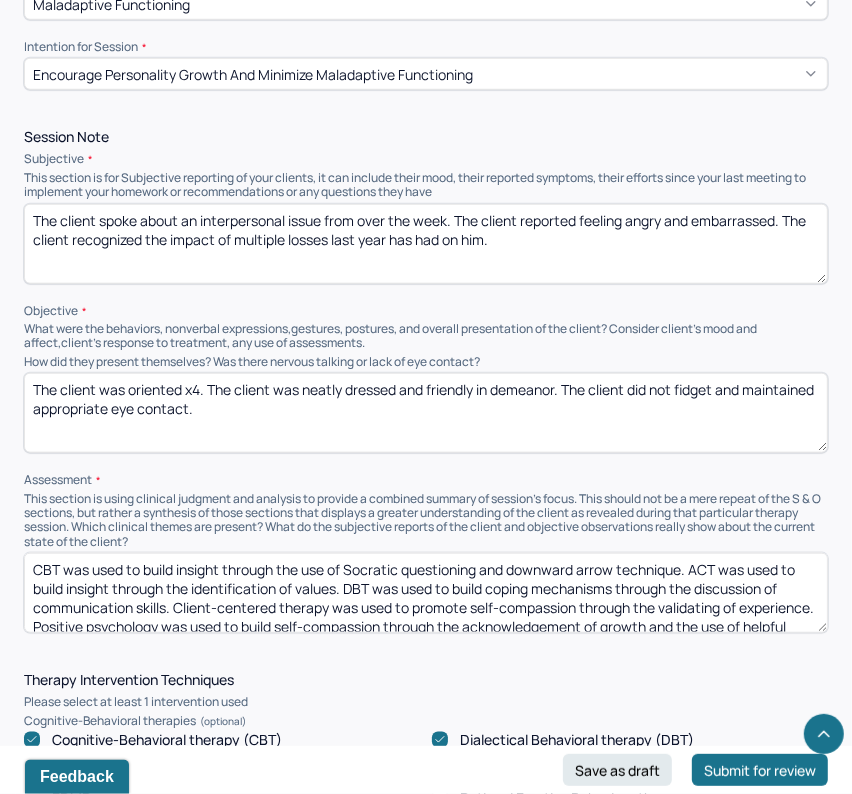 scroll, scrollTop: 1008, scrollLeft: 0, axis: vertical 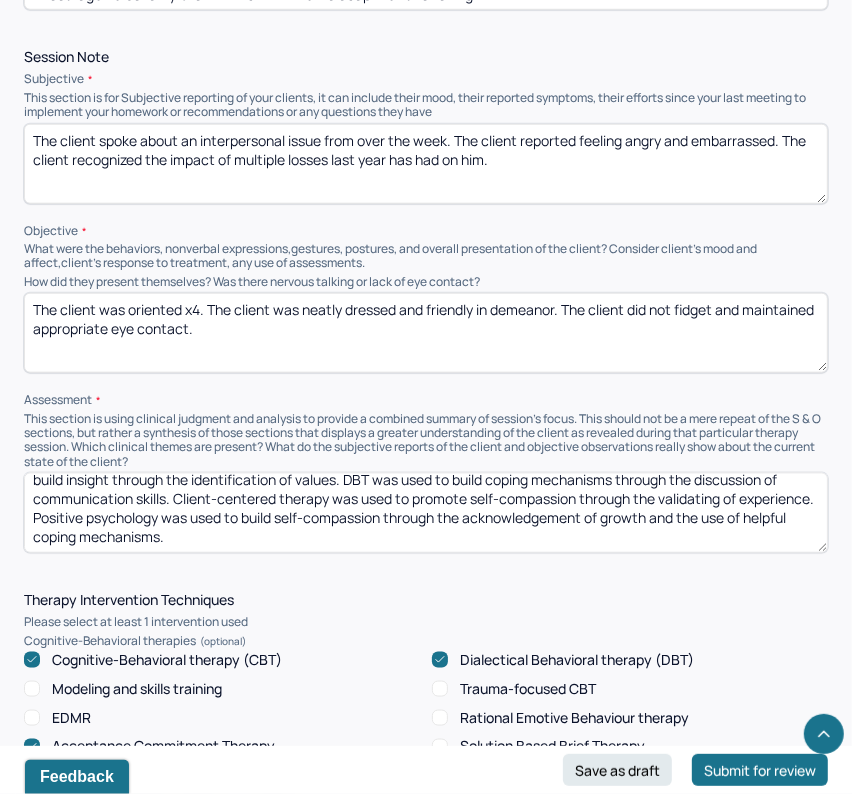 click on "CBT was used to build insight through the use of Socratic questioning and downward arrow technique. ACT was used to build insight through the identification of values. DBT was used to build coping mechanisms through the discussion of communication skills. Client-centered therapy was used to promote self-compassion through the validating of experience. Positive psychology was used to build self-compassion through the acknowledgement of growth and the use of helpful coping mechanisms." at bounding box center [426, 513] 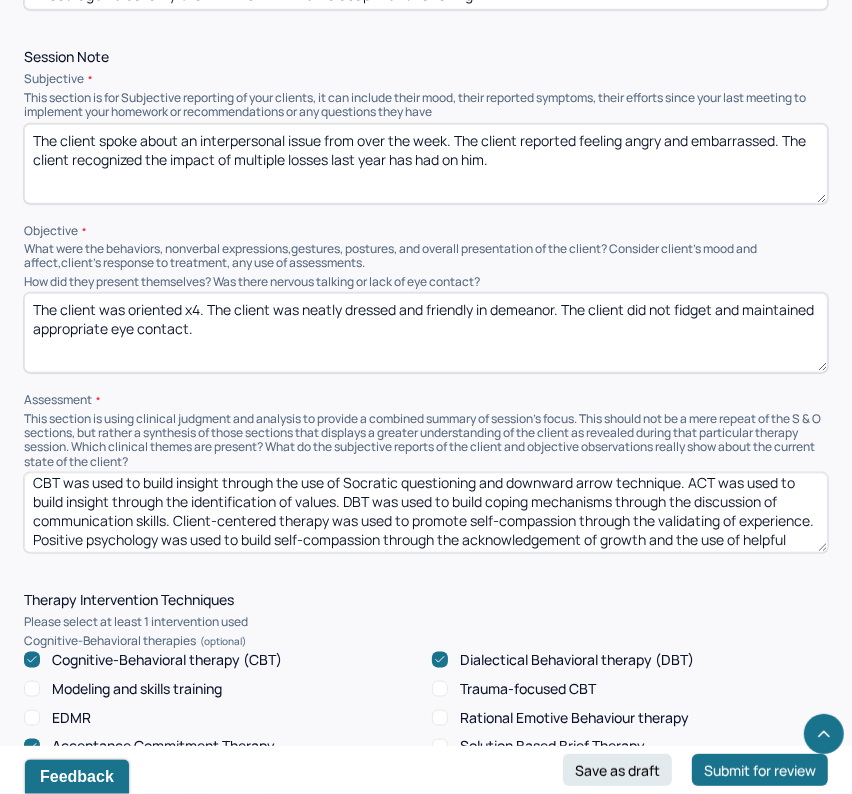 scroll, scrollTop: 20, scrollLeft: 0, axis: vertical 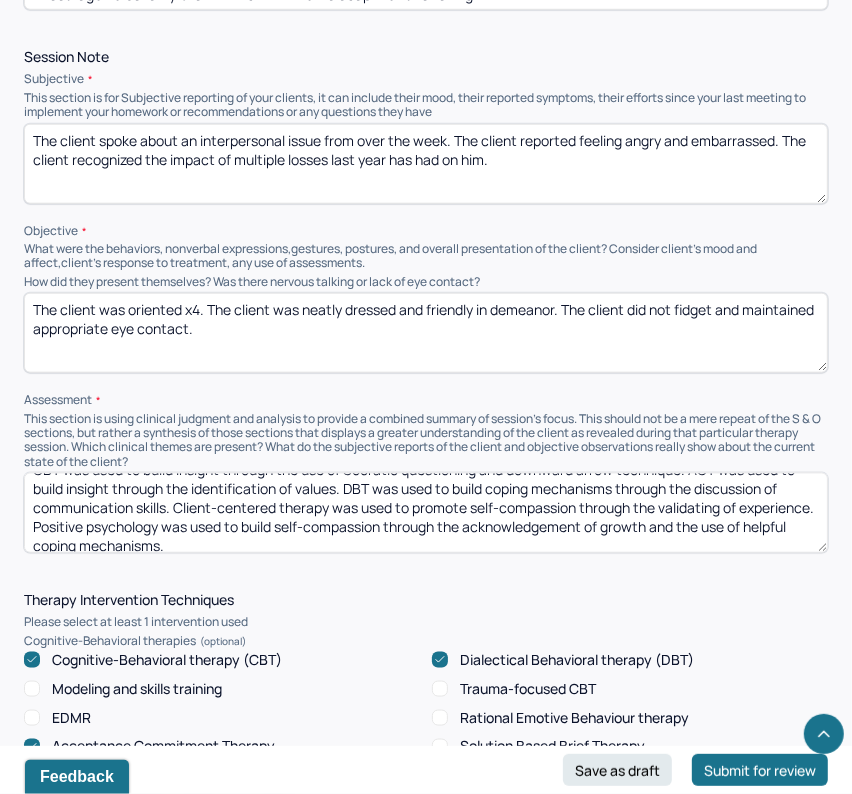 drag, startPoint x: 177, startPoint y: 547, endPoint x: -19, endPoint y: 517, distance: 198.28262 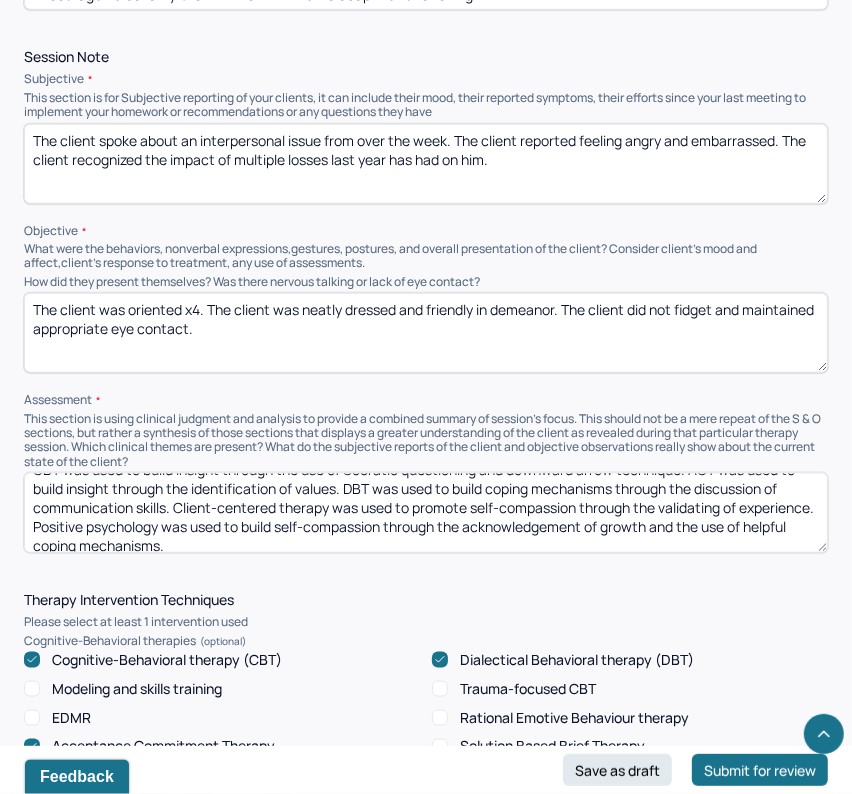 click on "HU Humantold Dashboard Clients Schedule Session Notes Notes Tasks SF Samantha [LAST] provider Logout   New Theme Coming This Week! Soon, you’ll be able to switch between the default White Theme and a new Green Theme using the Theme Button in the top right corner of the app.  Mantle Edit Note  FAQs Theme SF Samantha   [LAST] Appointment Details Client name [FIRST] [LAST] Date of service [DATE] Time 1:00pm - 2:00pm Duration 1hr Appointment type individual therapy Provider name Samantha [LAST] Note type Individual soap note Load previous session note Instructions The fields marked with an asterisk ( * ) are required before you can submit your notes. Before you can submit your session notes, they must be signed. You have the option to save your notes as a draft before making a submission. Appointment location * In person Primary diagnosis * F41.1 GENERALIZED ANXIETY DISORDER Secondary diagnosis (optional) Secondary diagnosis Tertiary diagnosis (optional) * * *" at bounding box center (426, 811) 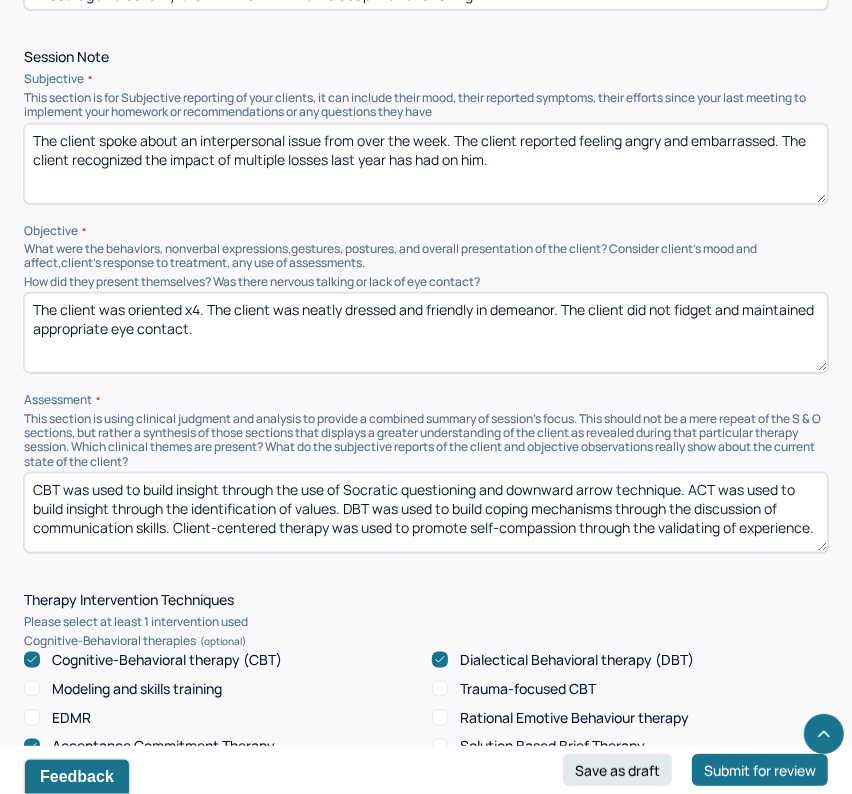 scroll, scrollTop: 0, scrollLeft: 0, axis: both 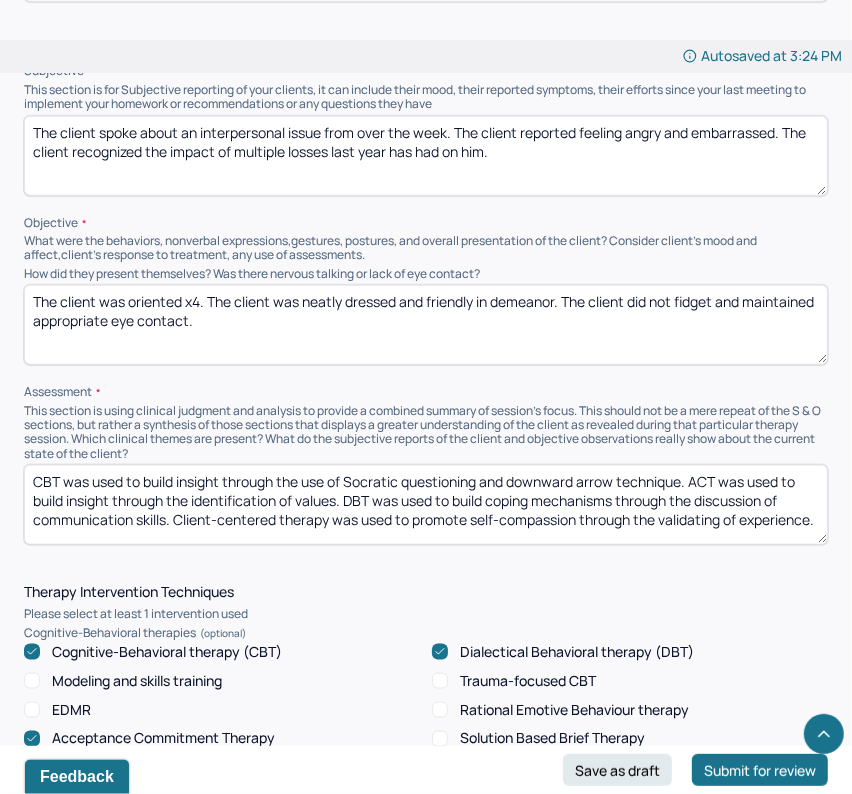 drag, startPoint x: 346, startPoint y: 498, endPoint x: 688, endPoint y: 480, distance: 342.47336 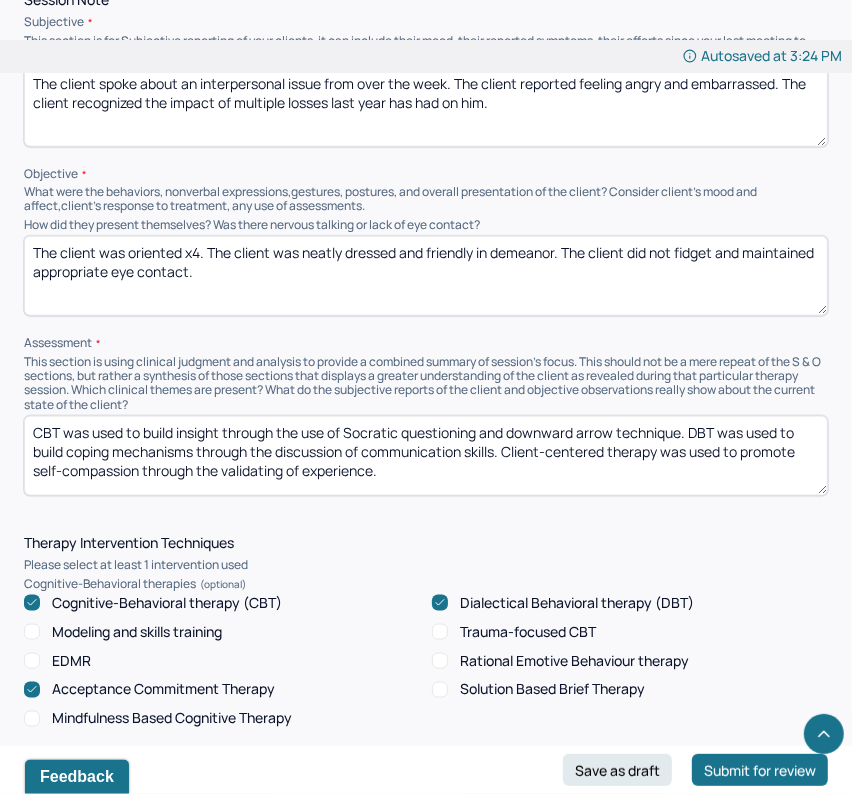 scroll, scrollTop: 1123, scrollLeft: 0, axis: vertical 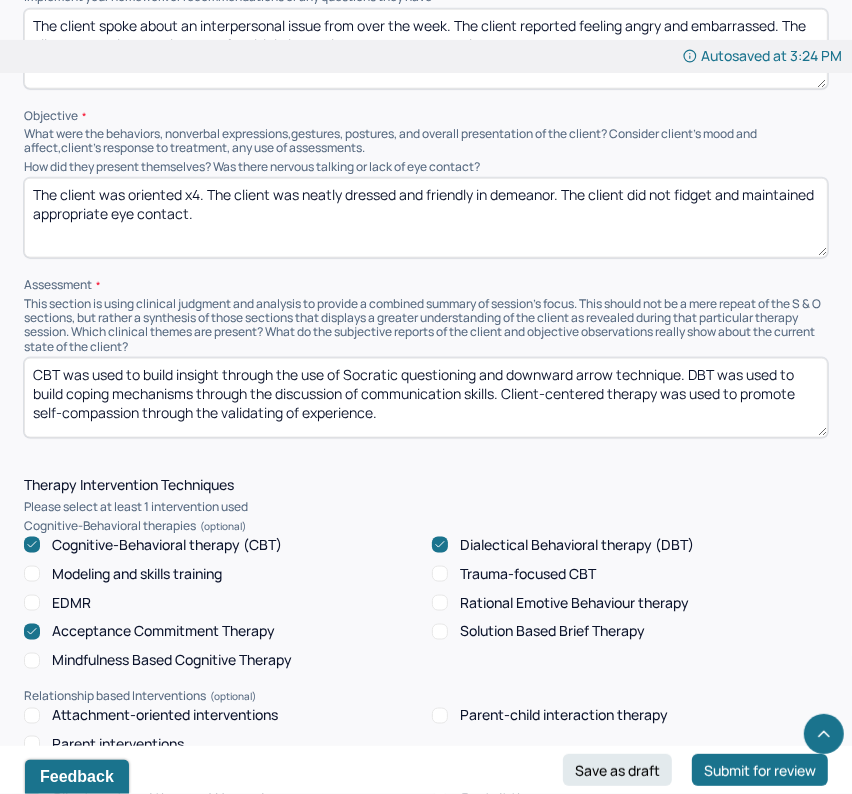 type on "CBT was used to build insight through the use of Socratic questioning and downward arrow technique. DBT was used to build coping mechanisms through the discussion of communication skills. Client-centered therapy was used to promote self-compassion through the validating of experience." 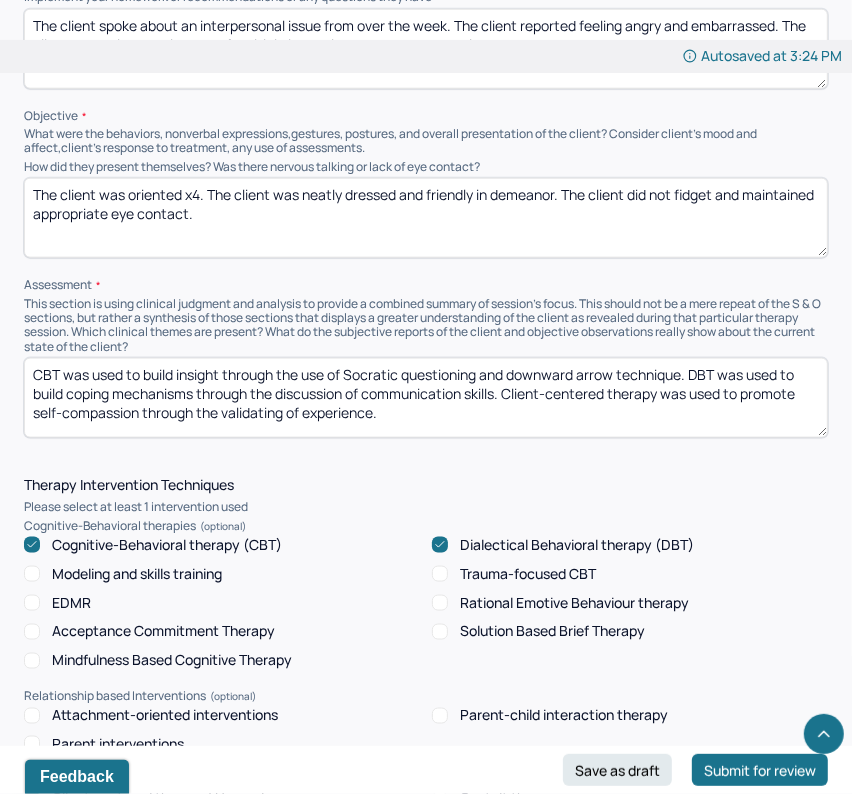 click on "CBT was used to build insight through the use of Socratic questioning and downward arrow technique. DBT was used to build coping mechanisms through the discussion of communication skills. Client-centered therapy was used to promote self-compassion through the validating of experience." at bounding box center [426, 398] 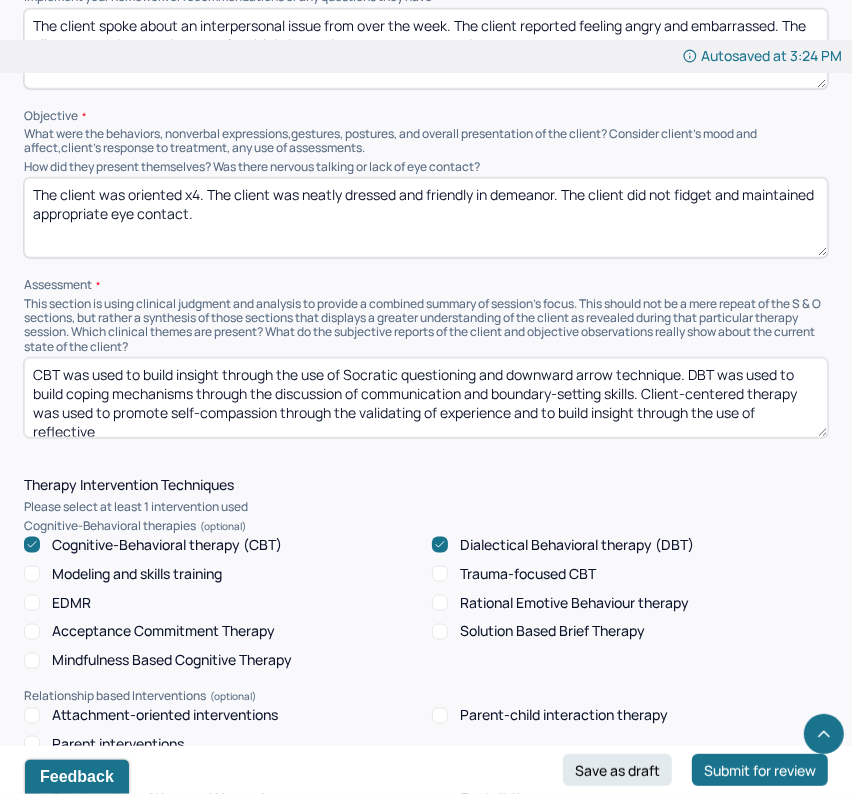 scroll, scrollTop: 5, scrollLeft: 0, axis: vertical 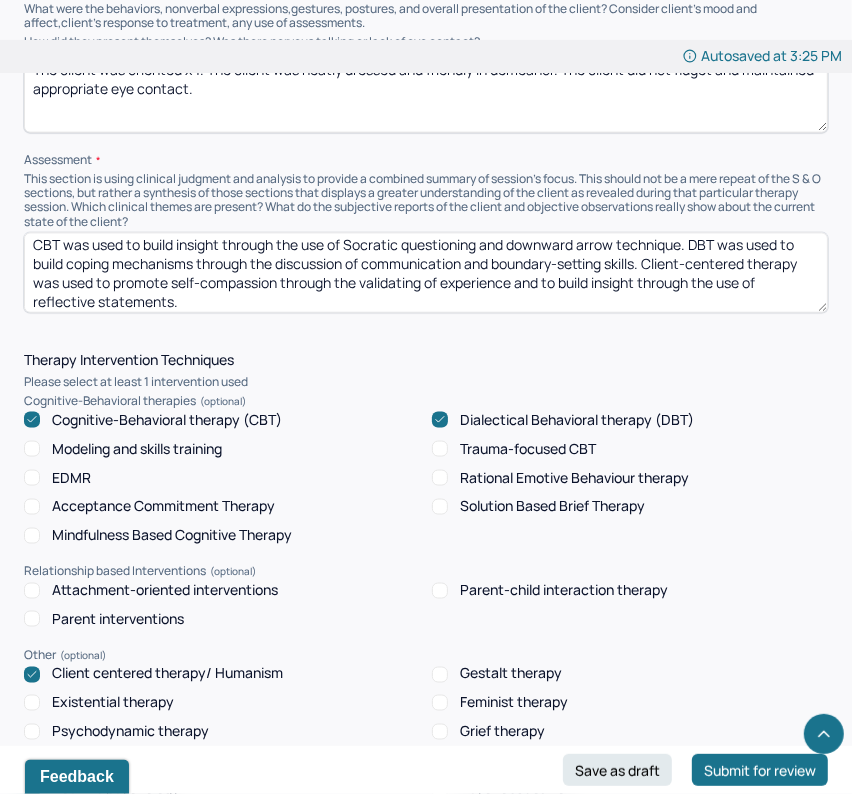 paste on "Narrative therapy was used to process past negative events through the retelling of narratives." 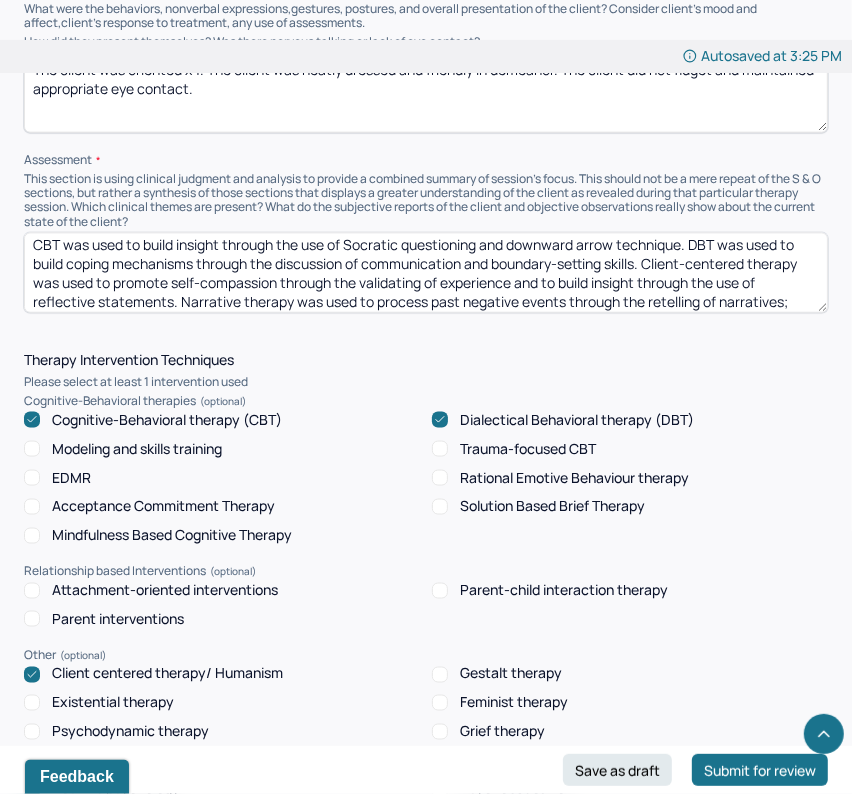 paste on "Narrative therapy was used to promote insight through the use of identity development to support client’s development of a strong, positive sense of identity through the exploration of alternative narratives." 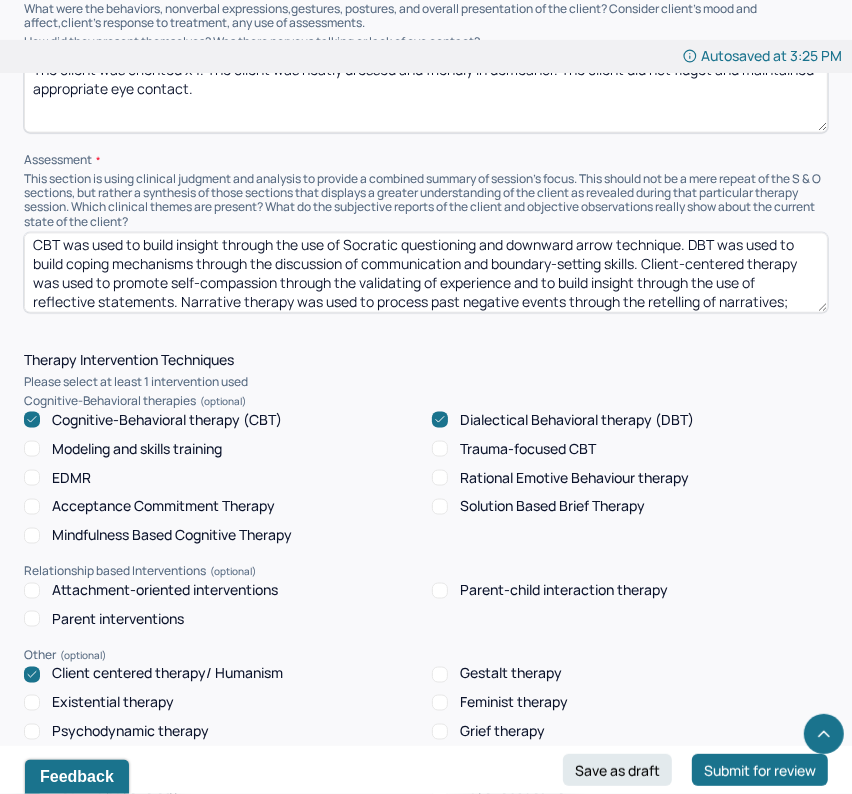 scroll, scrollTop: 44, scrollLeft: 0, axis: vertical 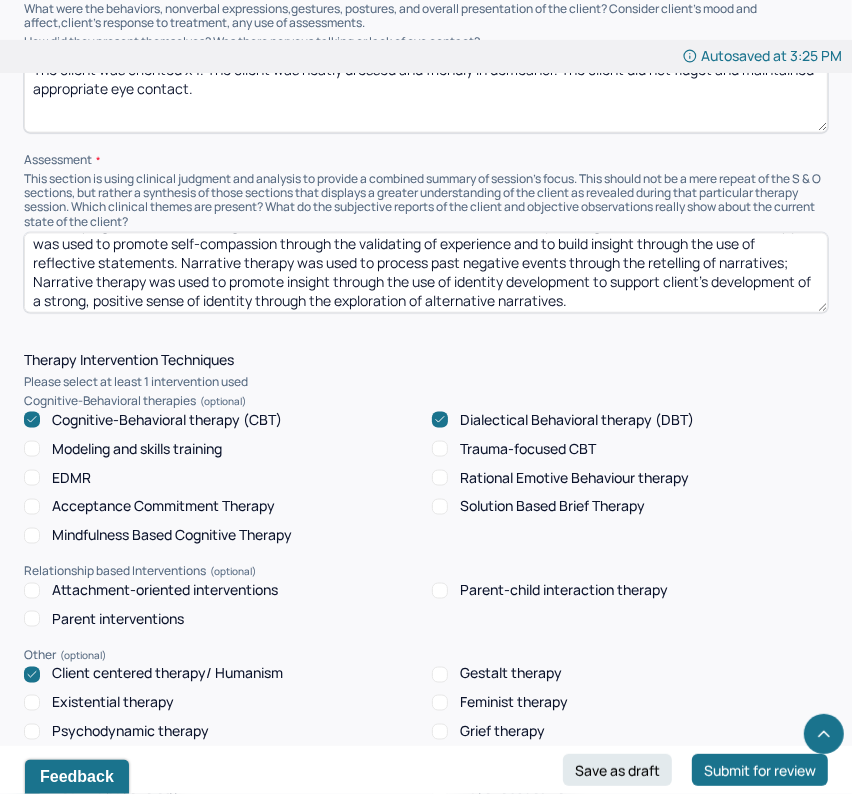 click on "CBT was used to build insight through the use of Socratic questioning and downward arrow technique. DBT was used to build coping mechanisms through the discussion of communication and boundary-setting skills. Client-centered therapy was used to promote self-compassion through the validating of experience and to build insight through the use of reflective statements. Narrative therapy was used to process past negative events through the retelling of narratives; Narrative therapy was used to promote insight through the use of identity development to support client’s development of a strong, positive sense of identity through the exploration of alternative narratives." at bounding box center [426, 273] 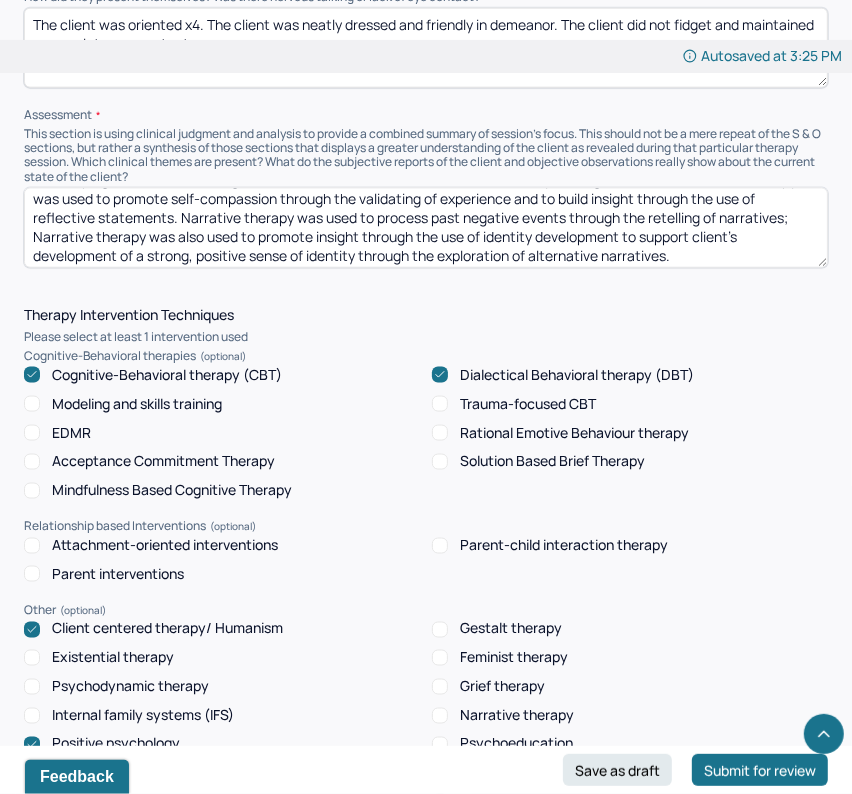 scroll, scrollTop: 1543, scrollLeft: 0, axis: vertical 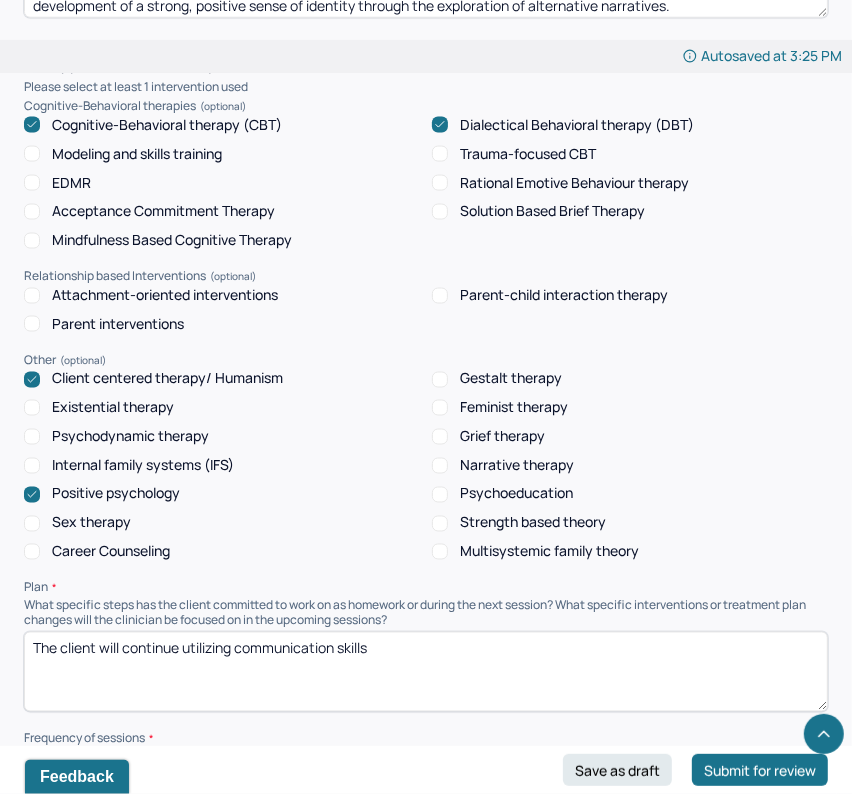 type on "CBT was used to build insight through the use of Socratic questioning and downward arrow technique. DBT was used to build coping mechanisms through the discussion of communication and boundary-setting skills. Client-centered therapy was used to promote self-compassion through the validating of experience and to build insight through the use of reflective statements. Narrative therapy was used to process past negative events through the retelling of narratives;  Narrative therapy was also used to promote insight through the use of identity development to support client’s development of a strong, positive sense of identity through the exploration of alternative narratives." 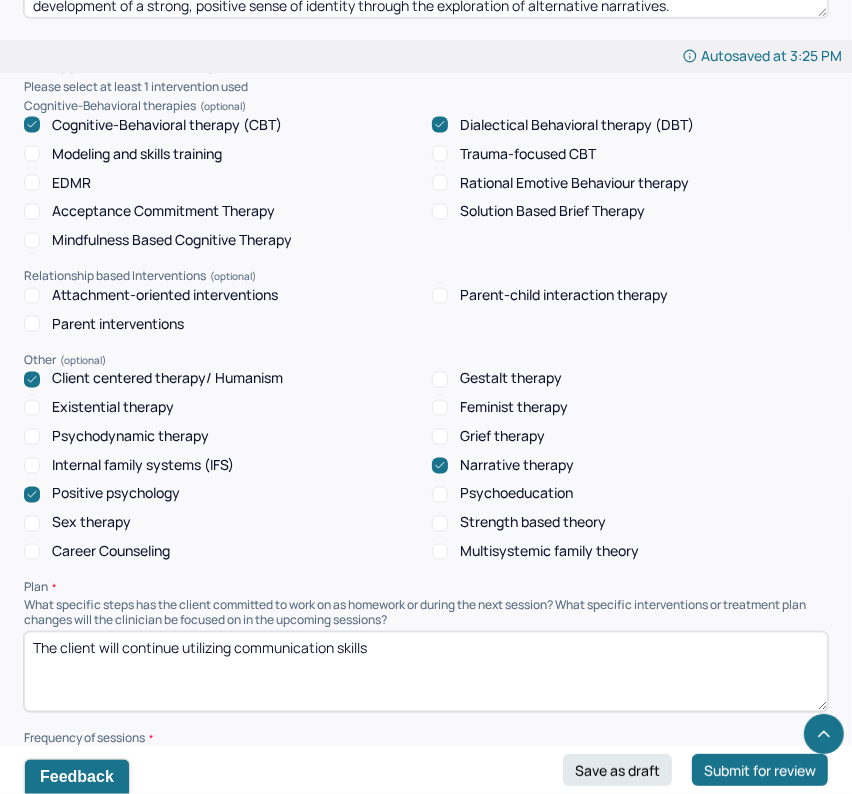 click on "Positive psychology" at bounding box center (116, 494) 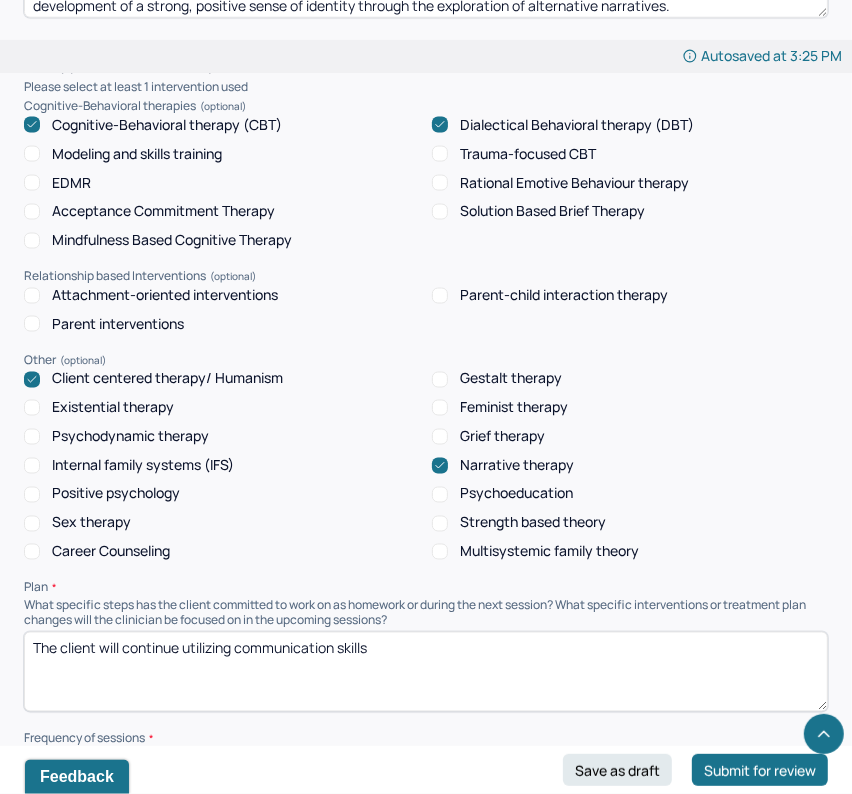 click on "Strength based theory" at bounding box center [533, 523] 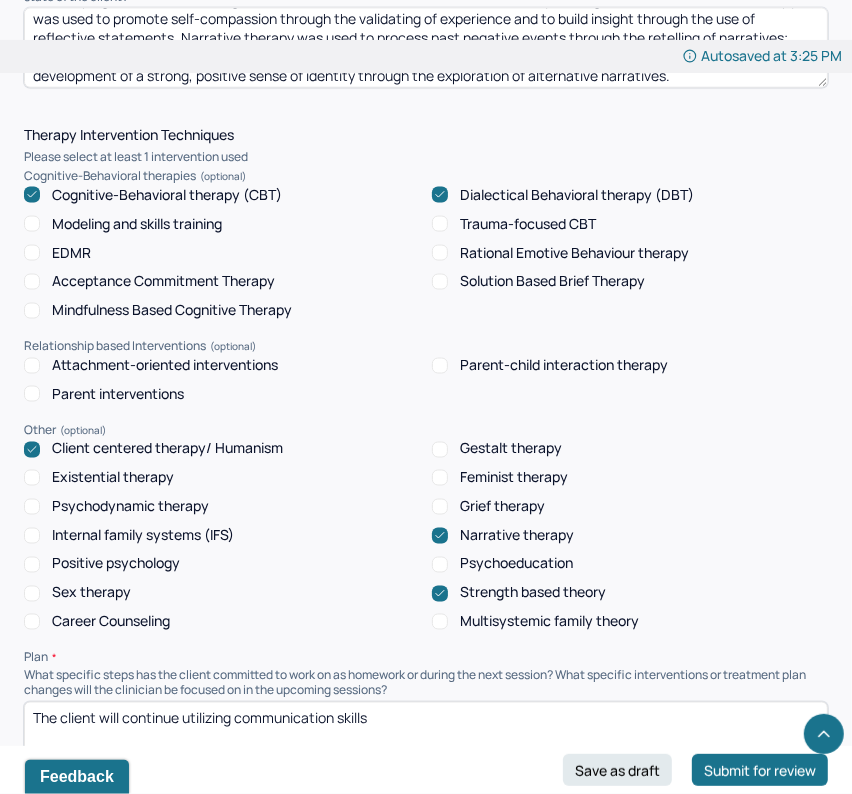 scroll, scrollTop: 1402, scrollLeft: 0, axis: vertical 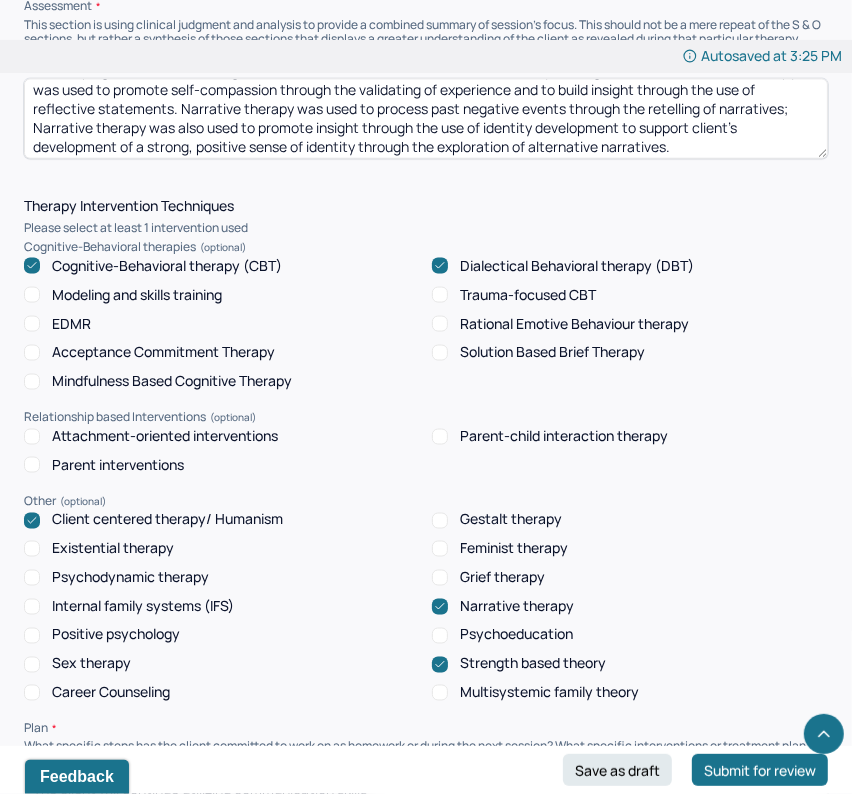click on "CBT was used to build insight through the use of Socratic questioning and downward arrow technique. DBT was used to build coping mechanisms through the discussion of communication and boundary-setting skills. Client-centered therapy was used to promote self-compassion through the validating of experience and to build insight through the use of reflective statements. Narrative therapy was used to process past negative events through the retelling of narratives;  Narrative therapy was also used to promote insight through the use of identity development to support client’s development of a strong, positive sense of identity through the exploration of alternative narratives." at bounding box center [426, 119] 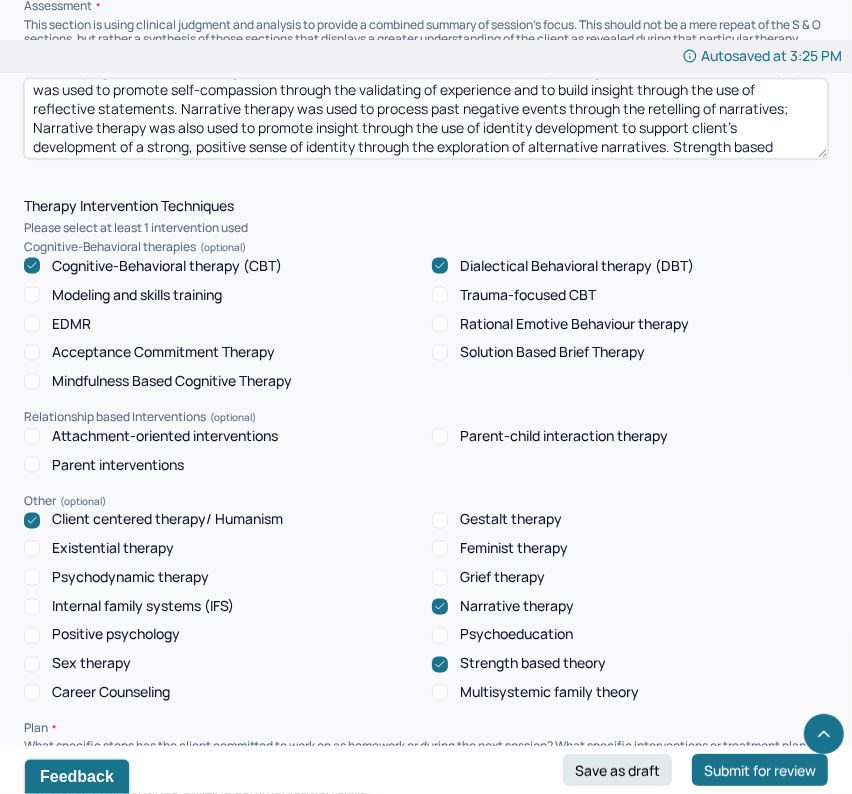 scroll, scrollTop: 63, scrollLeft: 0, axis: vertical 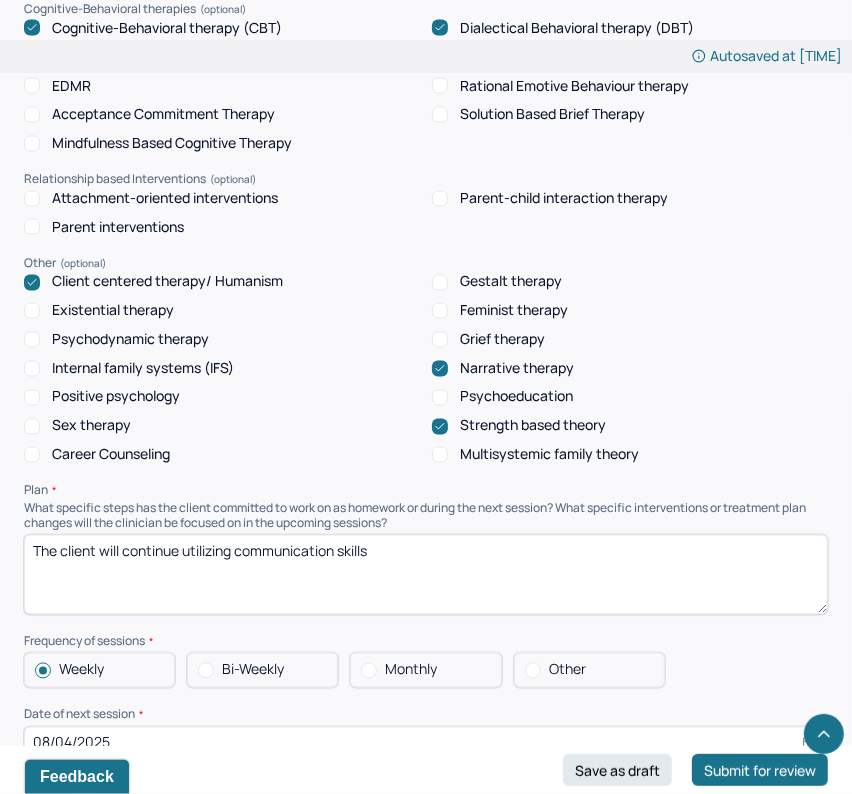type on "CBT was used to build insight through the use of Socratic questioning and downward arrow technique. DBT was used to build coping mechanisms through the discussion of communication and boundary-setting skills. Client-centered therapy was used to promote self-compassion through the validating of experience and to build insight through the use of reflective statements. Narrative therapy was used to process past negative events through the retelling of narratives;  Narrative therapy was also used to promote insight through the use of identity development to support client’s development of a strong, positive sense of identity through the exploration of alternative narratives. Strength based therapy was used to build self-compassion through the highlighting of positive traits, including resiliency." 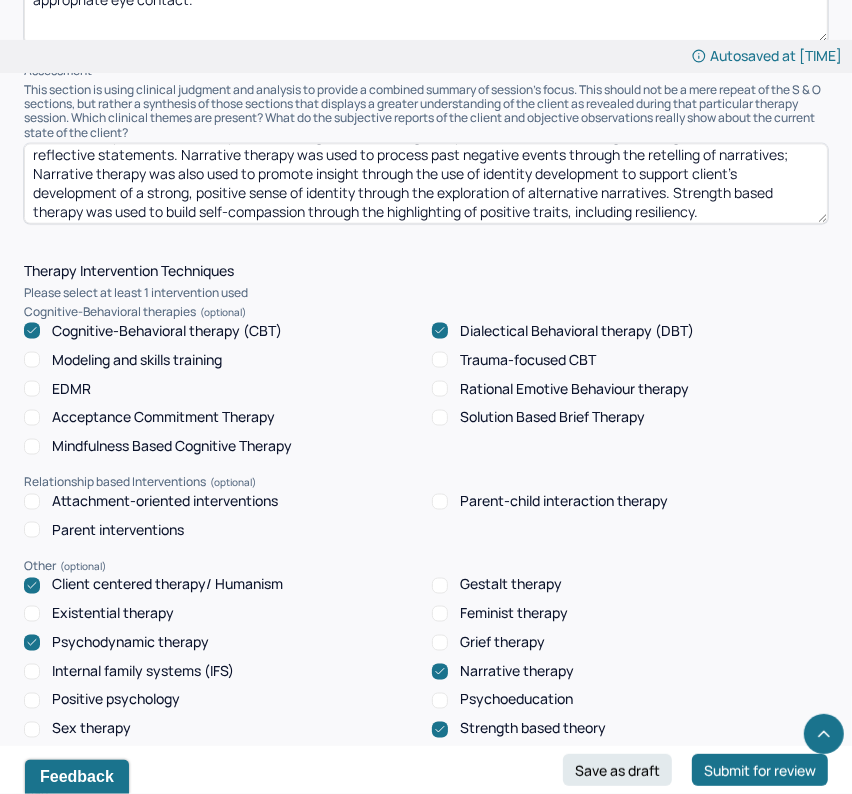 scroll, scrollTop: 1325, scrollLeft: 0, axis: vertical 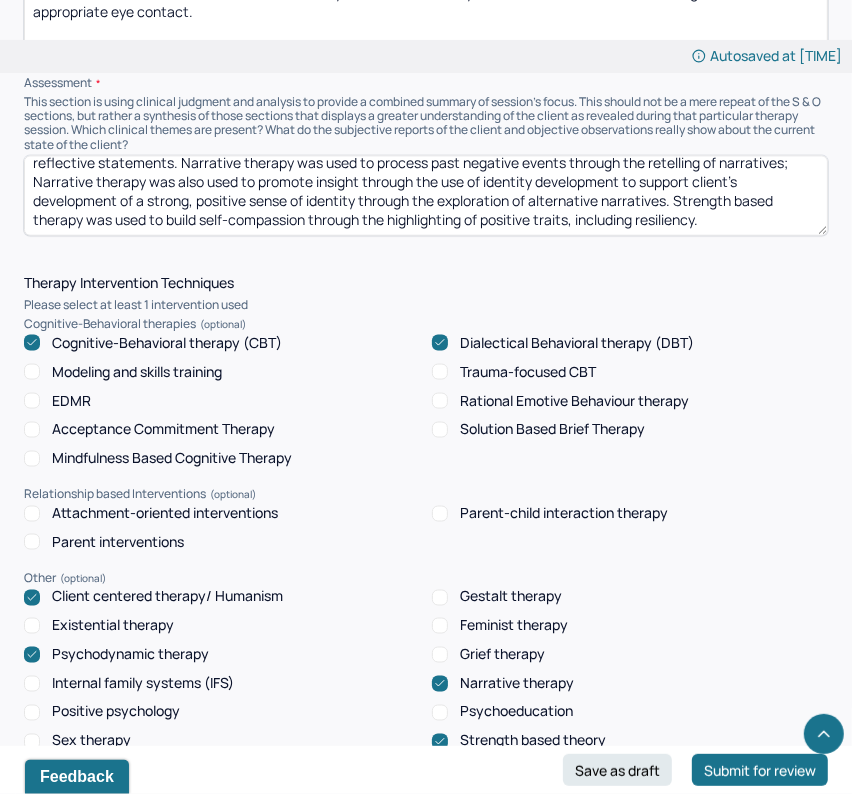 click on "CBT was used to build insight through the use of Socratic questioning and downward arrow technique. DBT was used to build coping mechanisms through the discussion of communication and boundary-setting skills. Client-centered therapy was used to promote self-compassion through the validating of experience and to build insight through the use of reflective statements. Narrative therapy was used to process past negative events through the retelling of narratives;  Narrative therapy was also used to promote insight through the use of identity development to support client’s development of a strong, positive sense of identity through the exploration of alternative narratives. Strength based therapy was used to build self-compassion through the highlighting of positive traits, including resiliency." at bounding box center [426, 196] 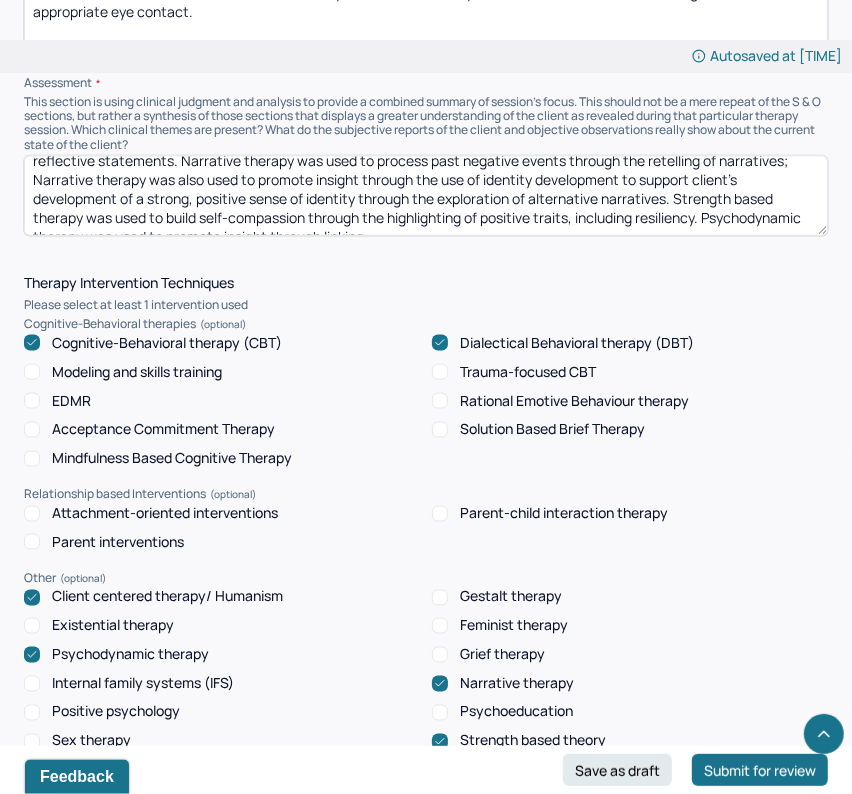 scroll, scrollTop: 83, scrollLeft: 0, axis: vertical 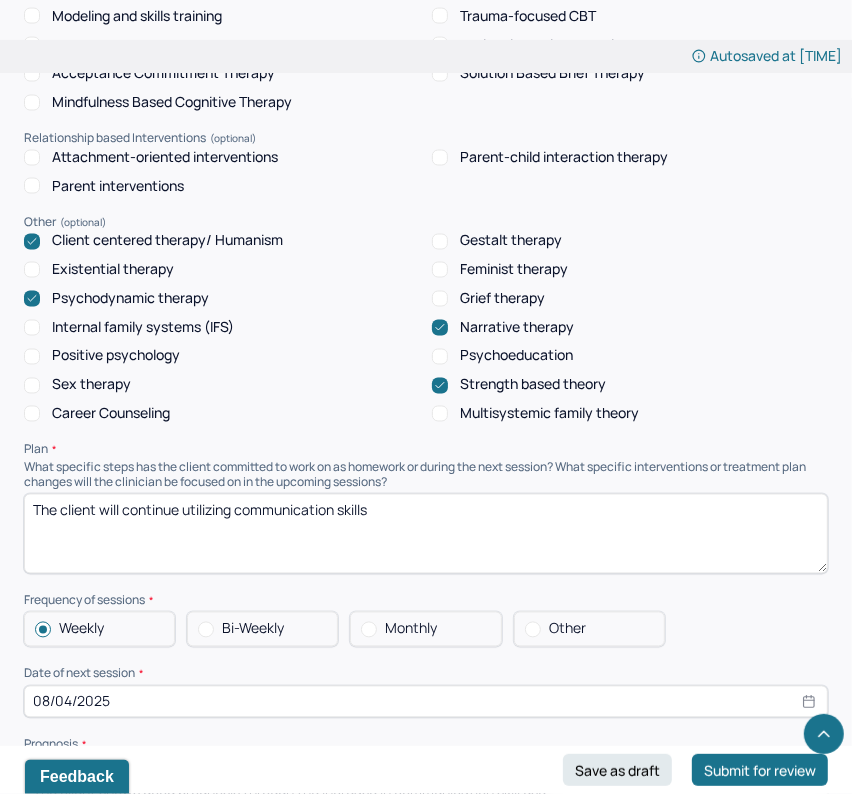 type on "CBT was used to build insight through the use of Socratic questioning and downward arrow technique. DBT was used to build coping mechanisms through the discussion of communication and boundary-setting skills. Client-centered therapy was used to promote self-compassion through the validating of experience and to build insight through the use of reflective statements. Narrative therapy was used to process past negative events through the retelling of narratives; Narrative therapy was also used to promote insight through the use of identity development to support client’s development of a strong, positive sense of identity through the exploration of alternative narratives. Strength based therapy was used to build self-compassion through the highlighting of positive traits, including resiliency. Psychodynamic therapy was used to promote insight through linking and interpretation." 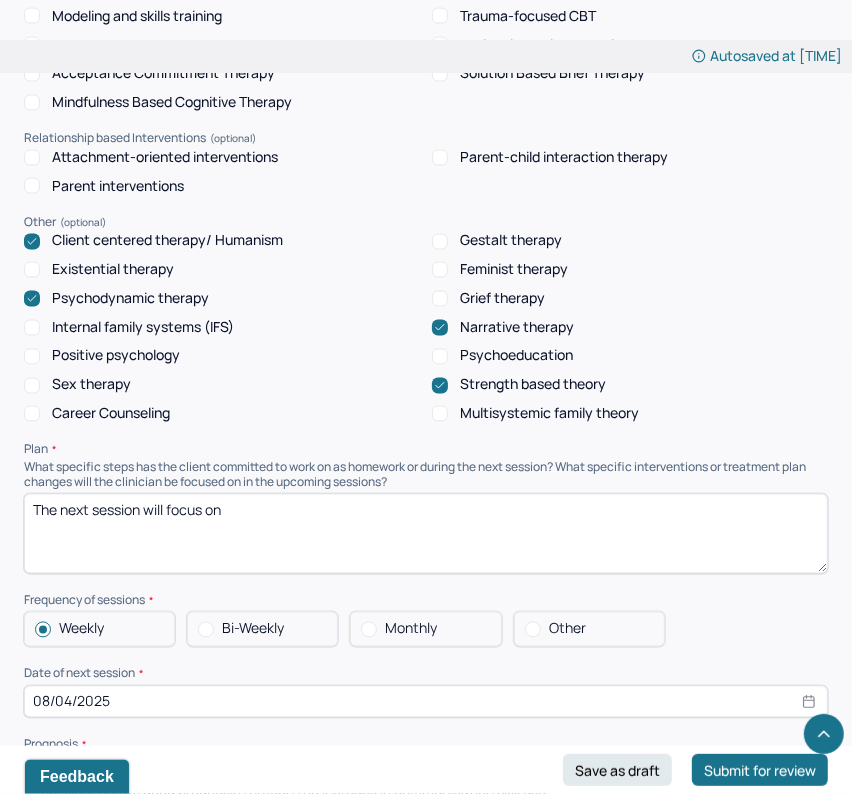 click on "The next session will focus on" at bounding box center (426, 534) 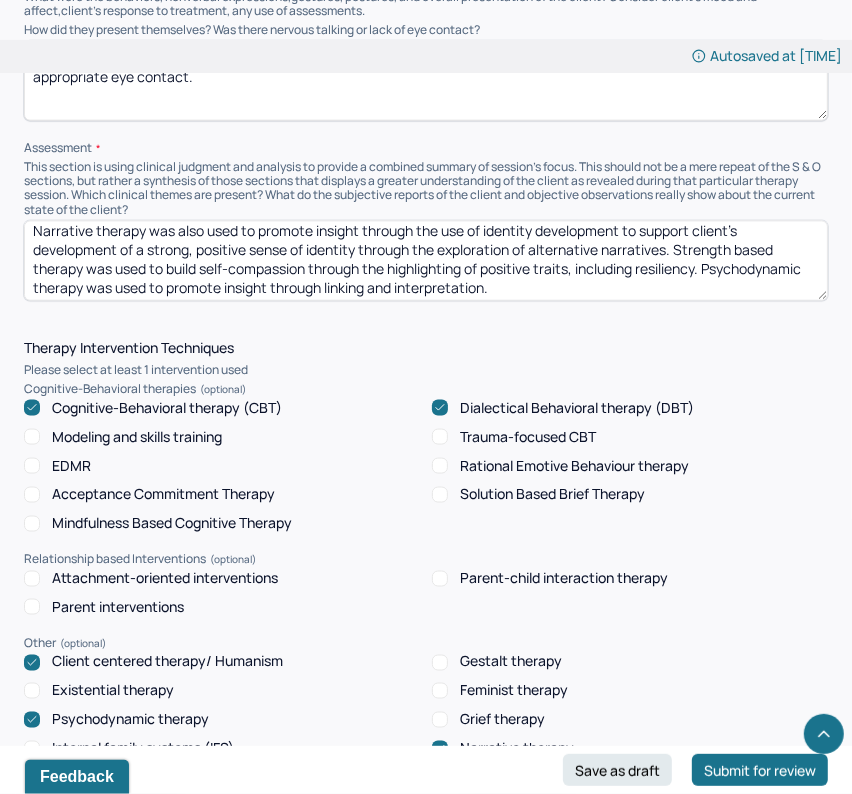 scroll, scrollTop: 1214, scrollLeft: 0, axis: vertical 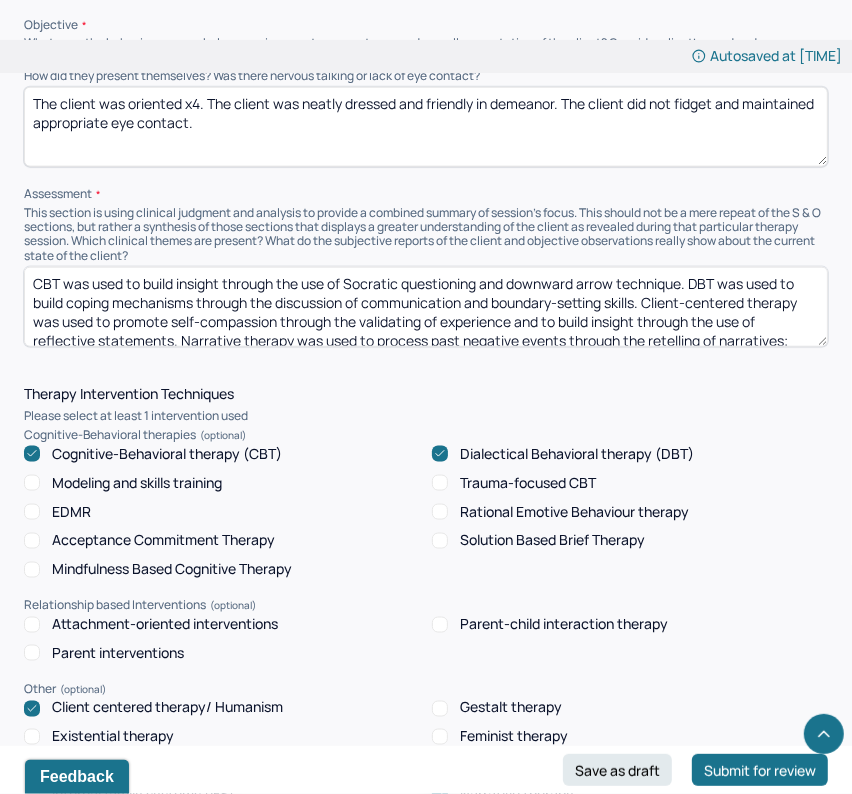 type on "The next session will focus on communication and mindfulness" 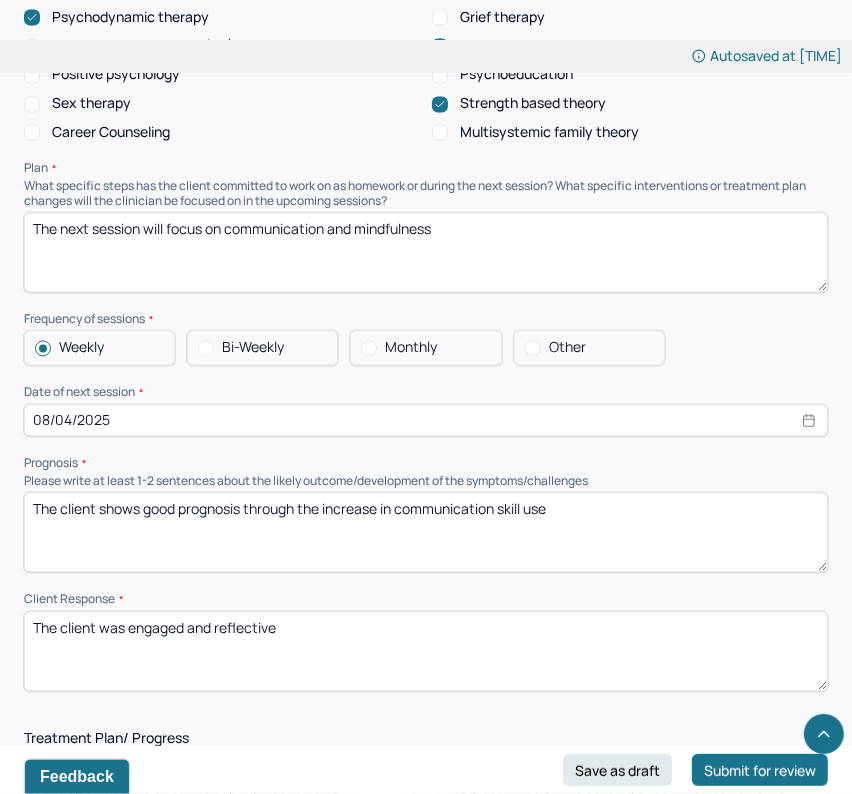 scroll, scrollTop: 1996, scrollLeft: 0, axis: vertical 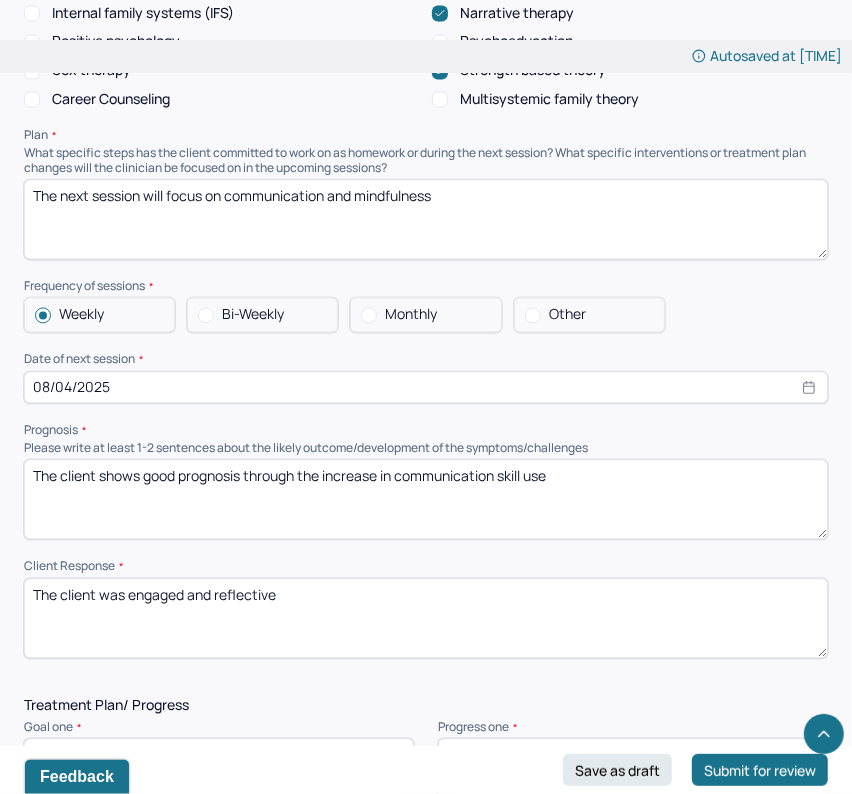 type on "CBT was used to build insight through the use of Socratic questioning and downward arrow technique. DBT was used to build coping mechanisms through the discussion of communication and boundary-setting skills, as well as mindfulness techniques. Client-centered therapy was used to promote self-compassion through the validating of experience and to build insight through the use of reflective statements. Narrative therapy was used to process past negative events through the retelling of narratives;  Narrative therapy was also used to promote insight through the use of identity development to support client’s development of a strong, positive sense of identity through the exploration of alternative narratives. Strength based therapy was used to build self-compassion through the highlighting of positive traits, including resiliency. Psychodynamic therapy was used to promote insight through linking and interpretation." 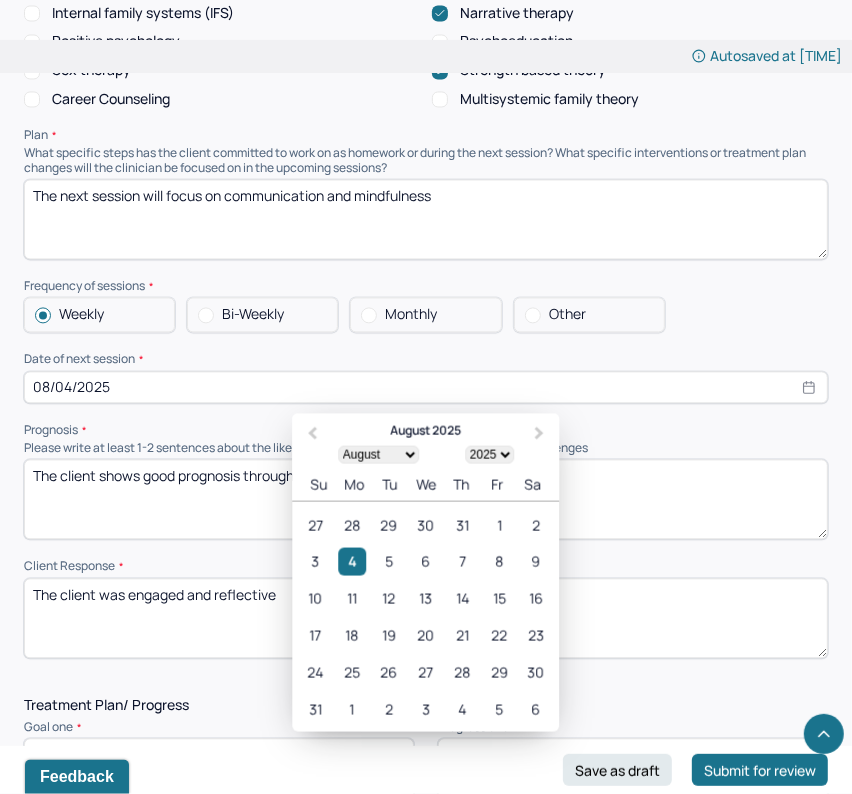 click on "08/04/2025" at bounding box center (426, 387) 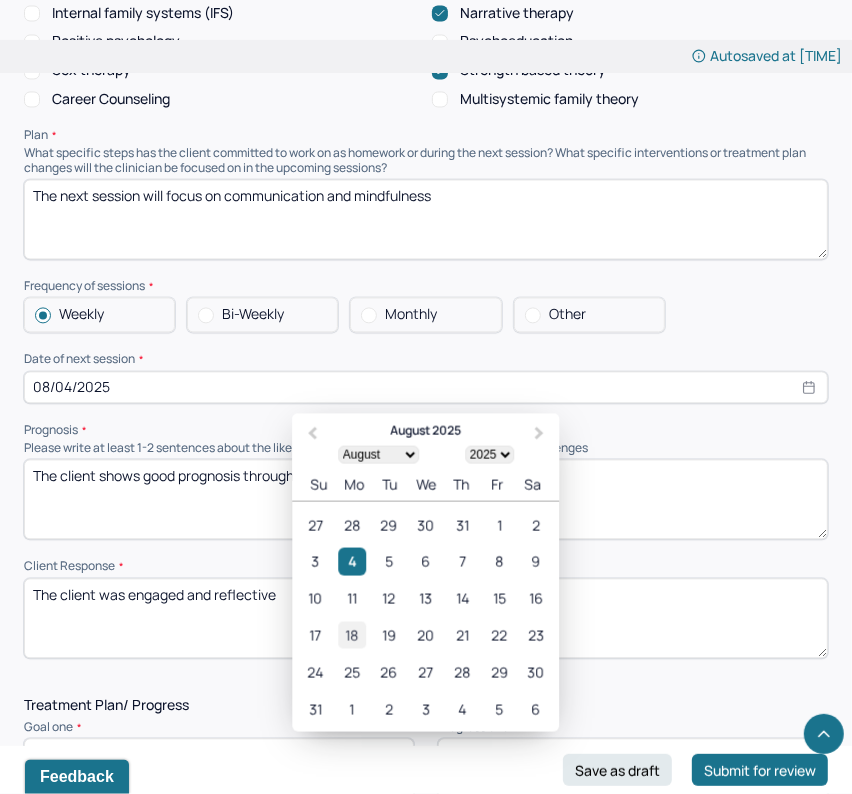 click on "18" at bounding box center [352, 634] 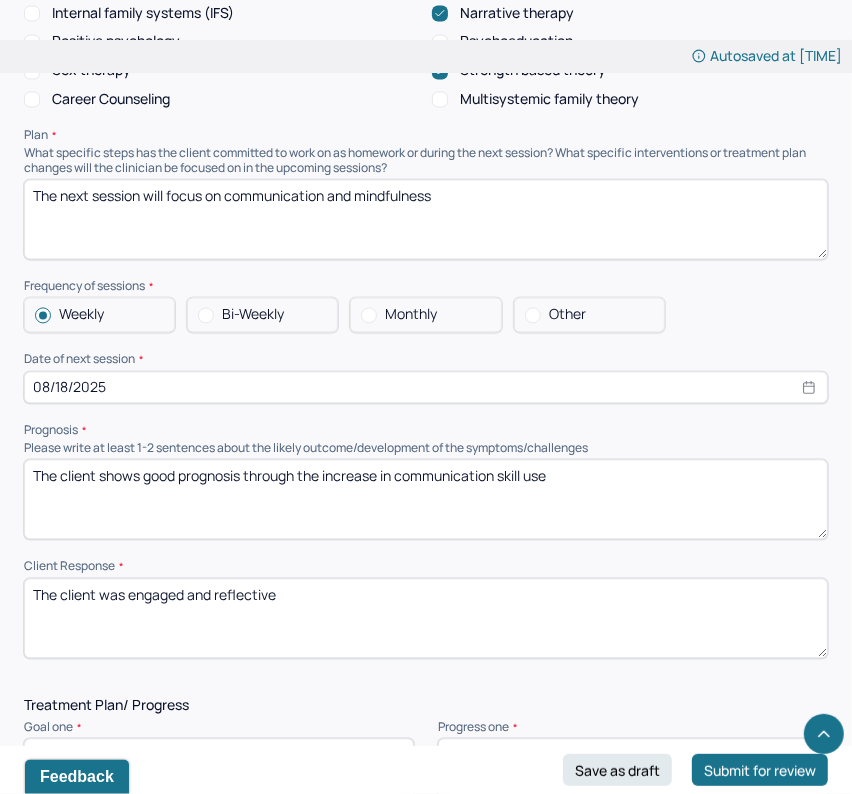 drag, startPoint x: 575, startPoint y: 482, endPoint x: 398, endPoint y: 474, distance: 177.1807 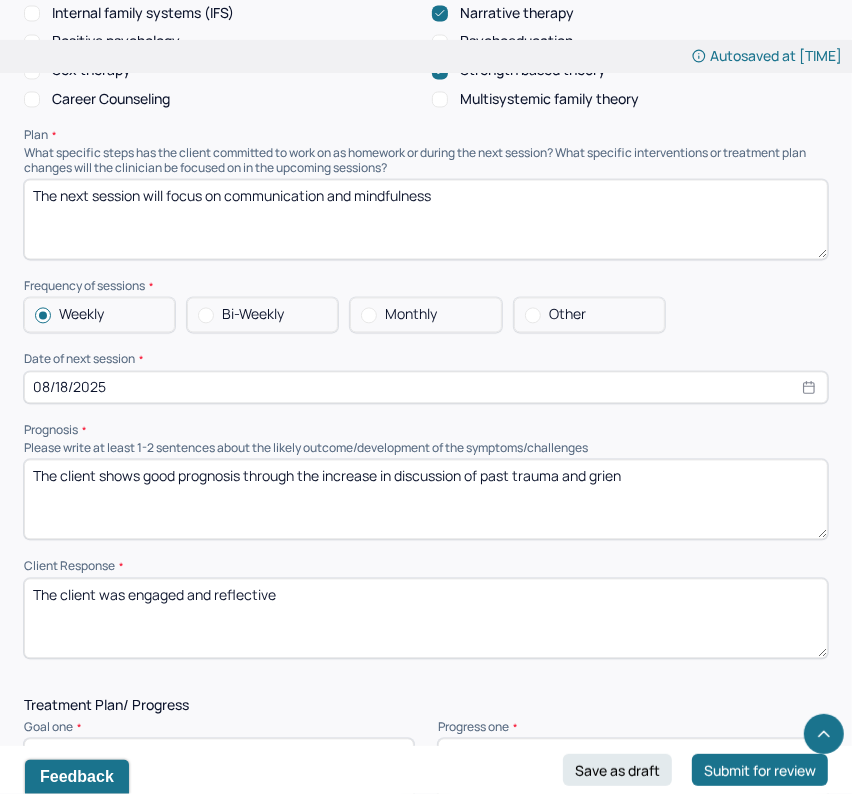 scroll, scrollTop: 2004, scrollLeft: 0, axis: vertical 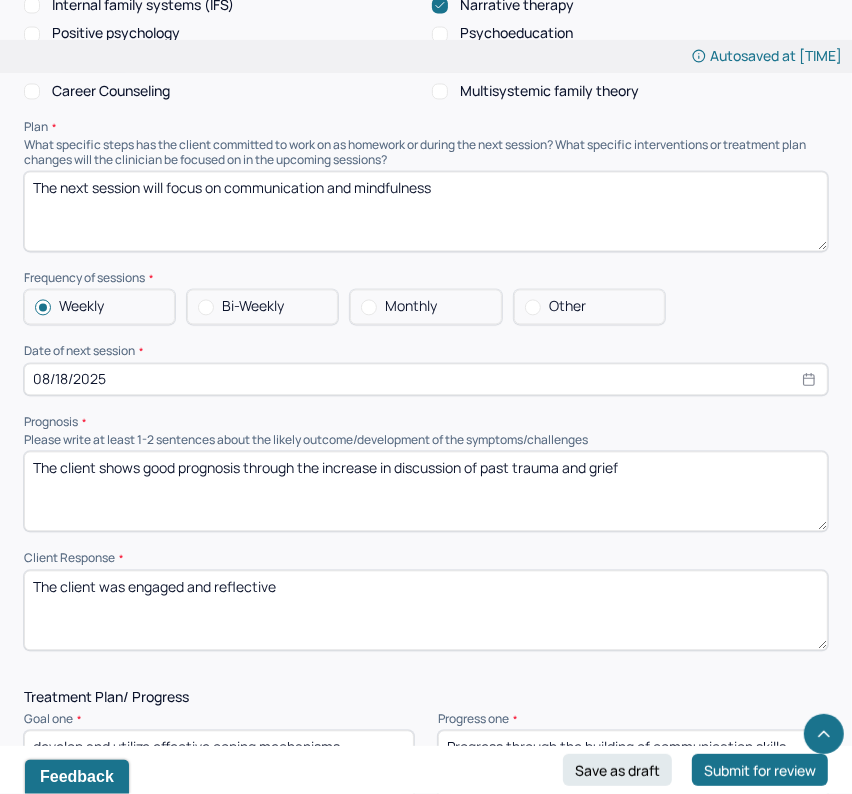 type on "The client shows good prognosis through the increase in discussion of past trauma and grief" 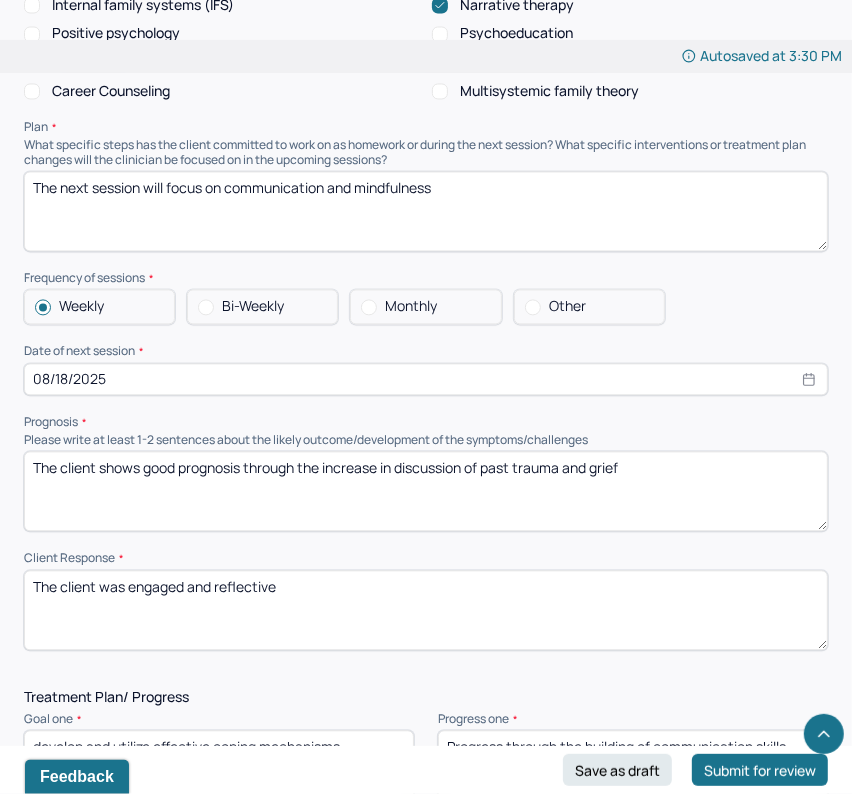 drag, startPoint x: 345, startPoint y: 618, endPoint x: 130, endPoint y: 577, distance: 218.87439 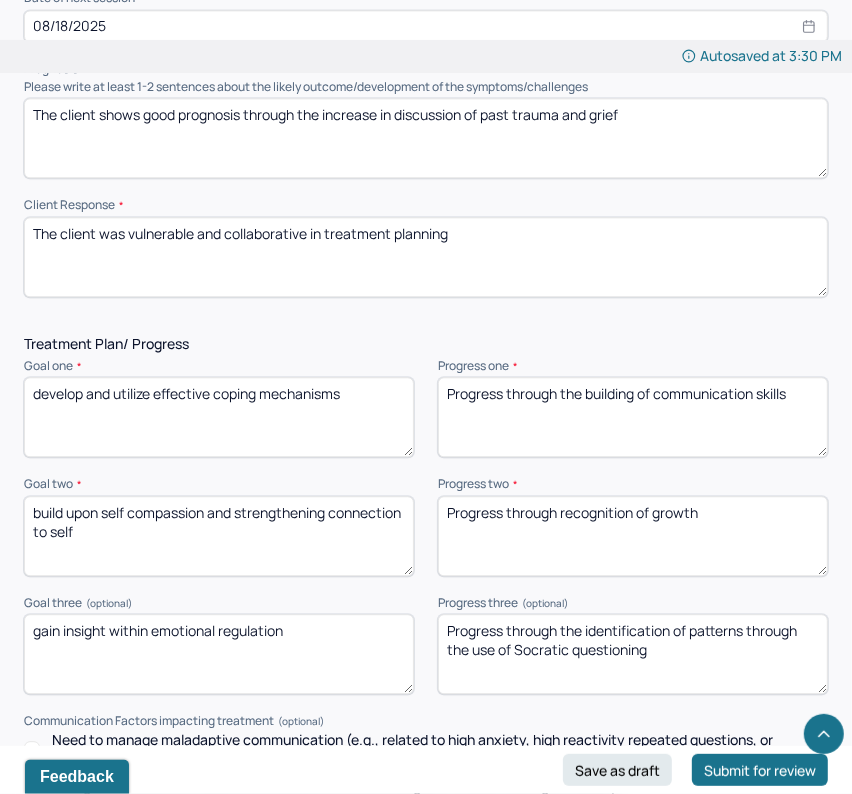 scroll, scrollTop: 2393, scrollLeft: 0, axis: vertical 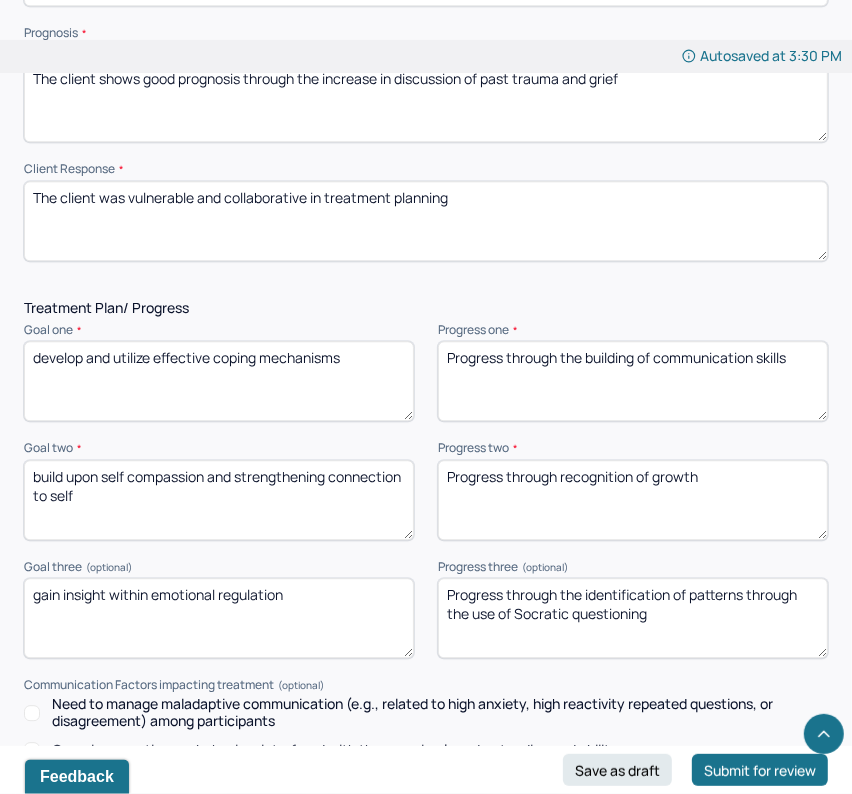 type on "The client was vulnerable and collaborative in treatment planning" 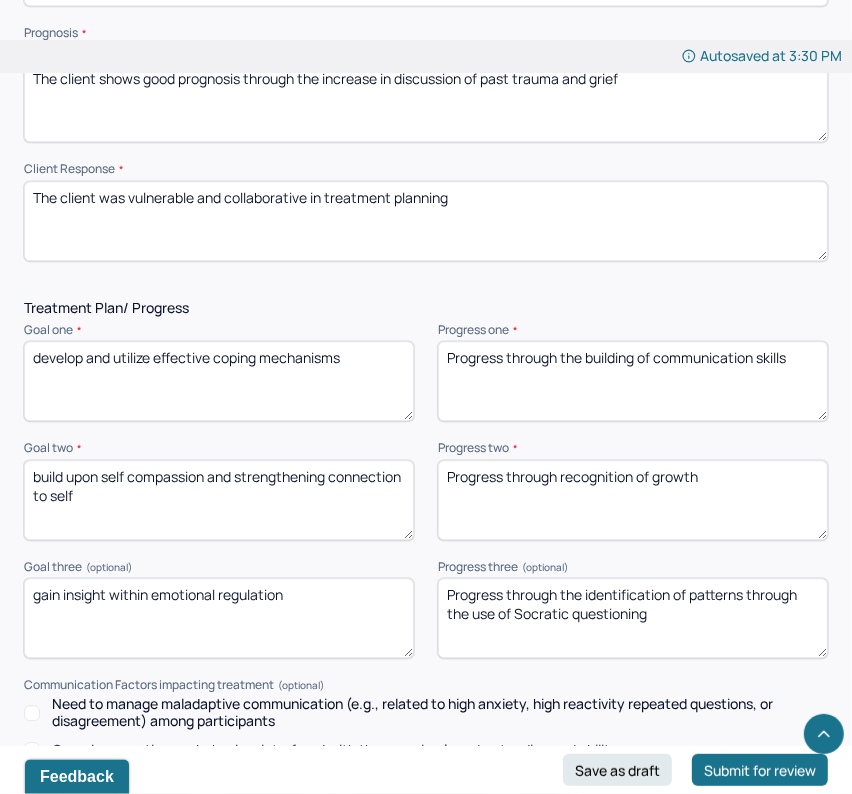 drag, startPoint x: 804, startPoint y: 362, endPoint x: 655, endPoint y: 351, distance: 149.40549 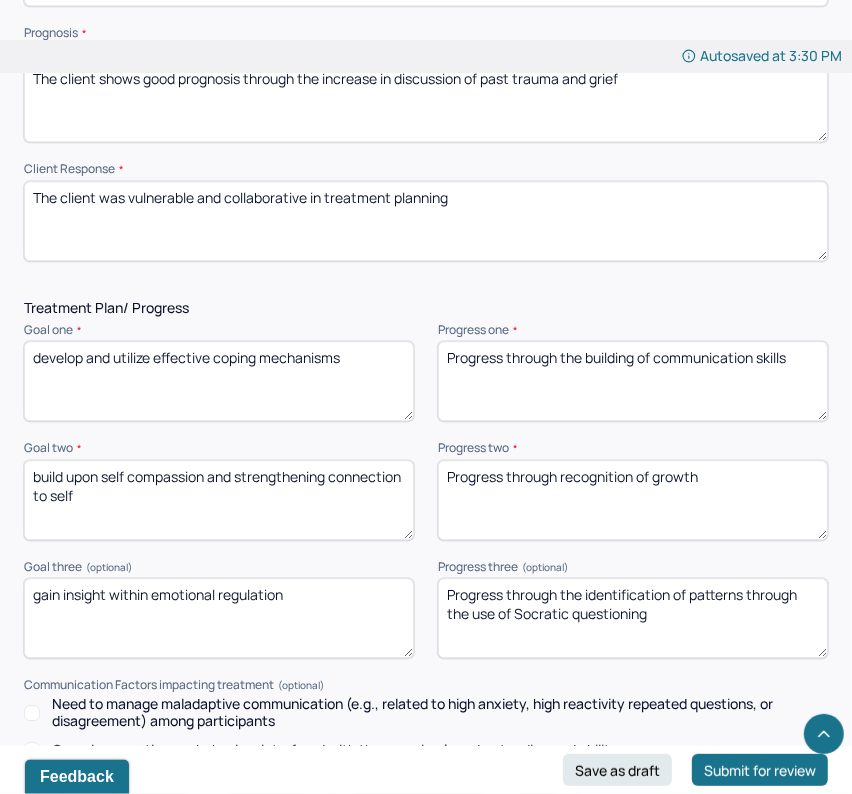 click on "Progress through the building of communication skills" at bounding box center (633, 381) 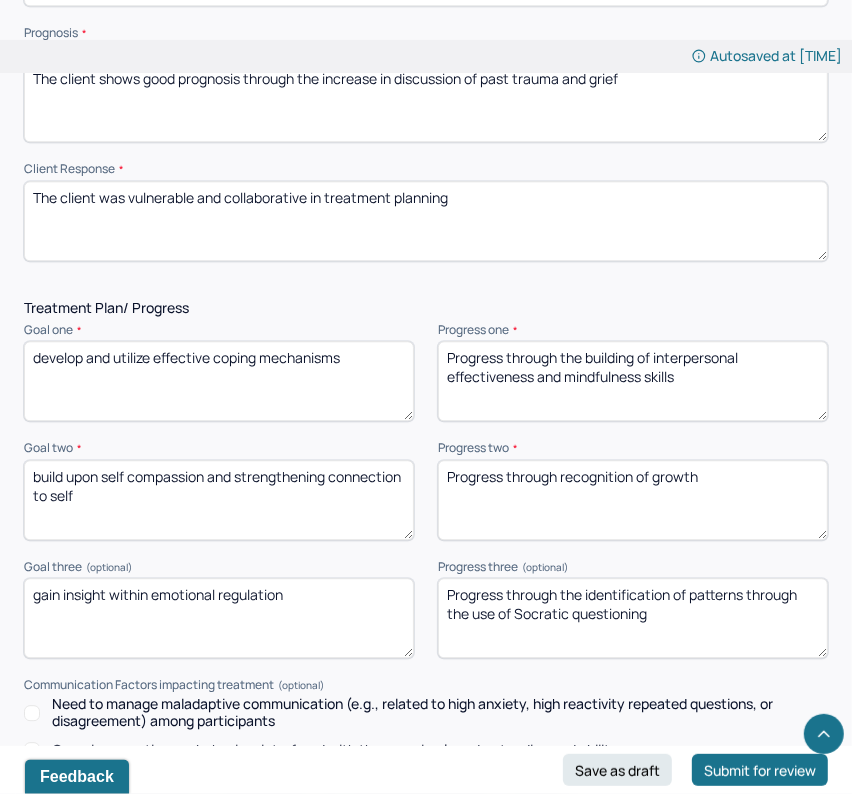 type on "Progress through the building of interpersonal effectiveness and mindfulness skills" 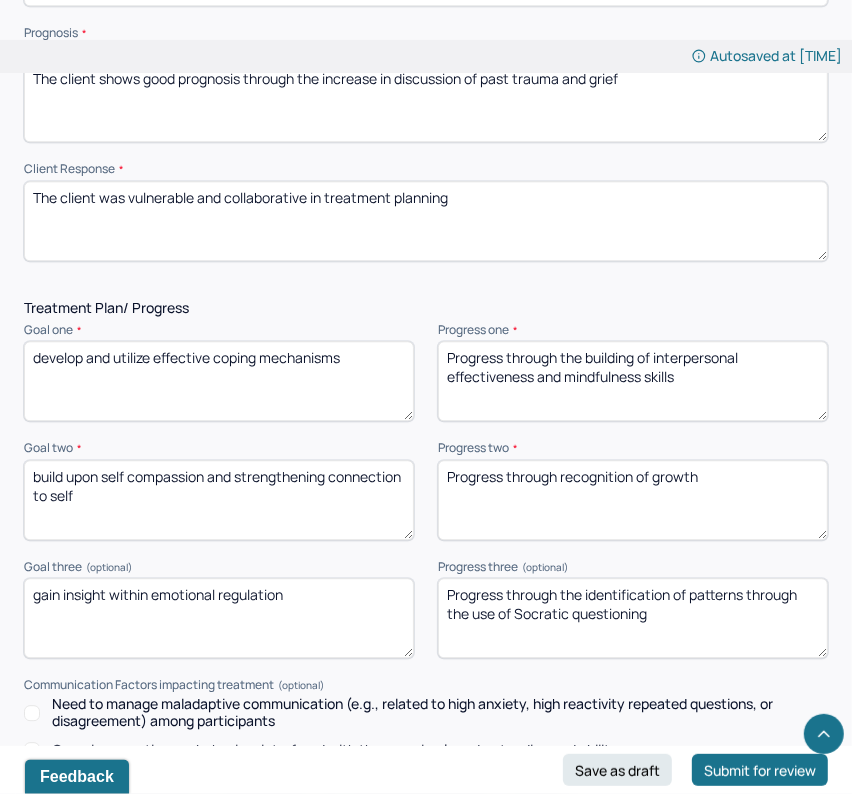 drag, startPoint x: 727, startPoint y: 474, endPoint x: 565, endPoint y: 476, distance: 162.01234 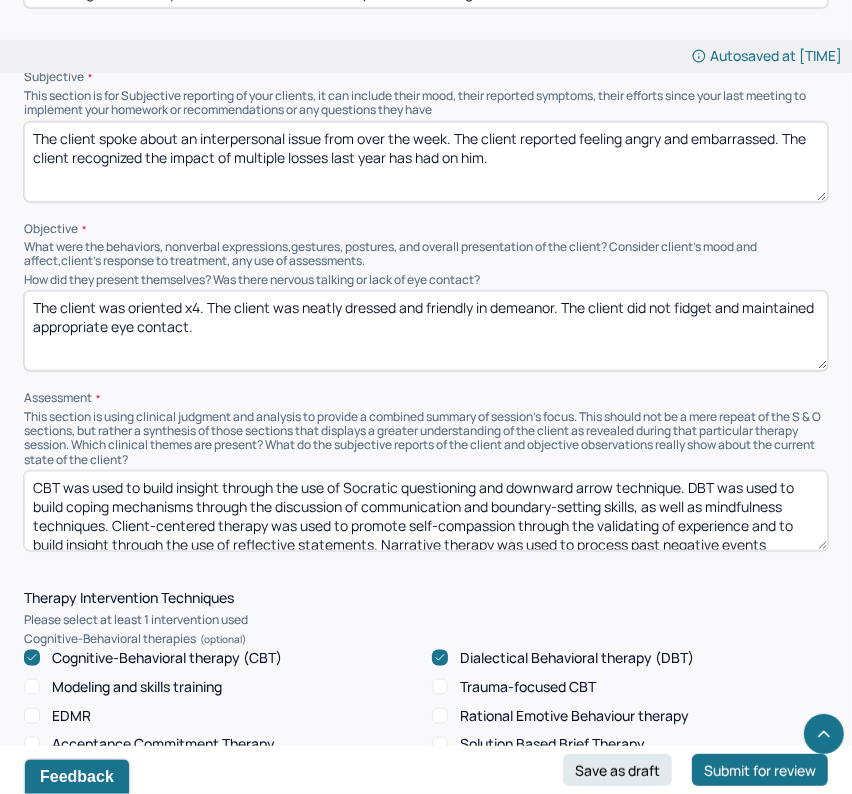 scroll, scrollTop: 948, scrollLeft: 0, axis: vertical 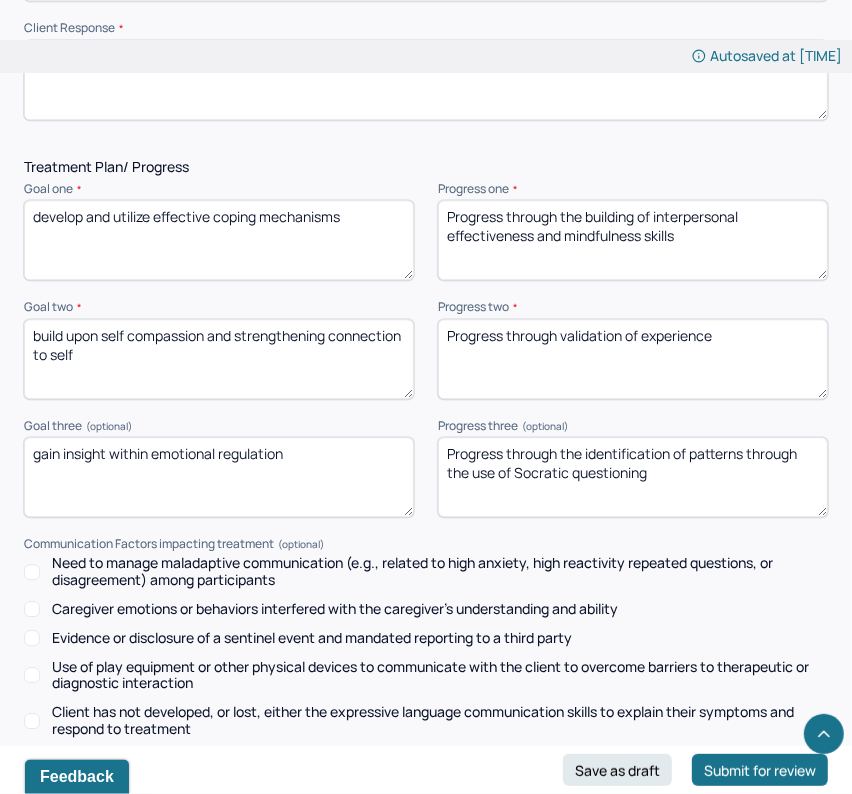 type on "Progress through validation of experience" 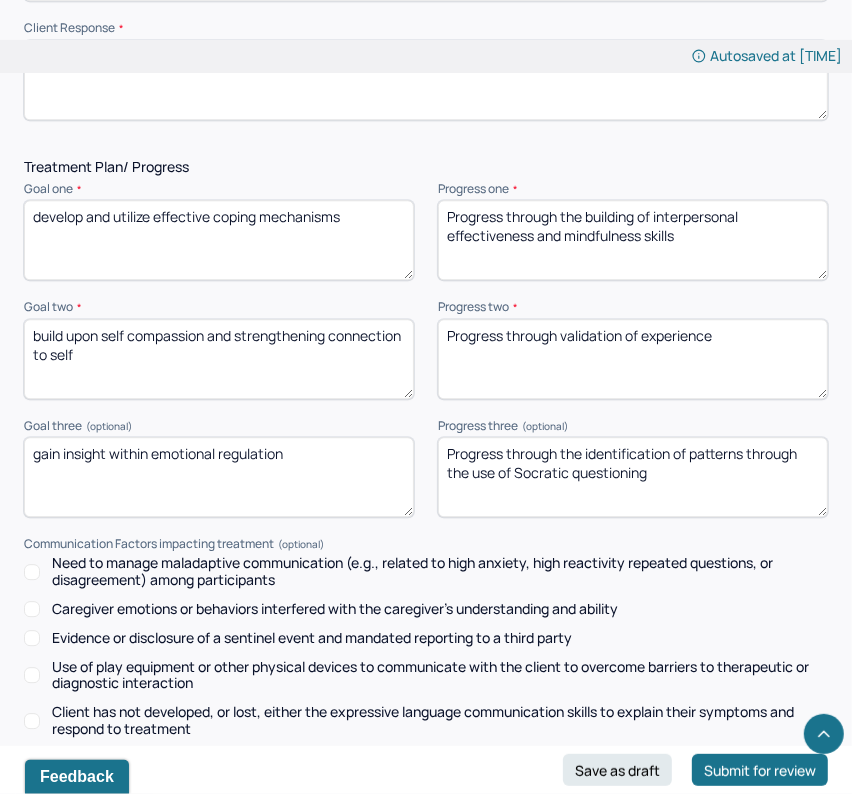 drag, startPoint x: 685, startPoint y: 478, endPoint x: 566, endPoint y: 444, distance: 123.76187 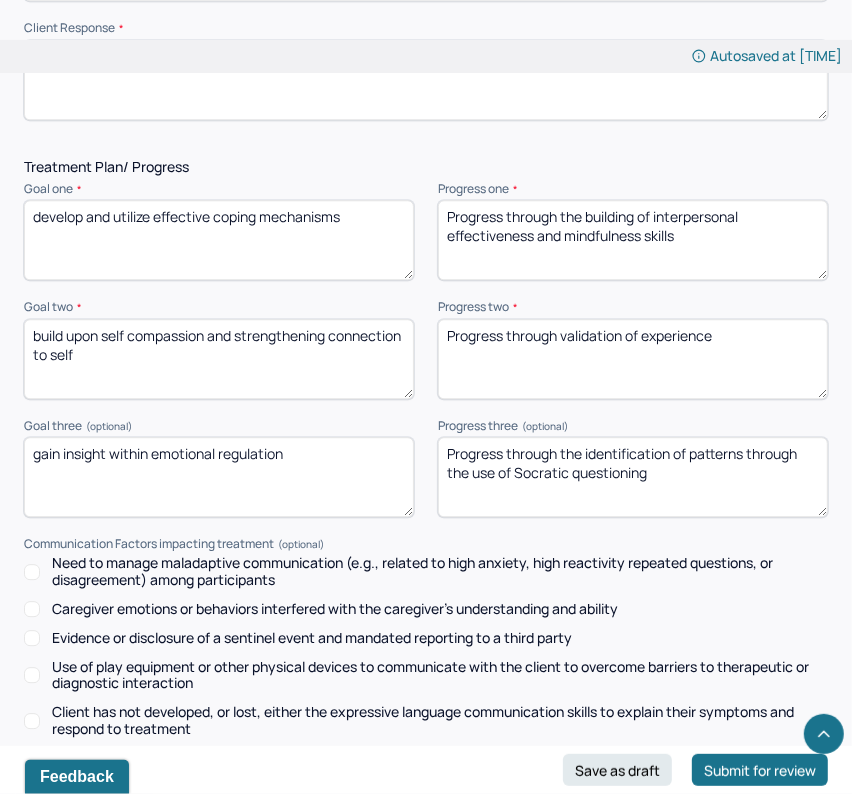 click on "Progress through the identification of patterns through the use of Socratic questioning" at bounding box center (633, 477) 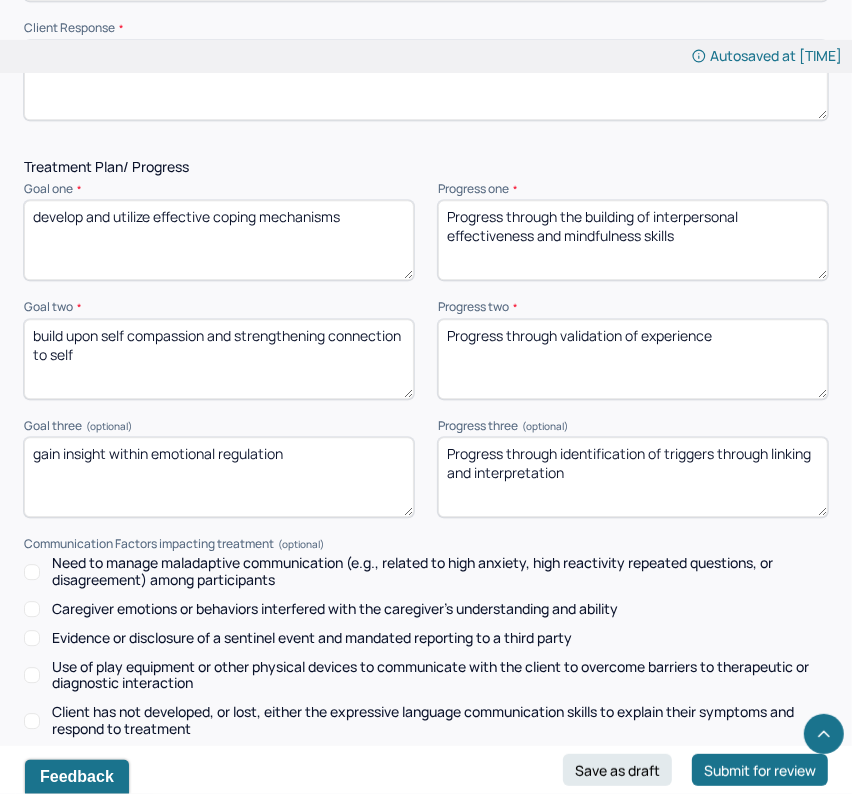 scroll, scrollTop: 2843, scrollLeft: 0, axis: vertical 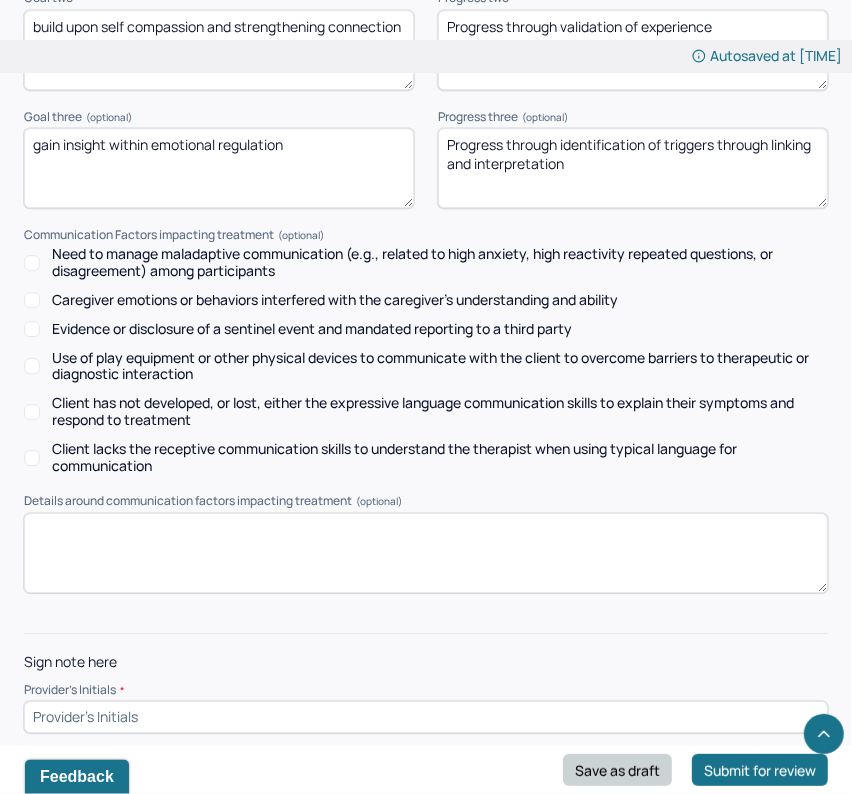 type on "Progress through identification of triggers through linking and interpretation" 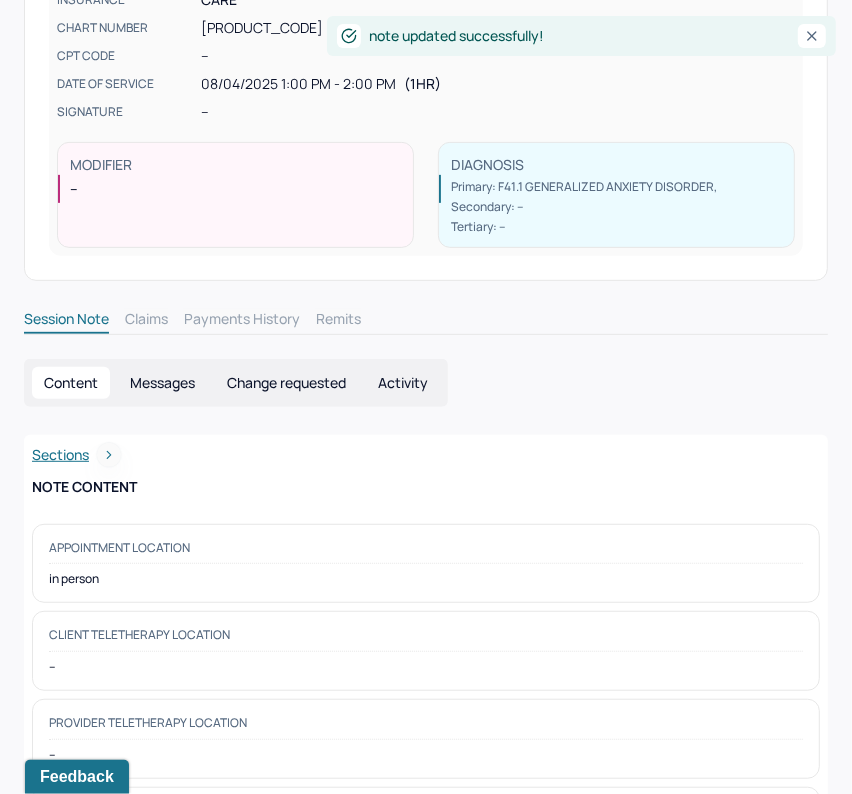 scroll, scrollTop: 0, scrollLeft: 0, axis: both 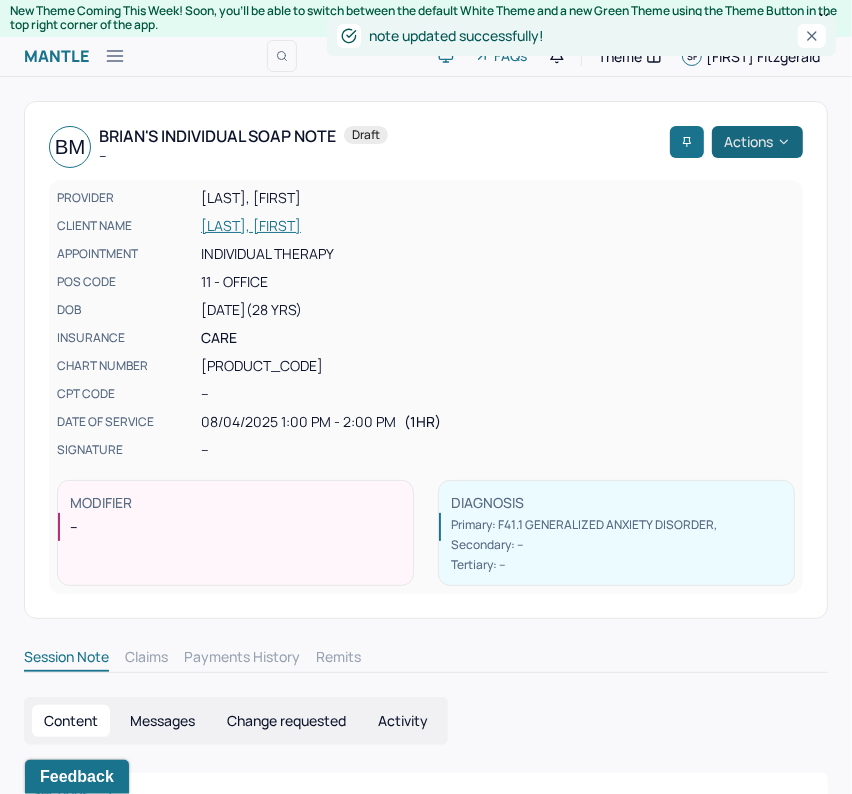 click on "Actions" at bounding box center (757, 142) 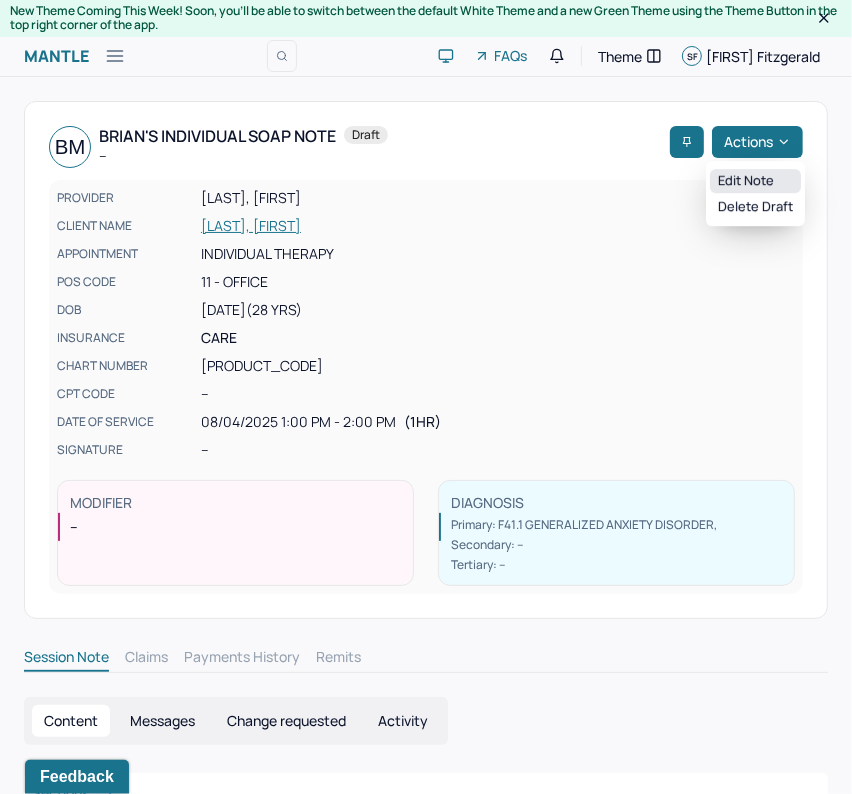 click on "Edit note" at bounding box center (755, 181) 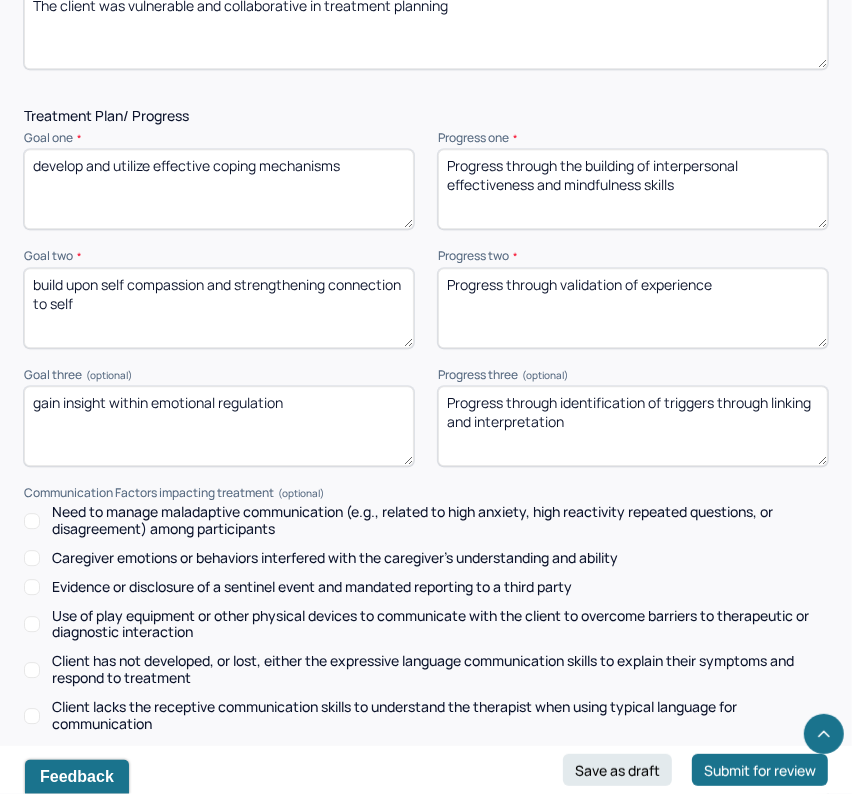 scroll, scrollTop: 2843, scrollLeft: 0, axis: vertical 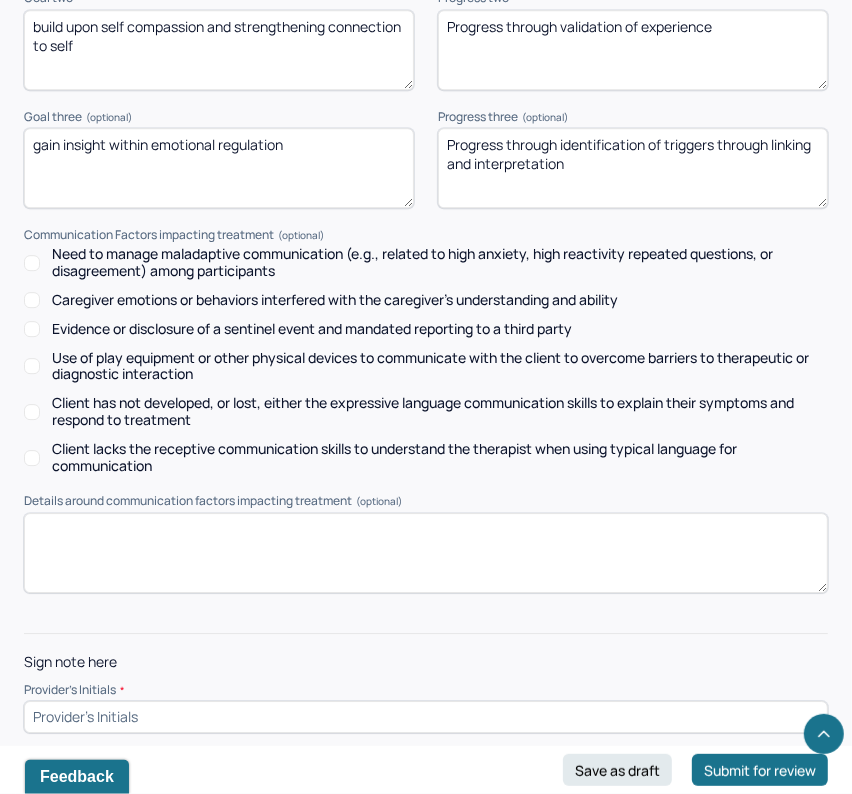 click at bounding box center (426, 717) 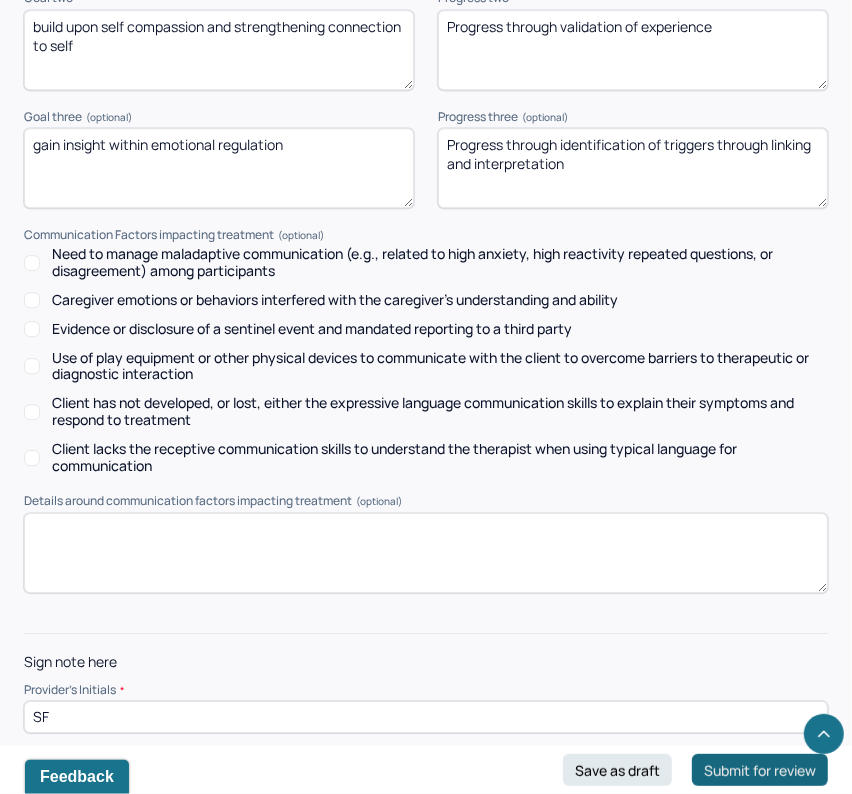 type on "SF" 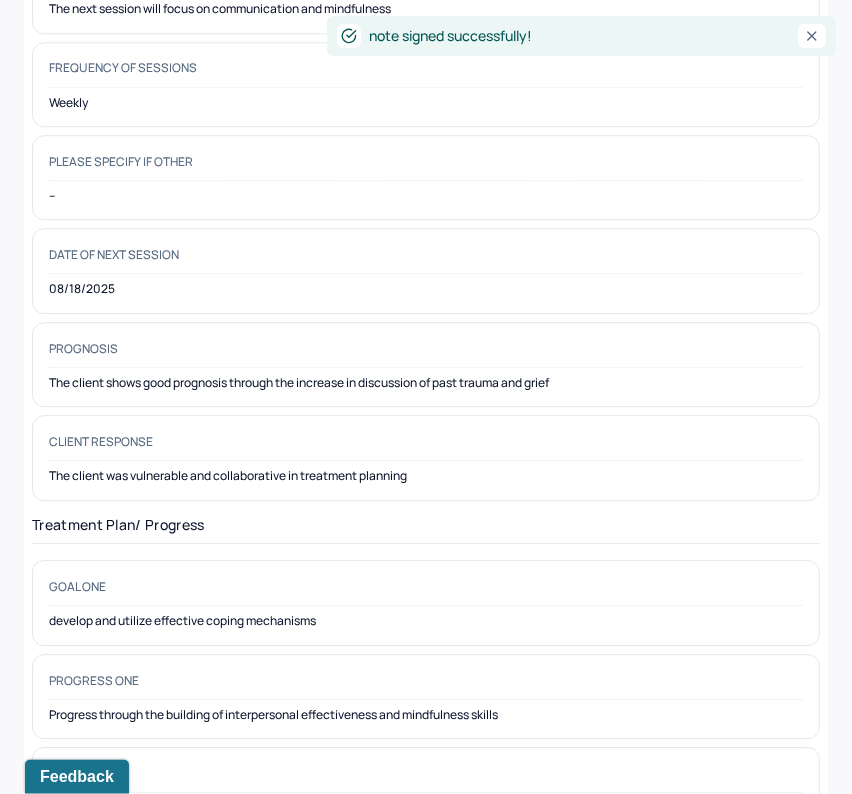 scroll, scrollTop: 0, scrollLeft: 0, axis: both 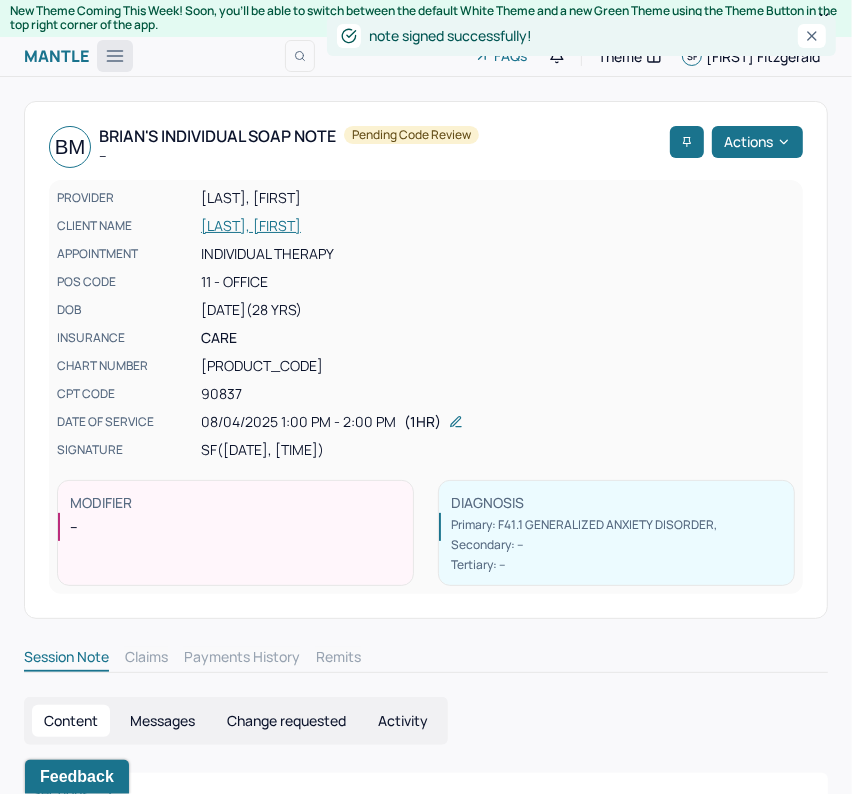 click 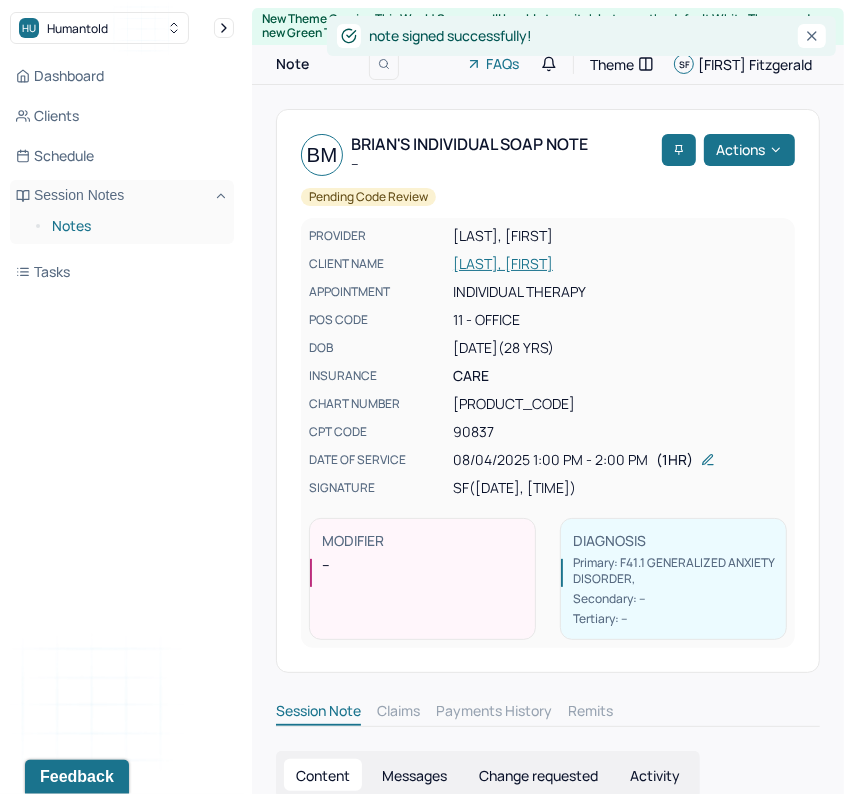 click on "Notes" at bounding box center [135, 226] 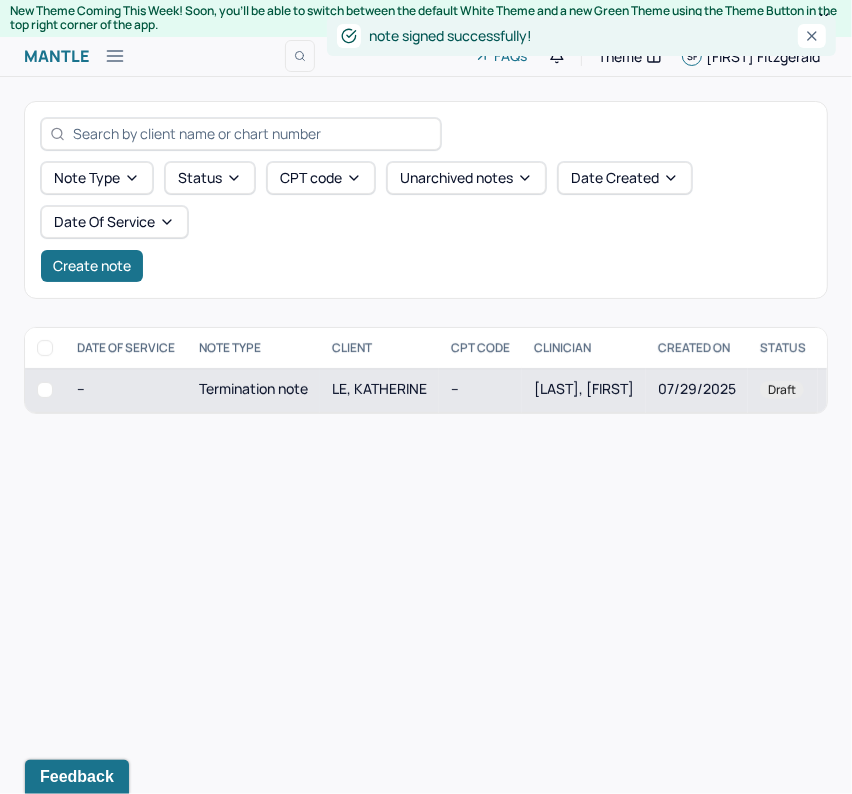click on "Termination note" at bounding box center (253, 390) 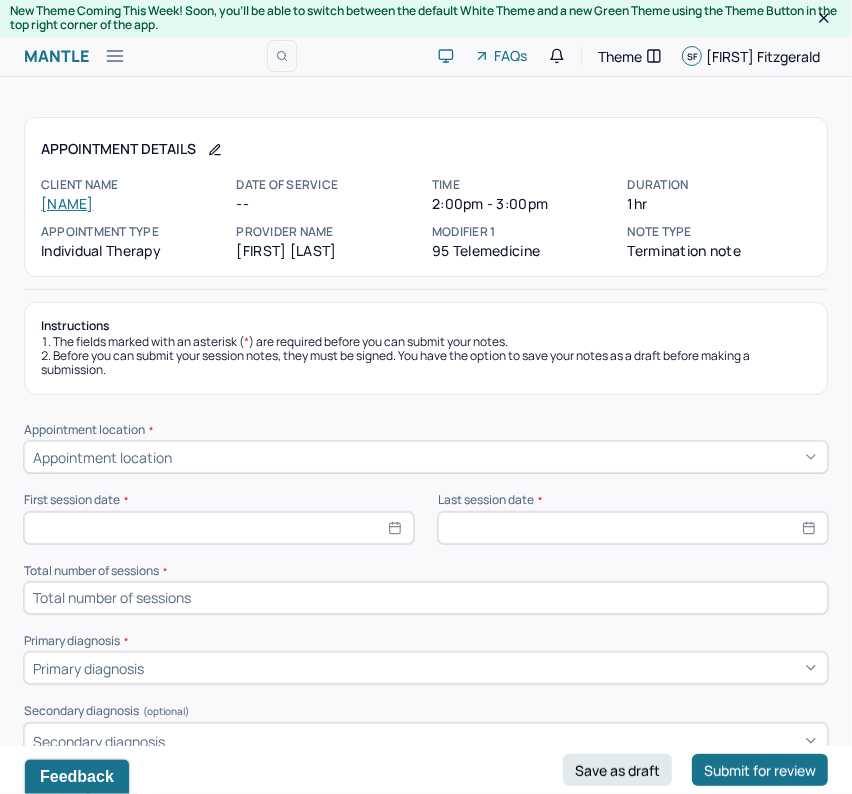 scroll, scrollTop: 4, scrollLeft: 0, axis: vertical 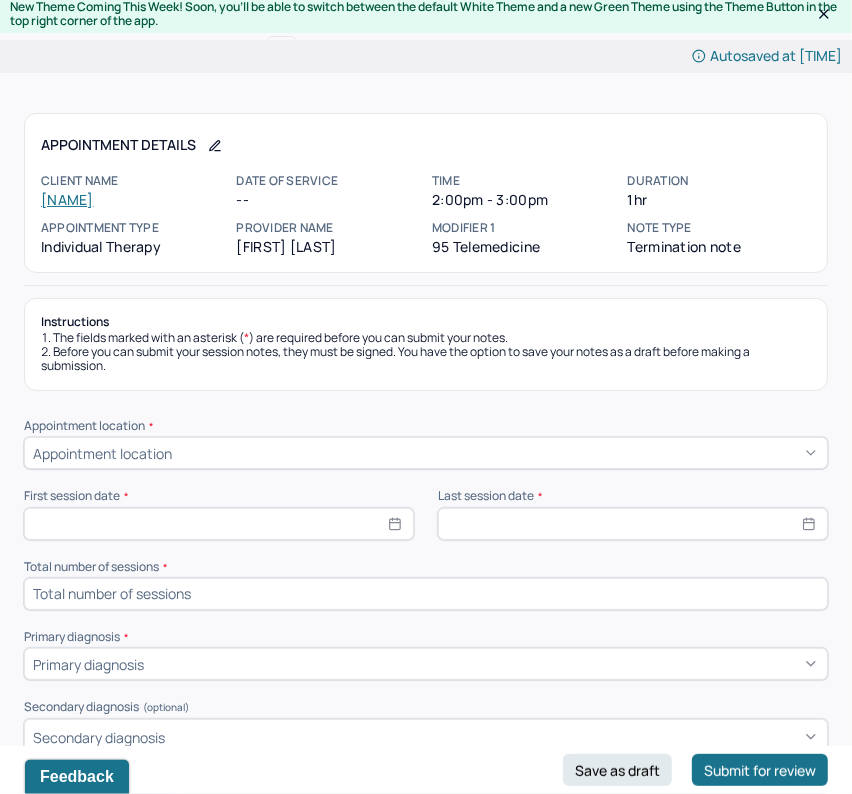 click at bounding box center [219, 524] 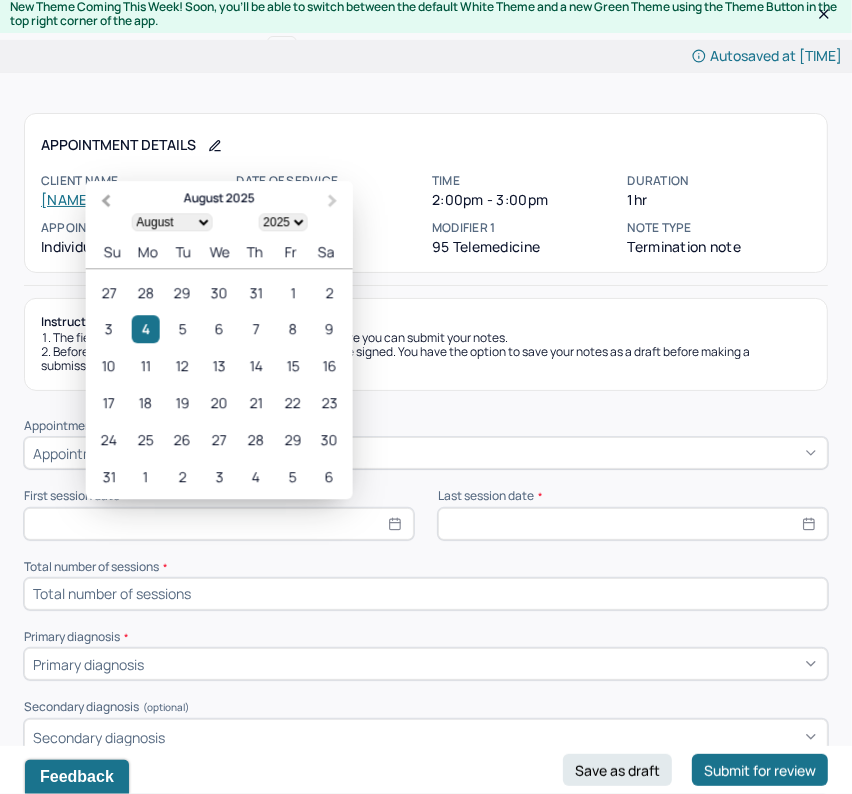 click on "Previous Month" at bounding box center [104, 202] 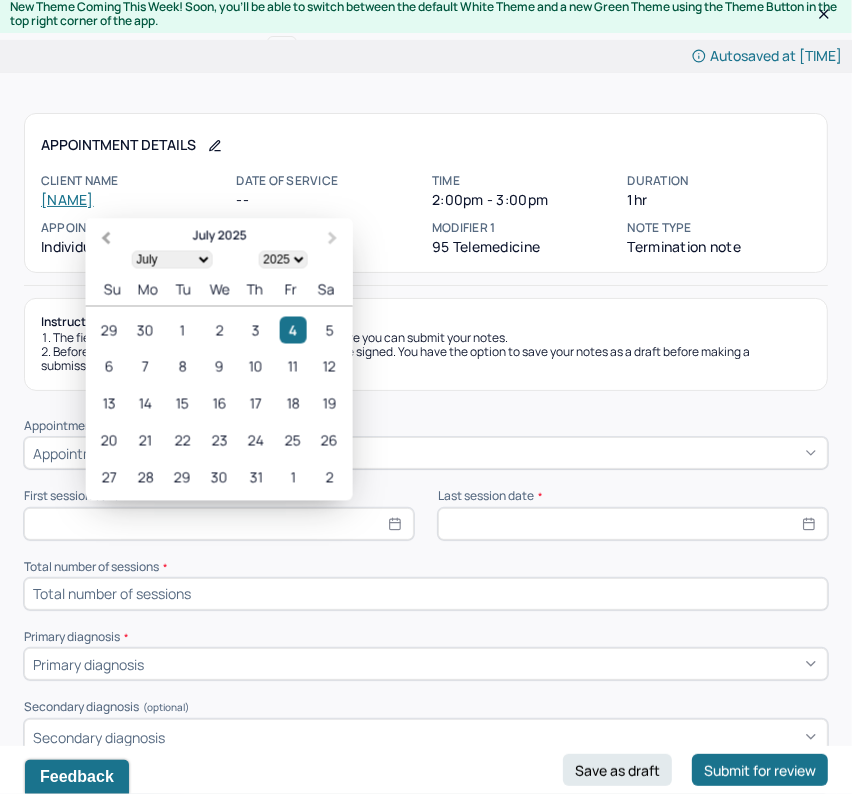 click on "Previous Month" at bounding box center (106, 238) 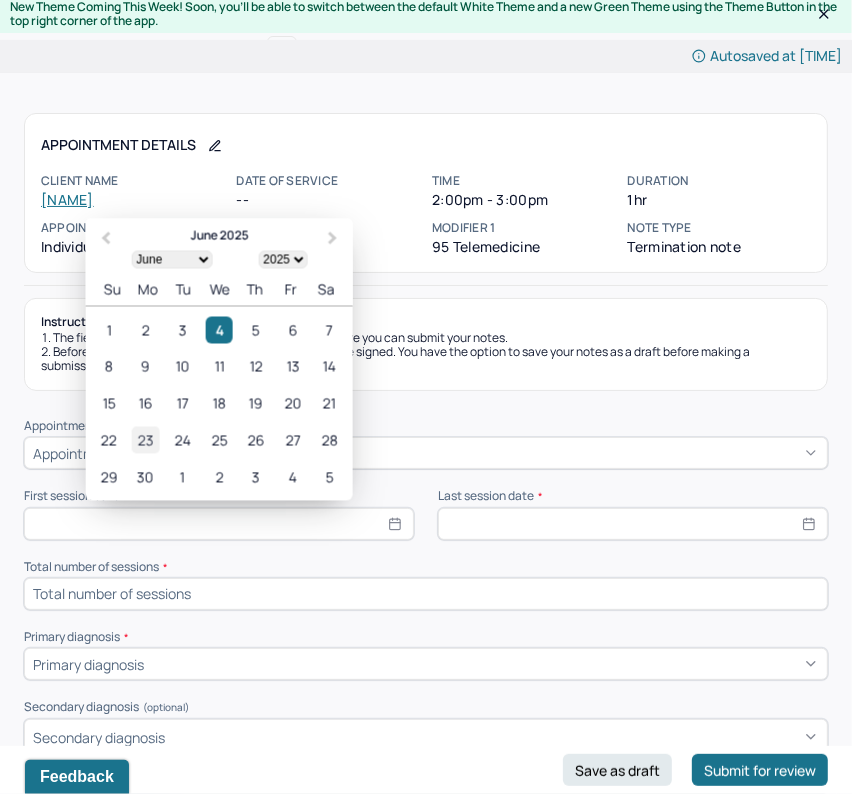click on "23" at bounding box center (145, 439) 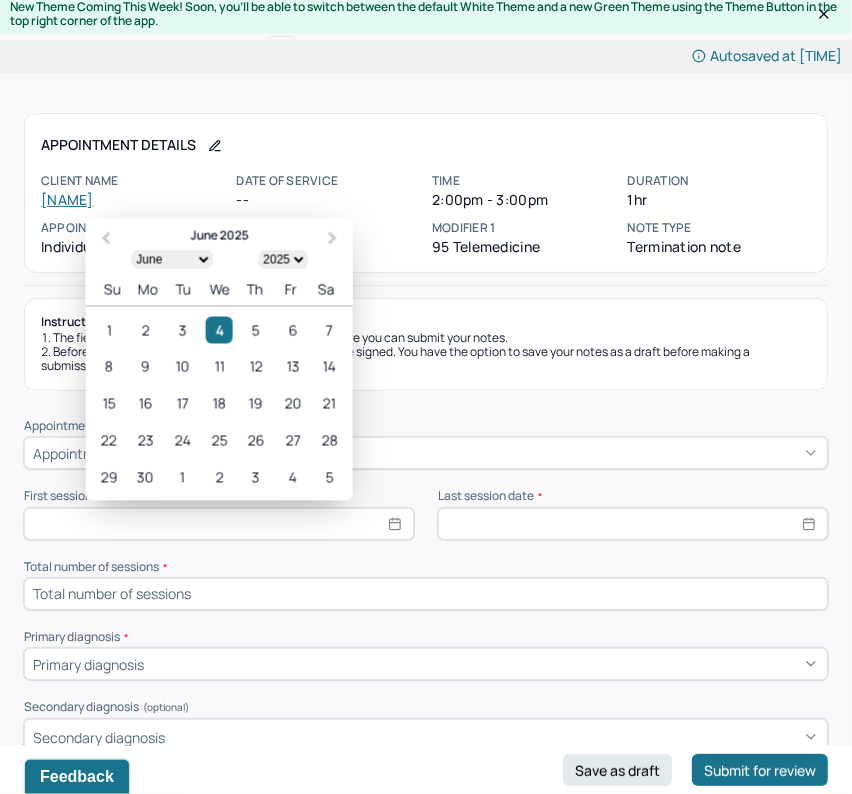 type on "06/23/2025" 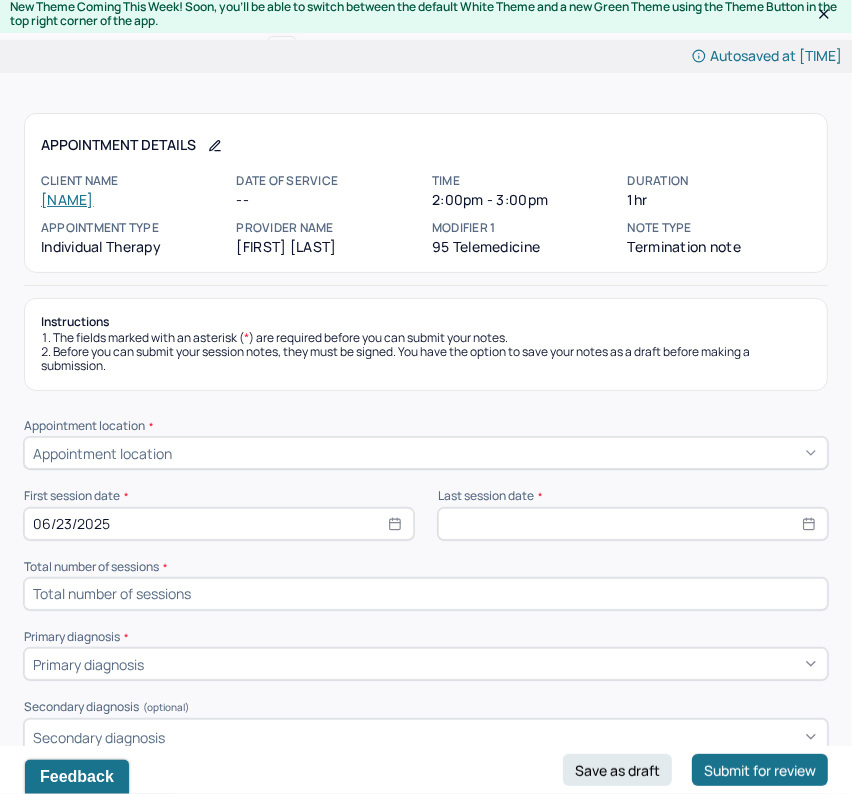 click at bounding box center (633, 524) 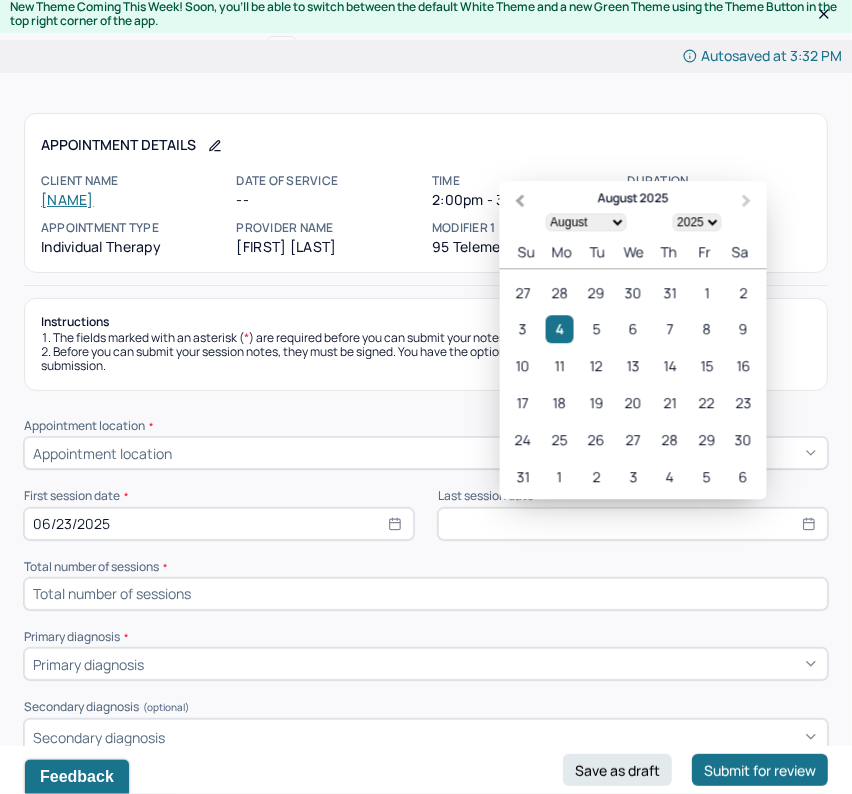 click on "Previous Month" at bounding box center [518, 202] 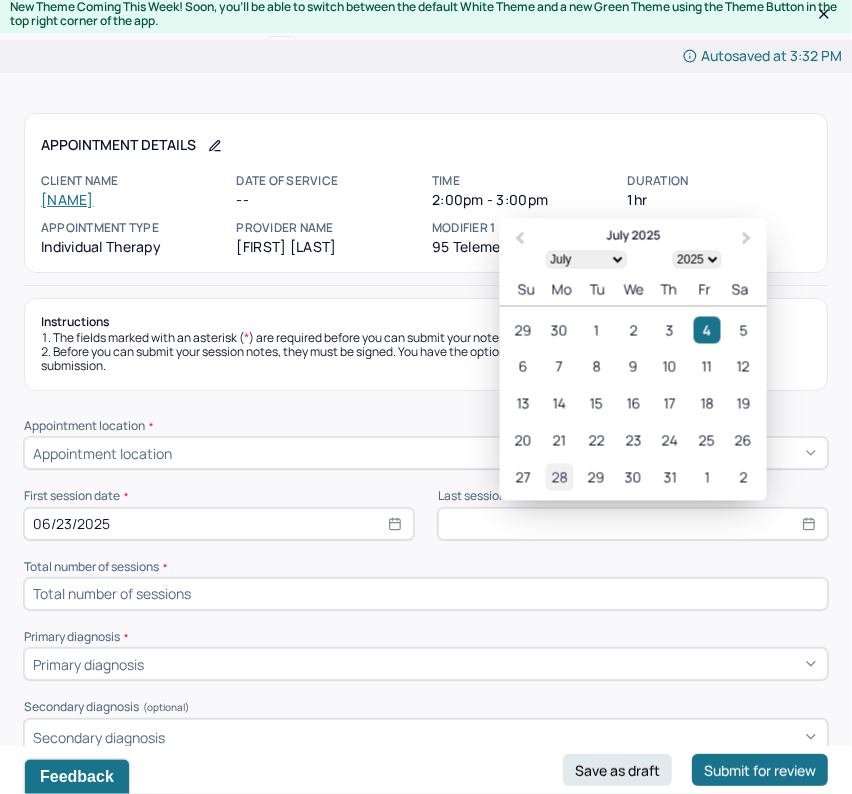 click on "28" at bounding box center (559, 476) 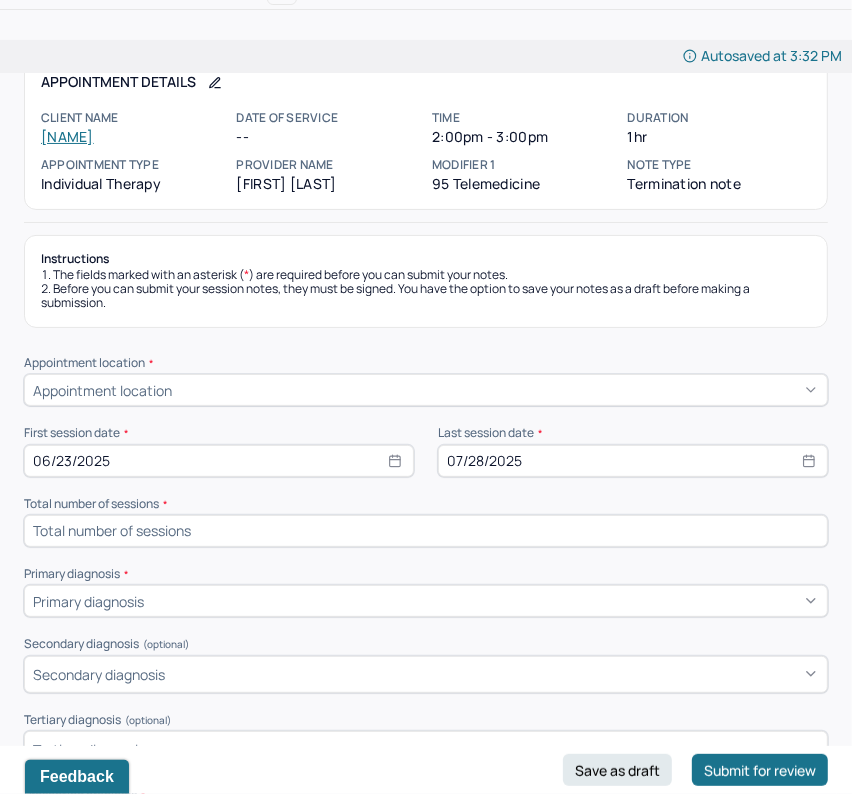 scroll, scrollTop: 84, scrollLeft: 0, axis: vertical 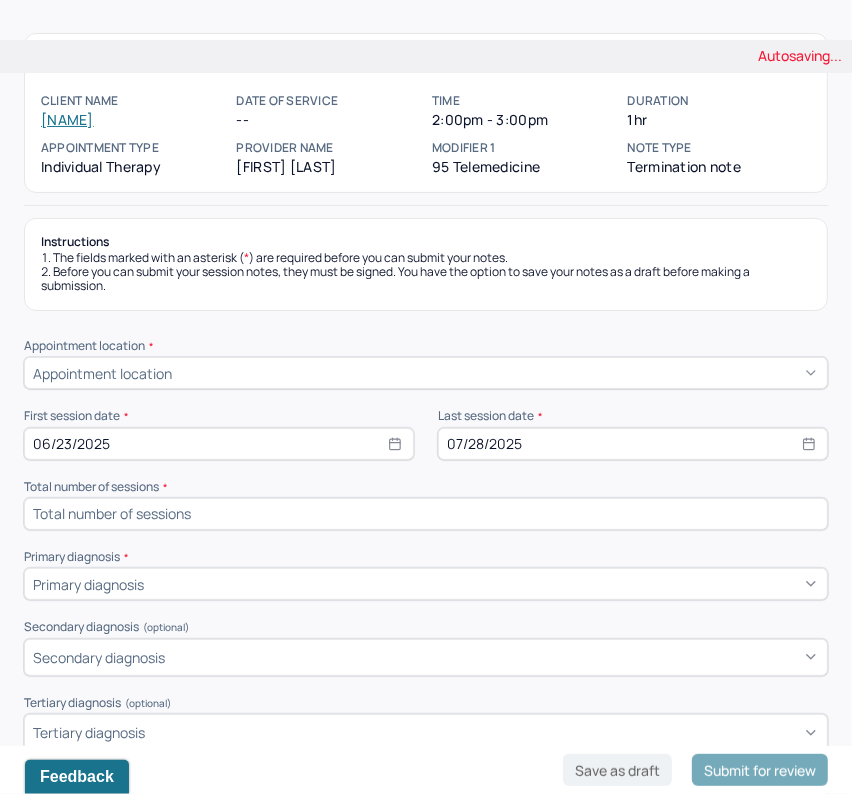 click at bounding box center (426, 514) 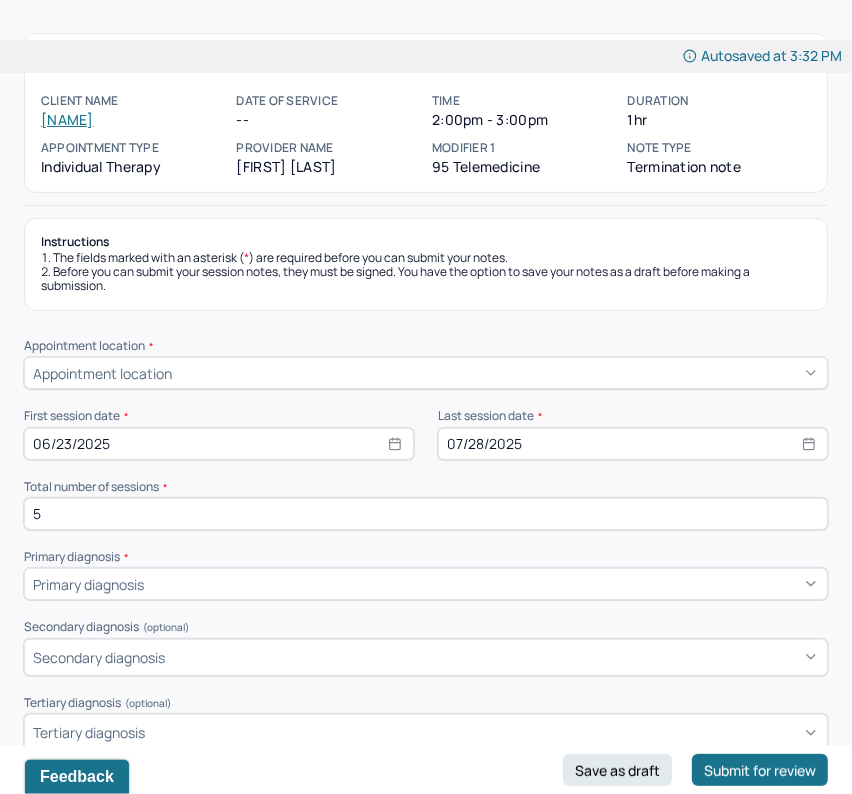 type on "5" 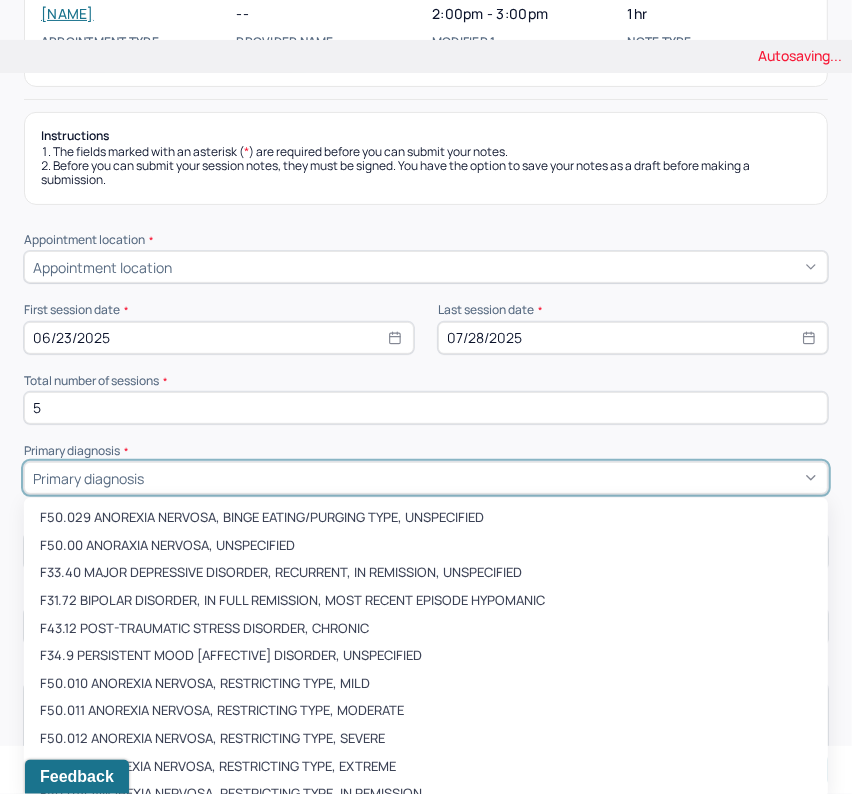 scroll, scrollTop: 200, scrollLeft: 0, axis: vertical 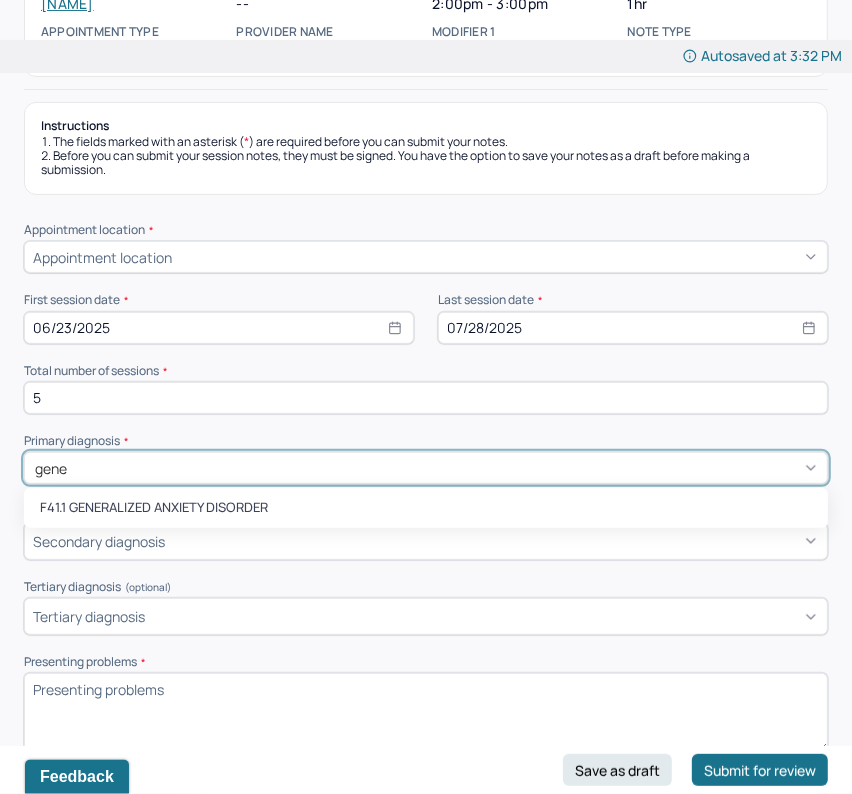 type on "gener" 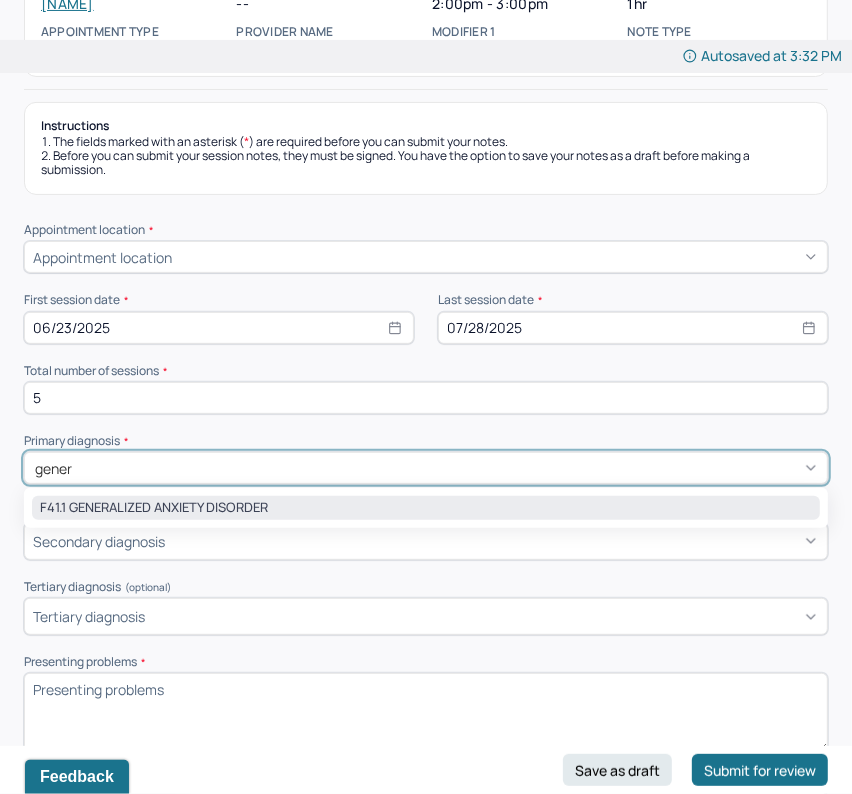 click on "F41.1 GENERALIZED ANXIETY DISORDER" at bounding box center (426, 508) 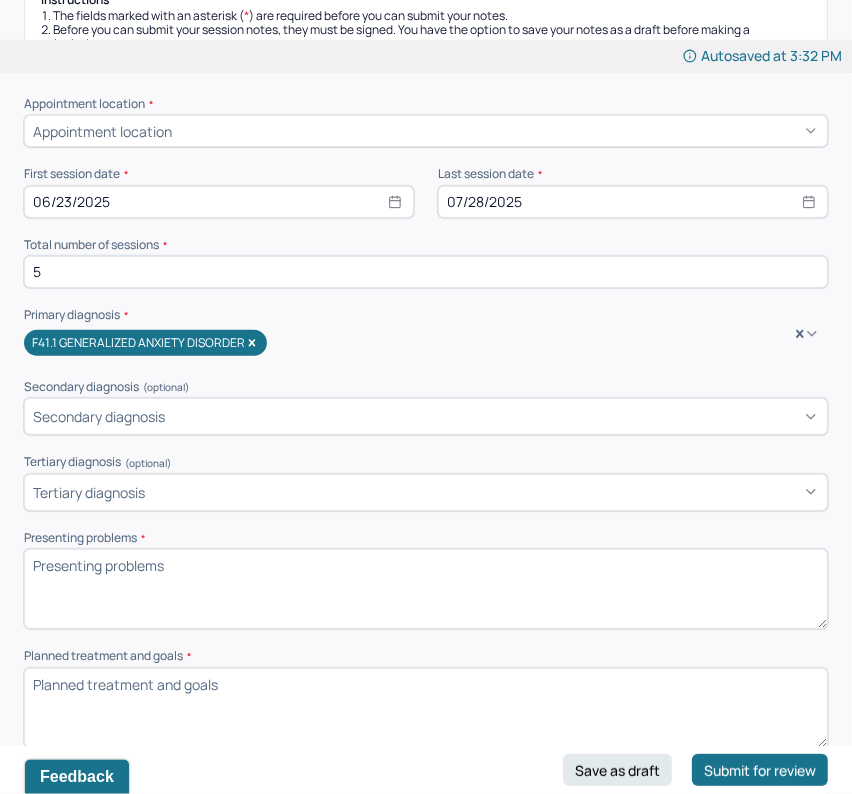 scroll, scrollTop: 327, scrollLeft: 0, axis: vertical 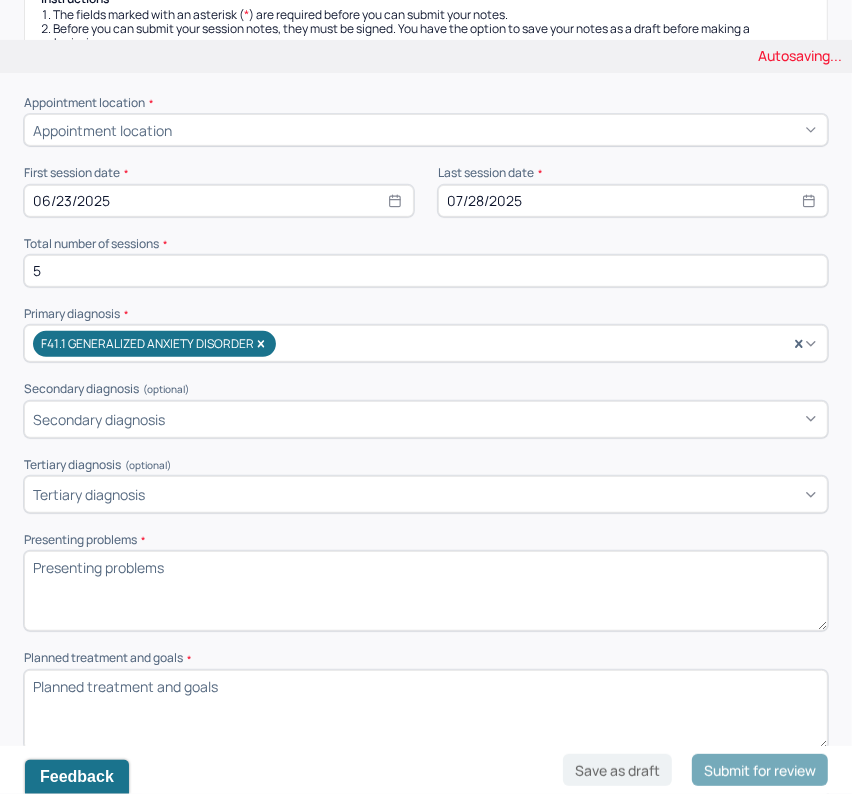 click on "Presenting problems *" at bounding box center (426, 591) 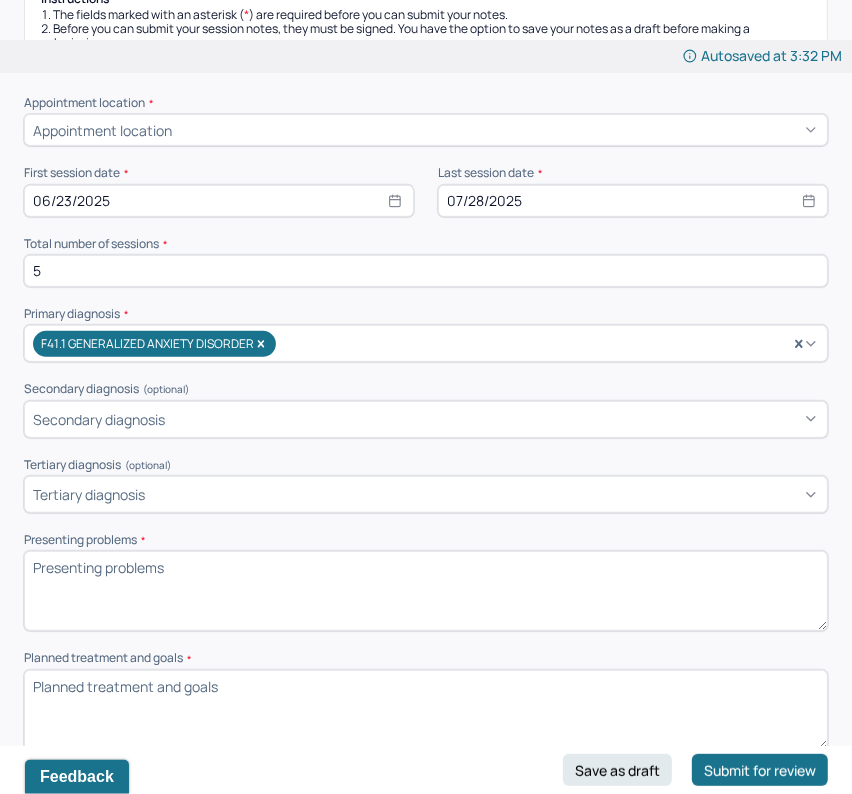 click on "Presenting problems *" at bounding box center (426, 591) 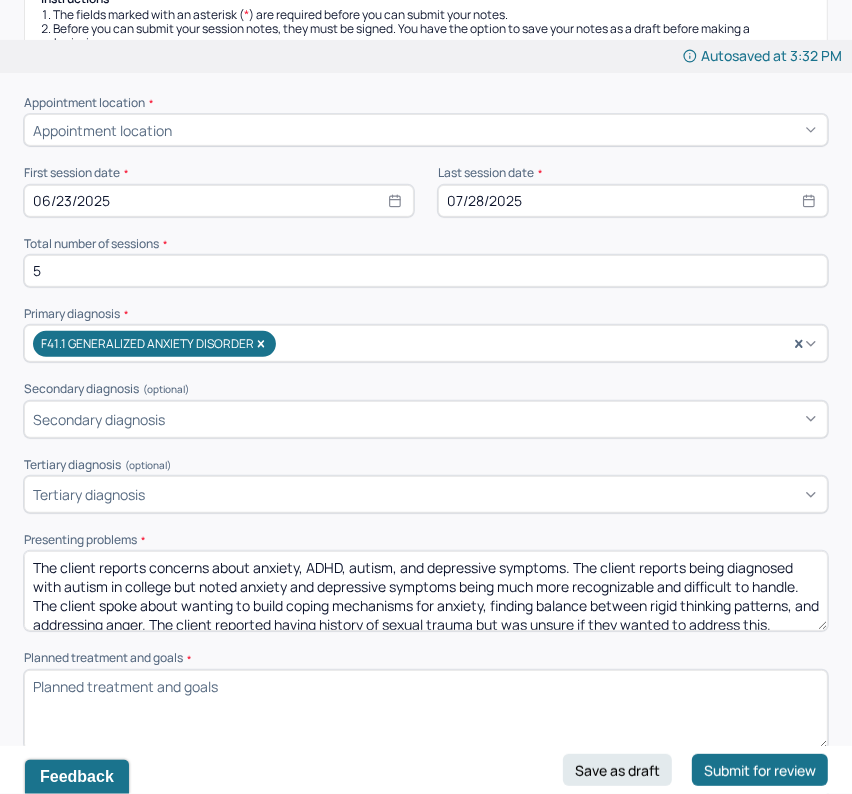 scroll, scrollTop: 25, scrollLeft: 0, axis: vertical 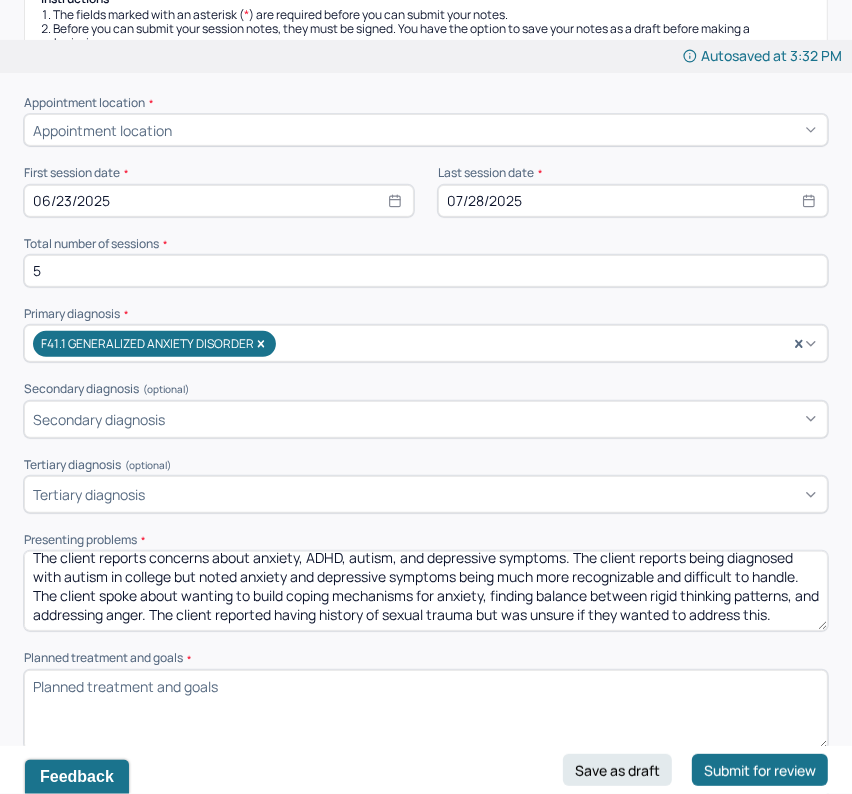 type on "The client reports concerns about anxiety, ADHD, autism, and depressive symptoms. The client reports being diagnosed with autism in college but noted anxiety and depressive symptoms being much more recognizable and difficult to handle. The client spoke about wanting to build coping mechanisms for anxiety, finding balance between rigid thinking patterns, and addressing anger. The client reported having history of sexual trauma but was unsure if they wanted to address this." 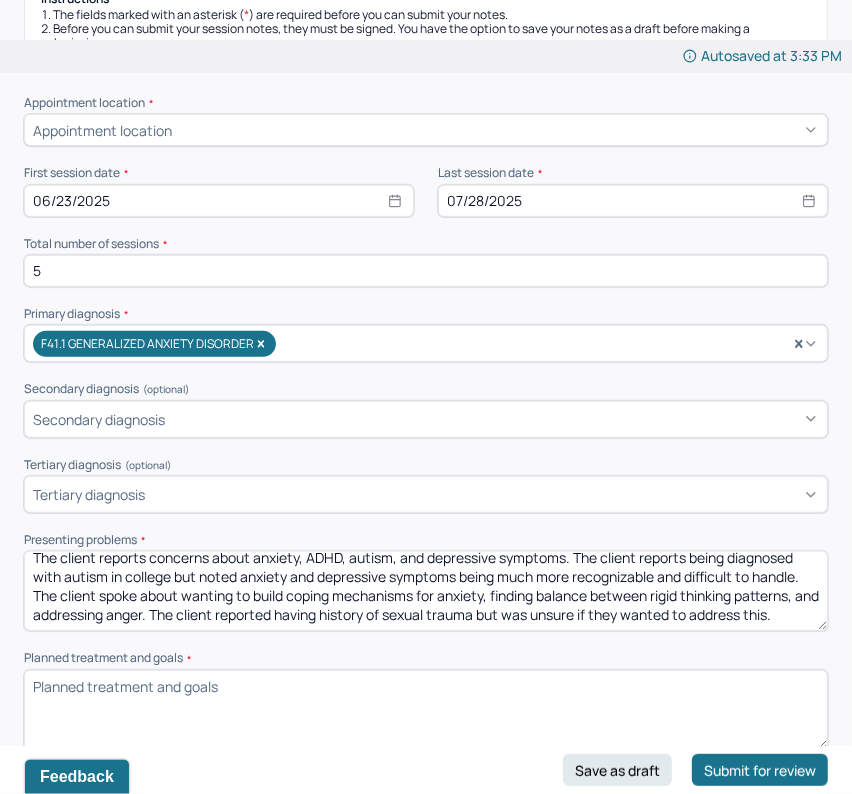 scroll, scrollTop: 30, scrollLeft: 0, axis: vertical 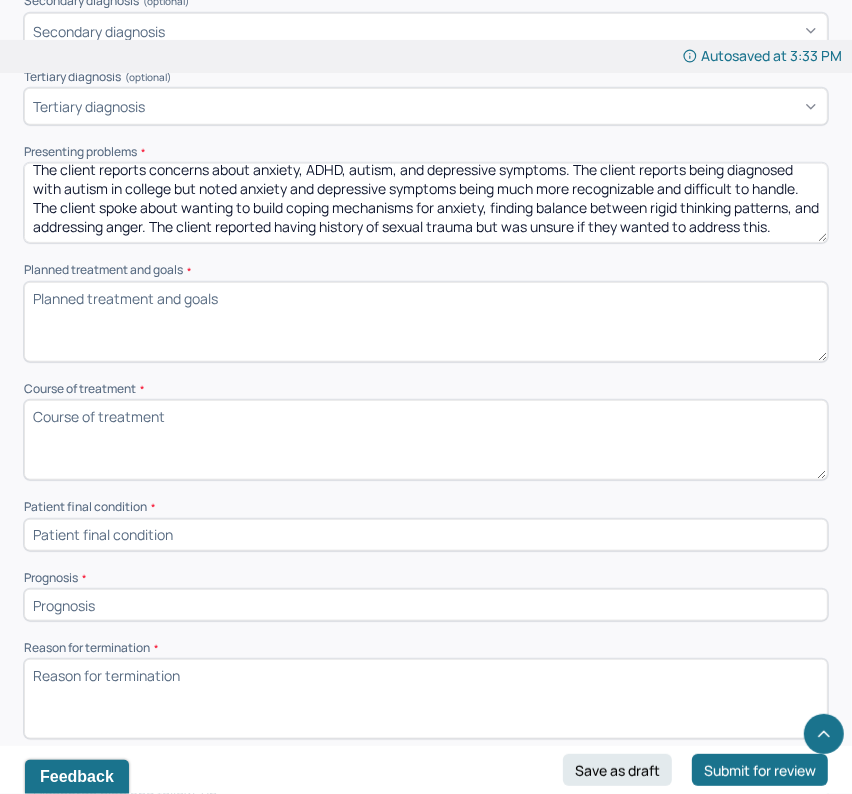 click on "Planned treatment and goals *" at bounding box center [426, 322] 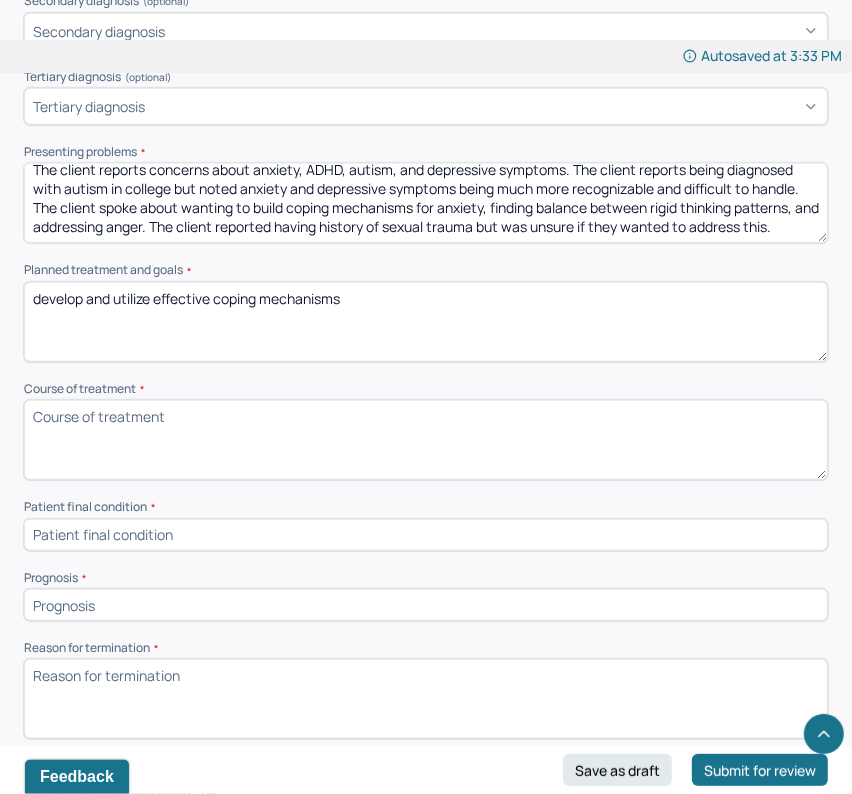 click on "develop and utilize effective coping mechanisms" at bounding box center [426, 322] 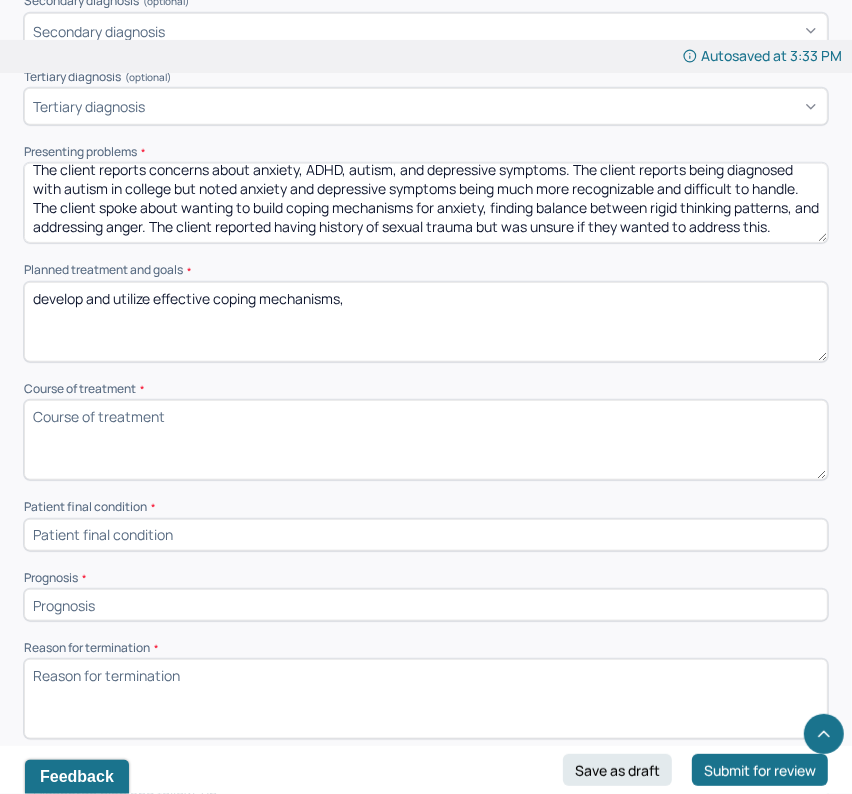 paste on "gain insight around building socialization and communication skills" 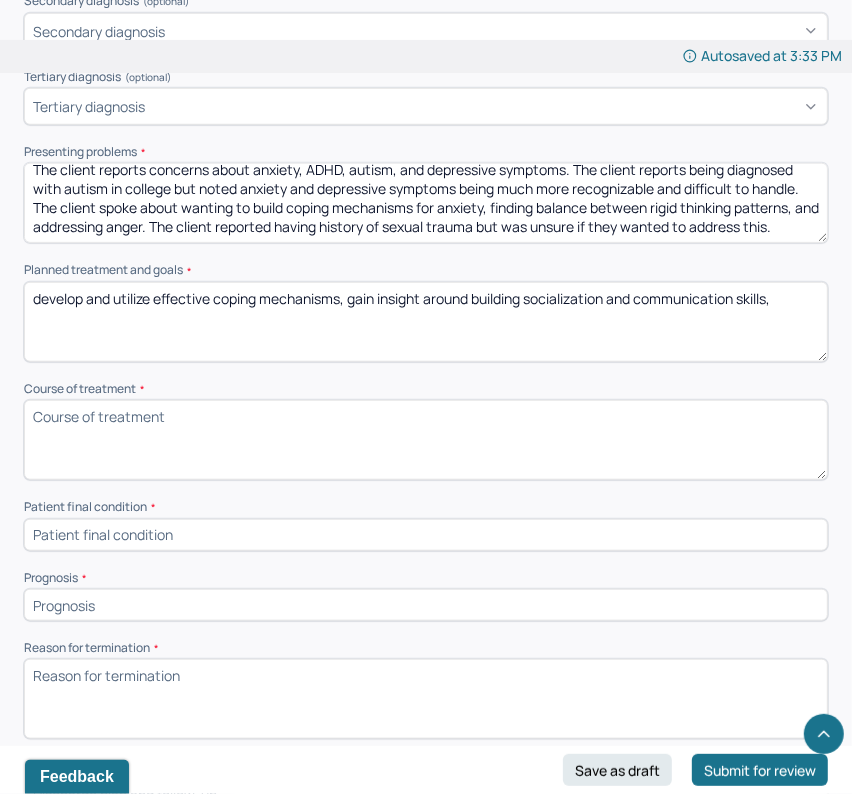 click on "develop and utilize effective coping mechanisms, gain insight around building socialization and communication skills," at bounding box center [426, 322] 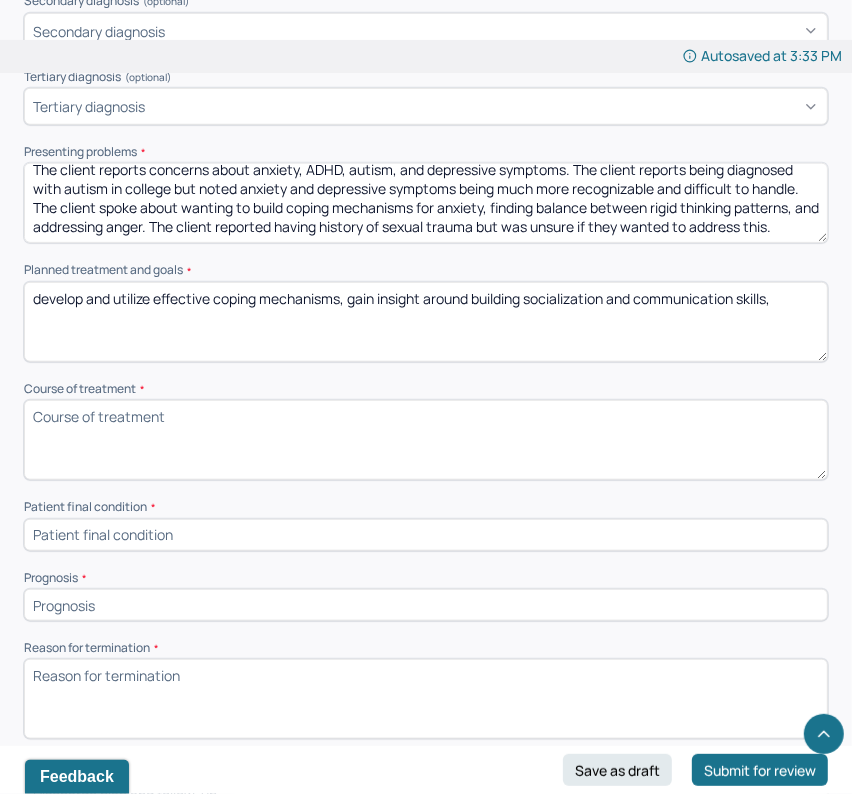 paste on "build upon self compassion" 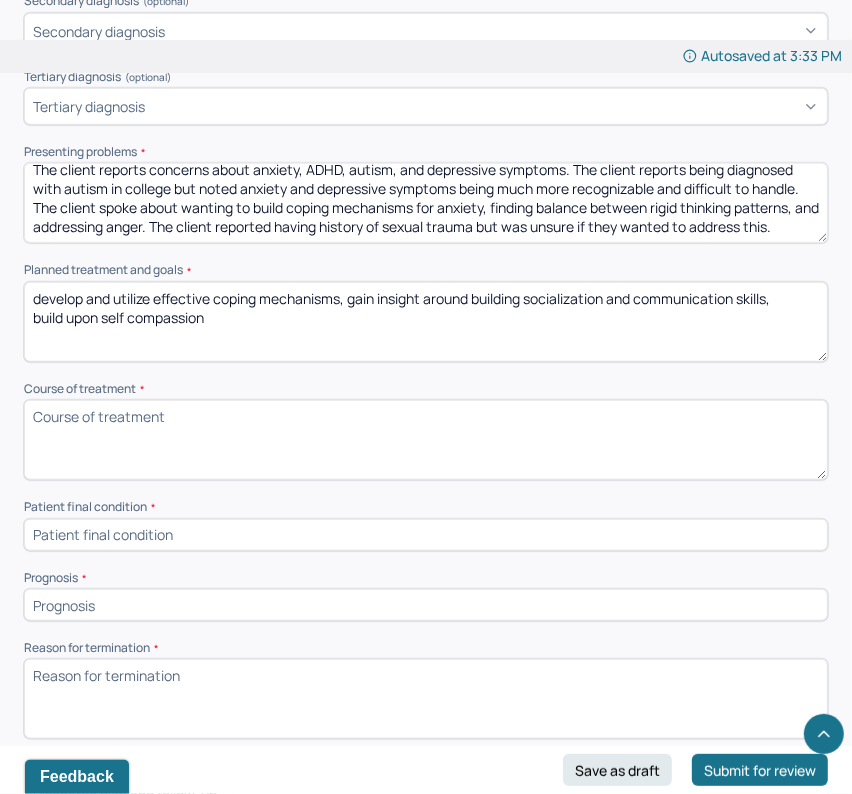 click on "develop and utilize effective coping mechanisms, gain insight around building socialization and communication skills,
build upon self compassion" at bounding box center (426, 322) 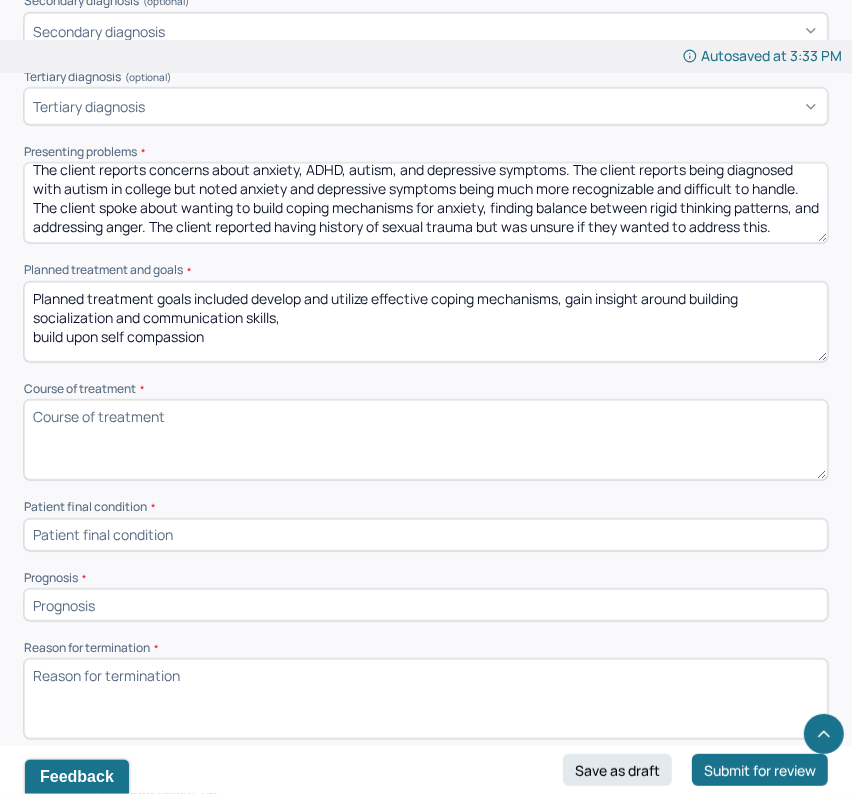 click on "Planned treatment goals included develop and utilize effective coping mechanisms, gain insight around building socialization and communication skills,
build upon self compassion" at bounding box center (426, 322) 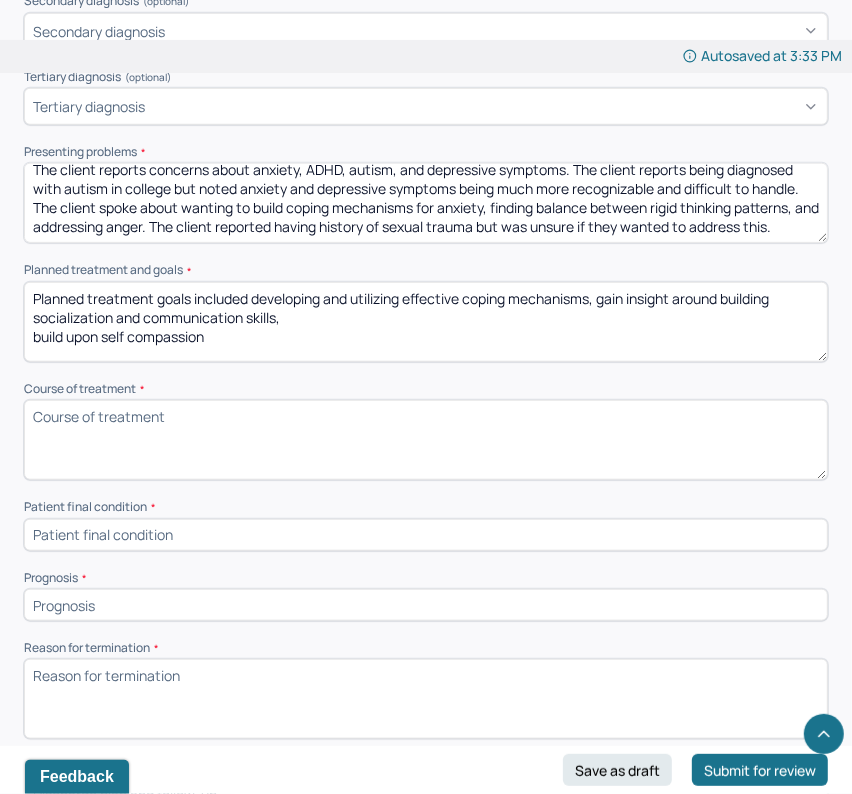 click on "Planned treatment goals included developing and utilizing effective coping mechanisms, gain insight around building socialization and communication skills,
build upon self compassion" at bounding box center (426, 322) 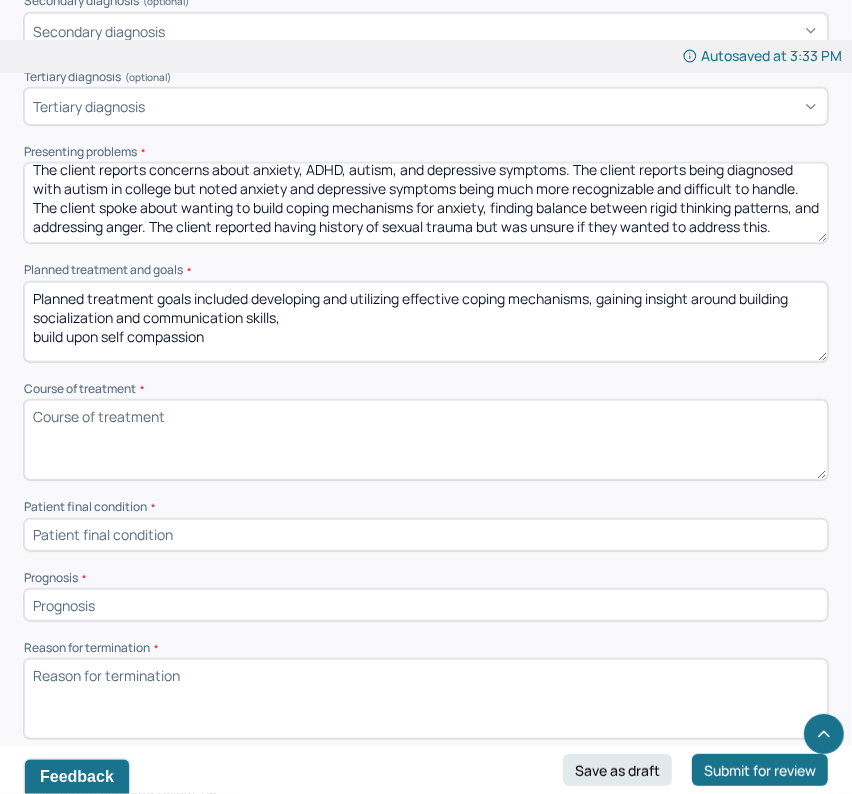click on "Planned treatment goals included developing and utilizing effective coping mechanisms, gaining insight around building socialization and communication skills,
build upon self compassion" at bounding box center [426, 322] 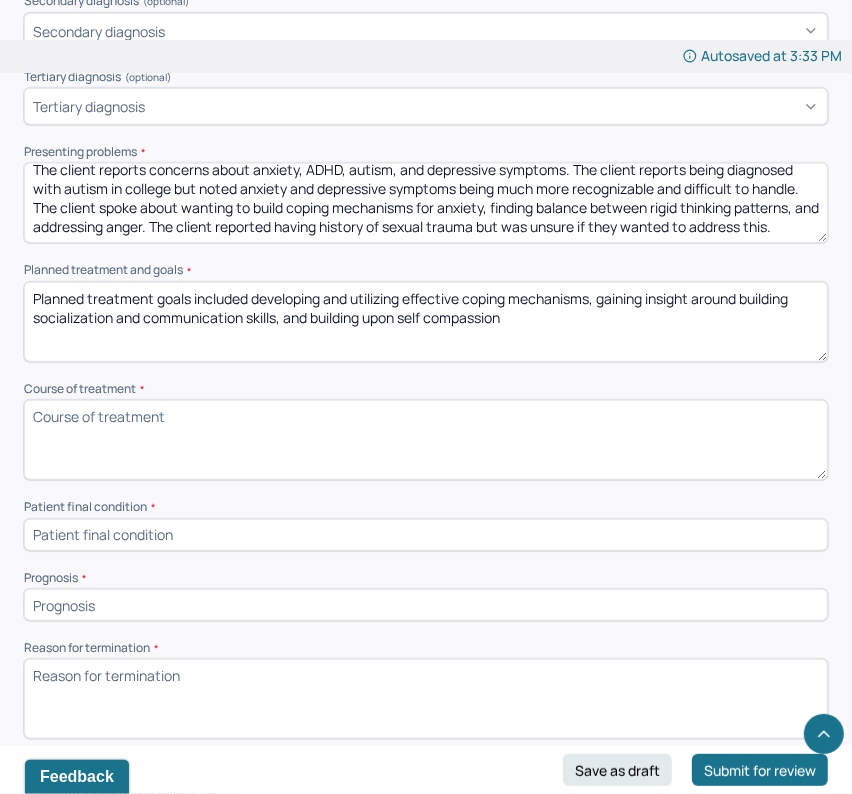 click on "Planned treatment goals included developing and utilizing effective coping mechanisms, gaining insight around building socialization and communication skills, and build upon self compassion" at bounding box center [426, 322] 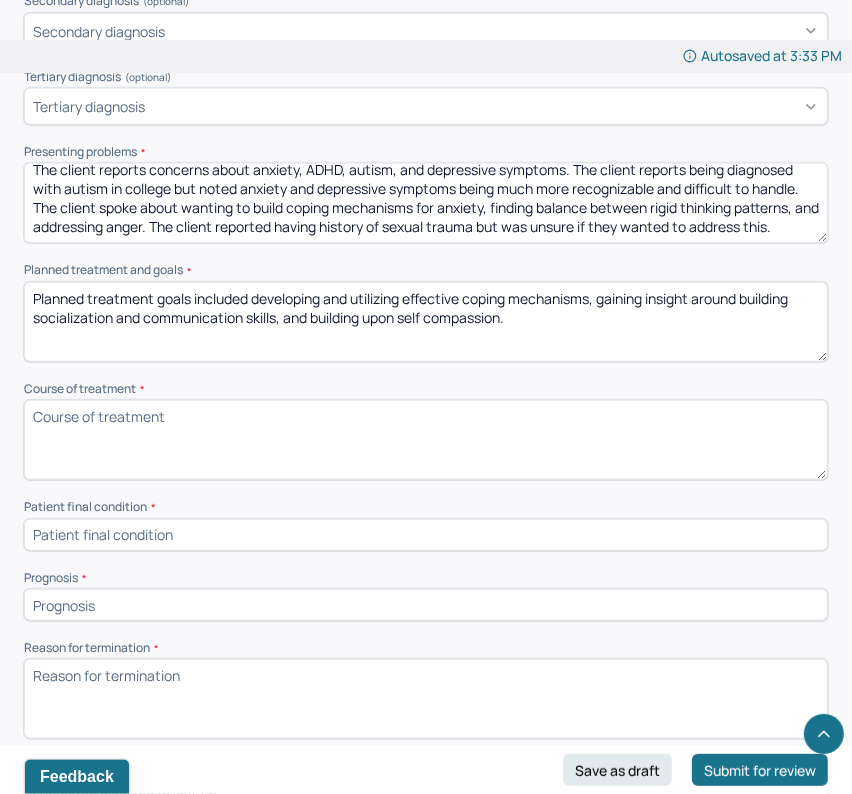 type on "Planned treatment goals included developing and utilizing effective coping mechanisms, gaining insight around building socialization and communication skills, and building upon self compassion." 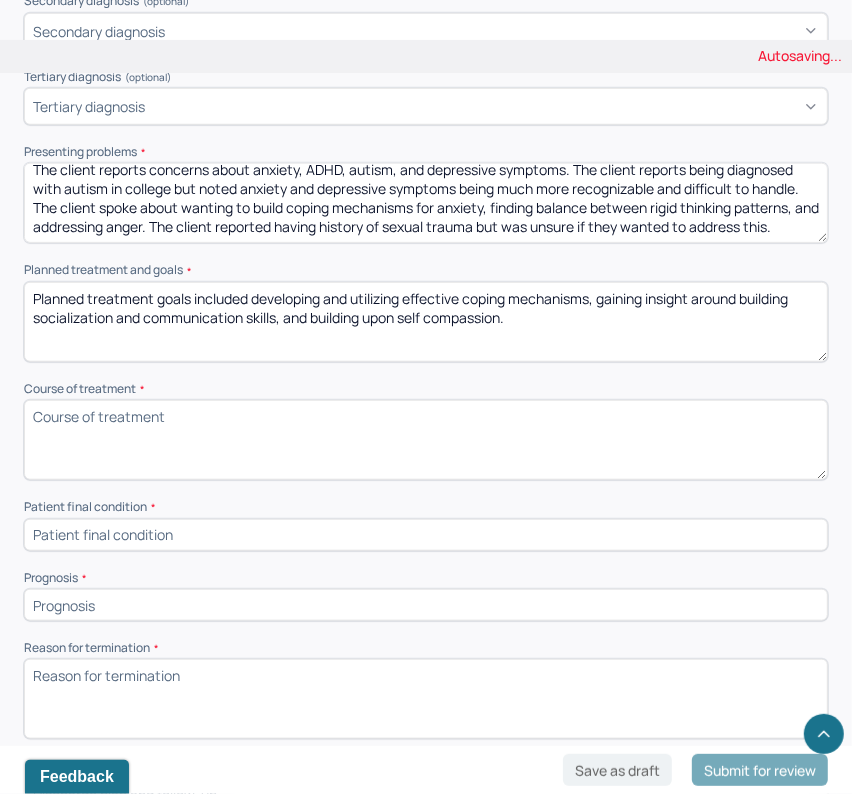 click on "Course of treatment *" at bounding box center [426, 440] 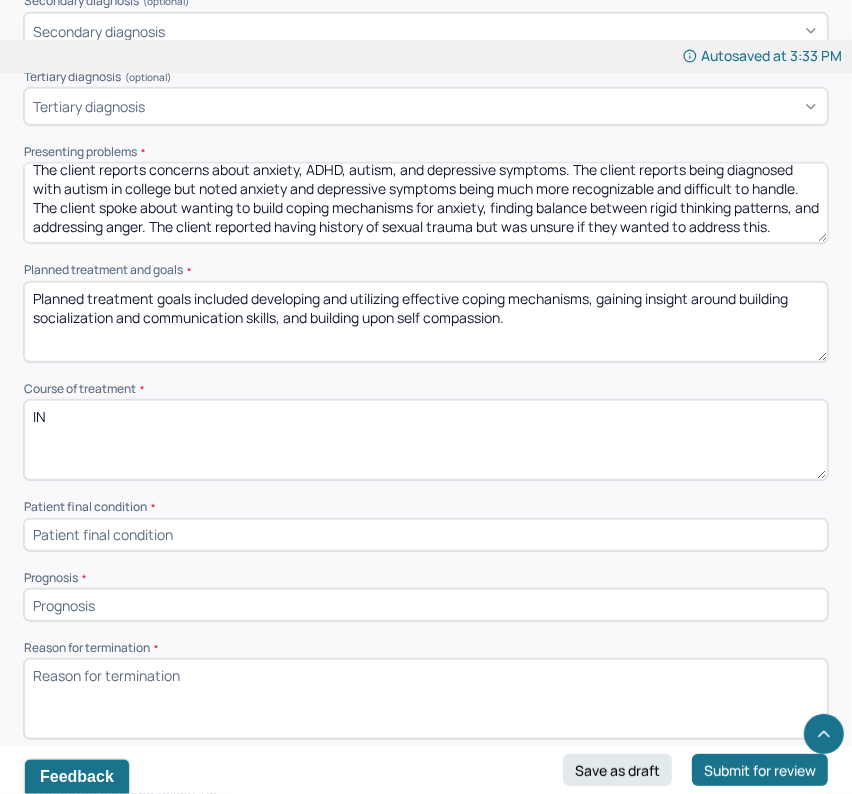 type on "I" 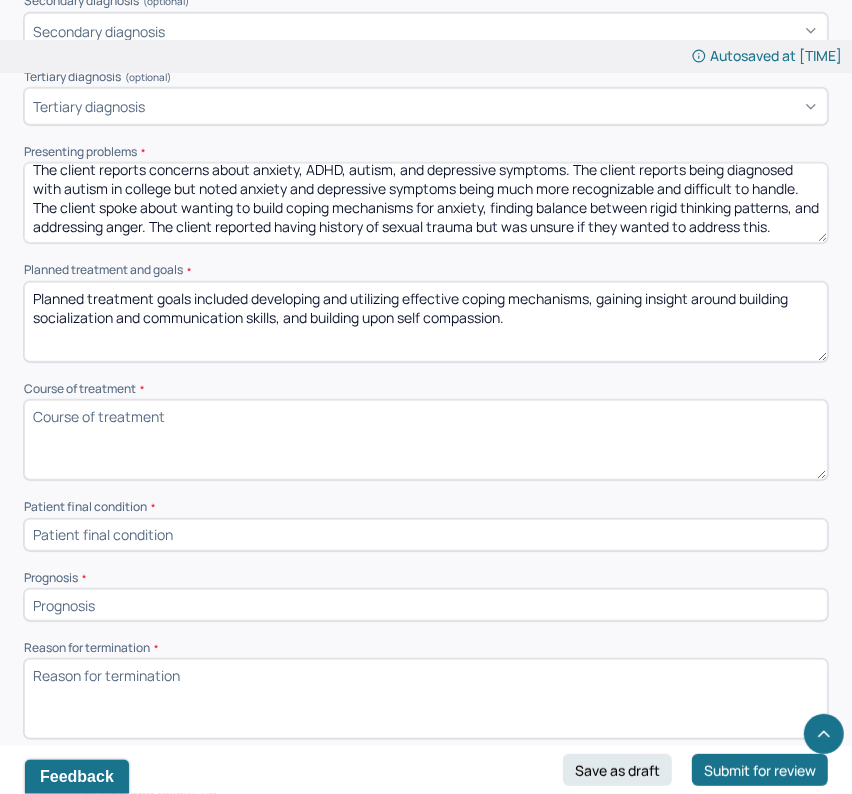 click on "Planned treatment goals included developing and utilizing effective coping mechanisms, gaining insight around building socialization and communication skills, and building upon self compassion." at bounding box center (426, 322) 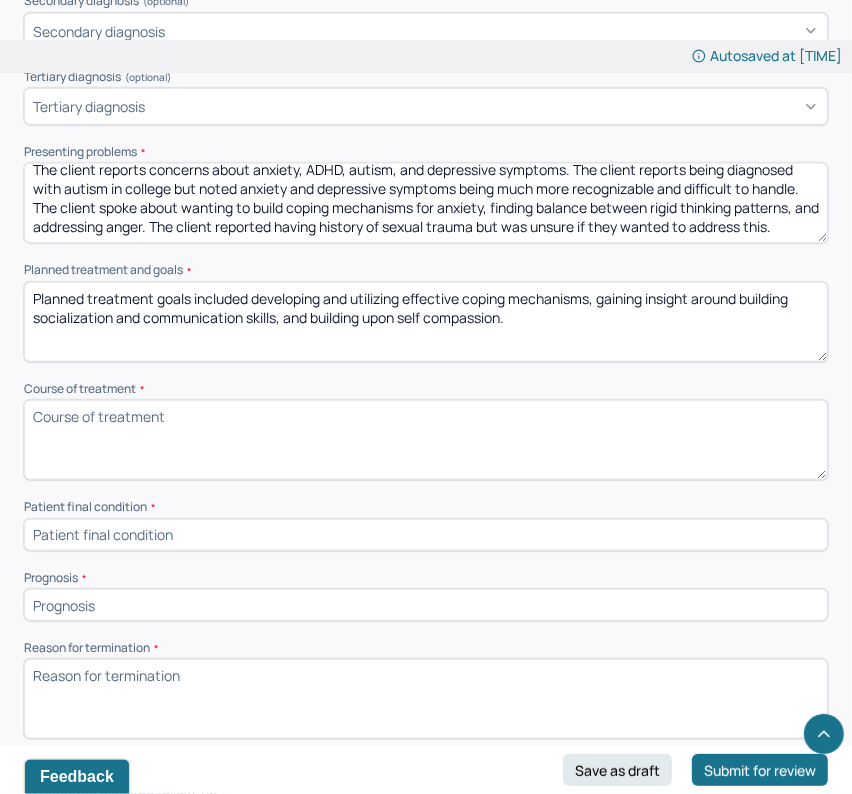 drag, startPoint x: 601, startPoint y: 293, endPoint x: 276, endPoint y: 315, distance: 325.74377 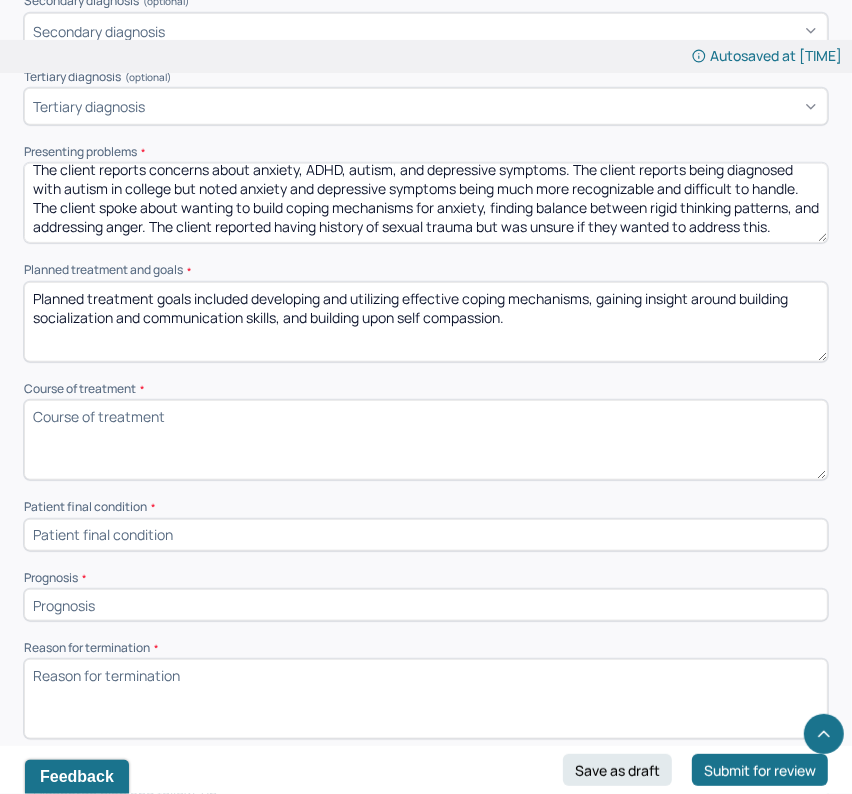 click on "Course of treatment *" at bounding box center (426, 440) 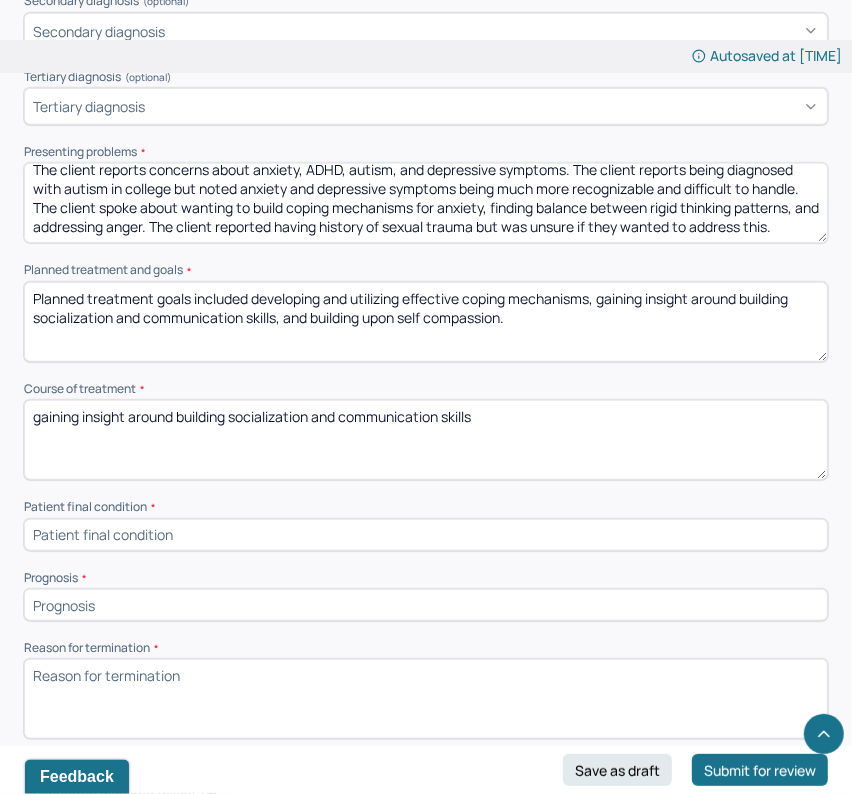 click on "gaining insight around building socialization and communication skills" at bounding box center (426, 440) 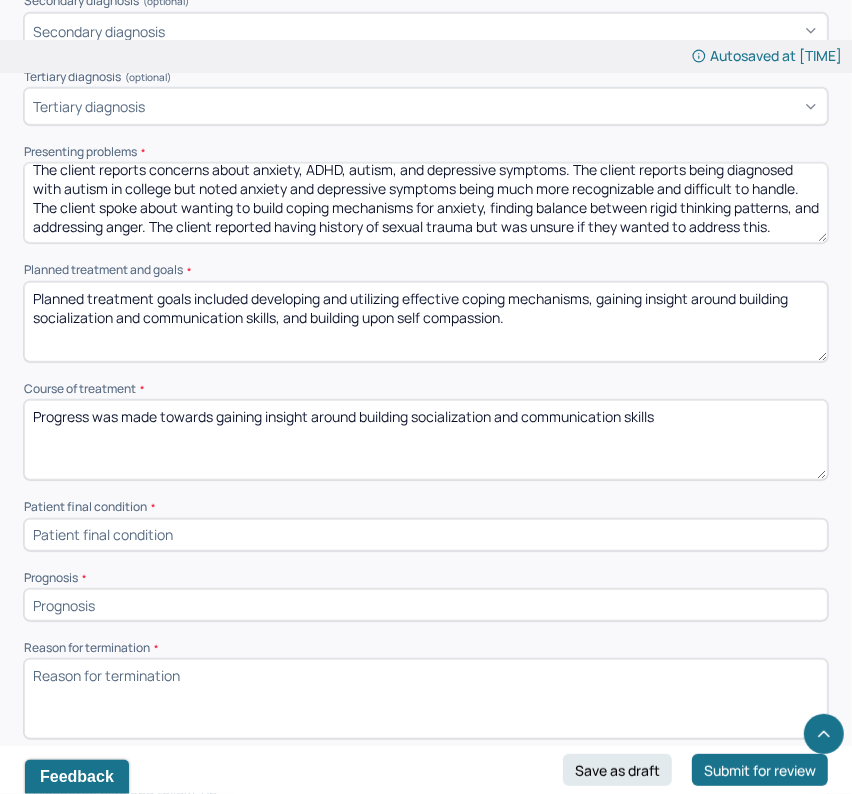 click on "gaining insight around building socialization and communication skills" at bounding box center [426, 440] 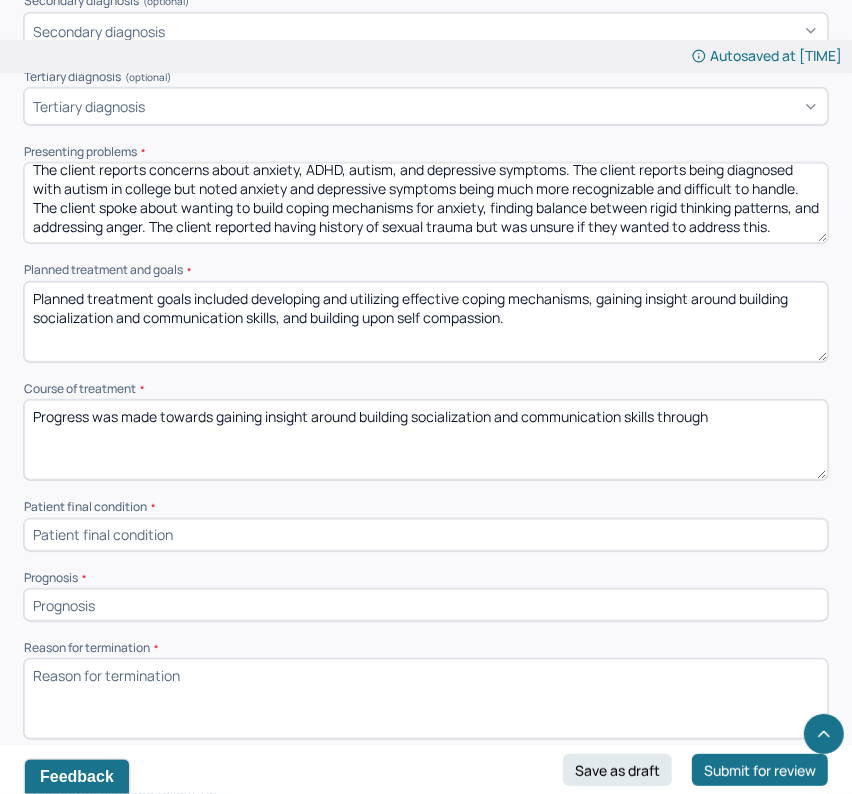 paste on "Progress through the use of Socratic questioning to identify patterns" 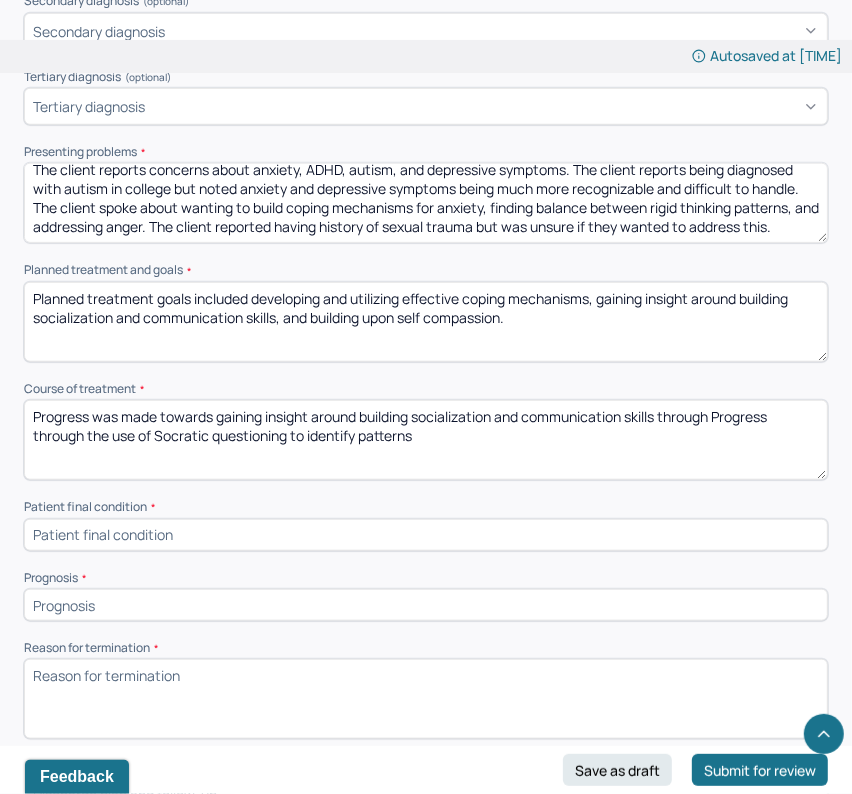 drag, startPoint x: 797, startPoint y: 413, endPoint x: 716, endPoint y: 410, distance: 81.055534 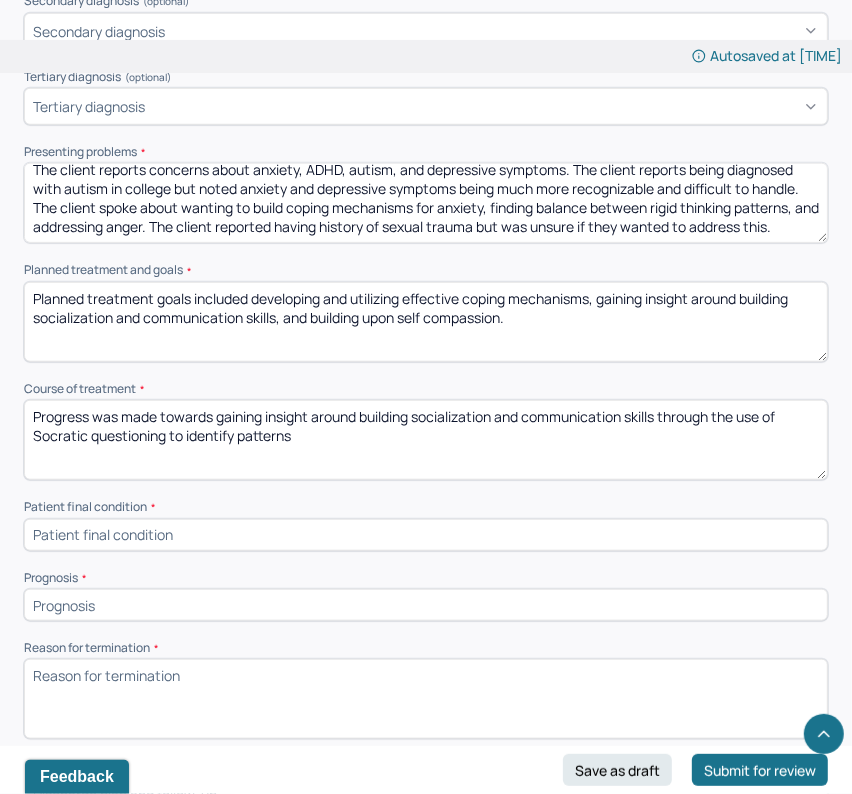 click on "Progress was made towards gaining insight around building socialization and communication skills through Progress through the use of Socratic questioning to identify patterns" at bounding box center (426, 440) 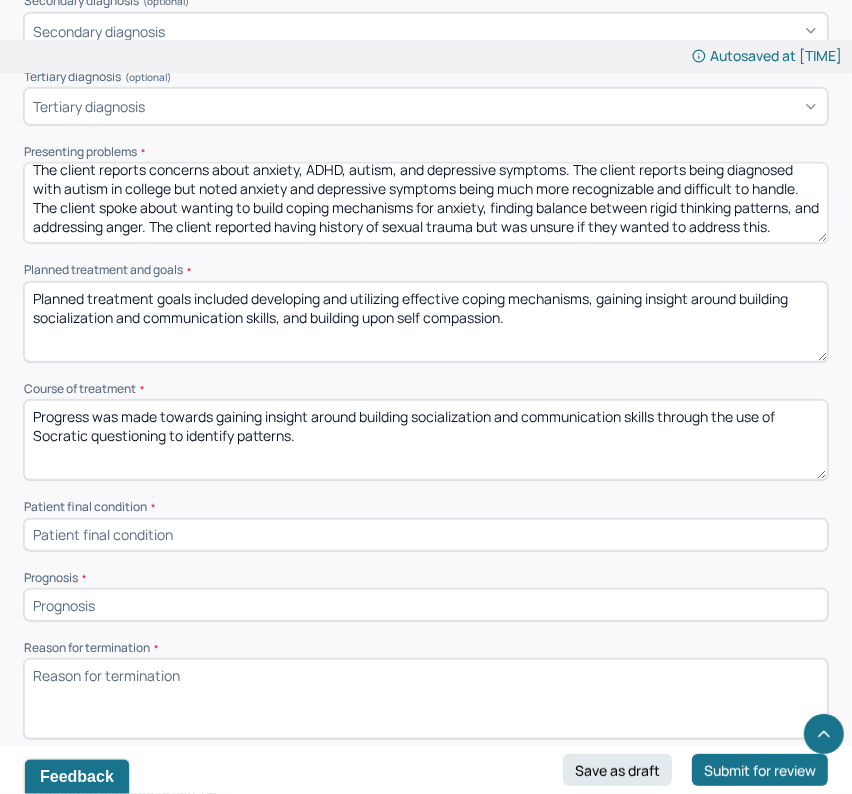 drag, startPoint x: 311, startPoint y: 312, endPoint x: 546, endPoint y: 313, distance: 235.00212 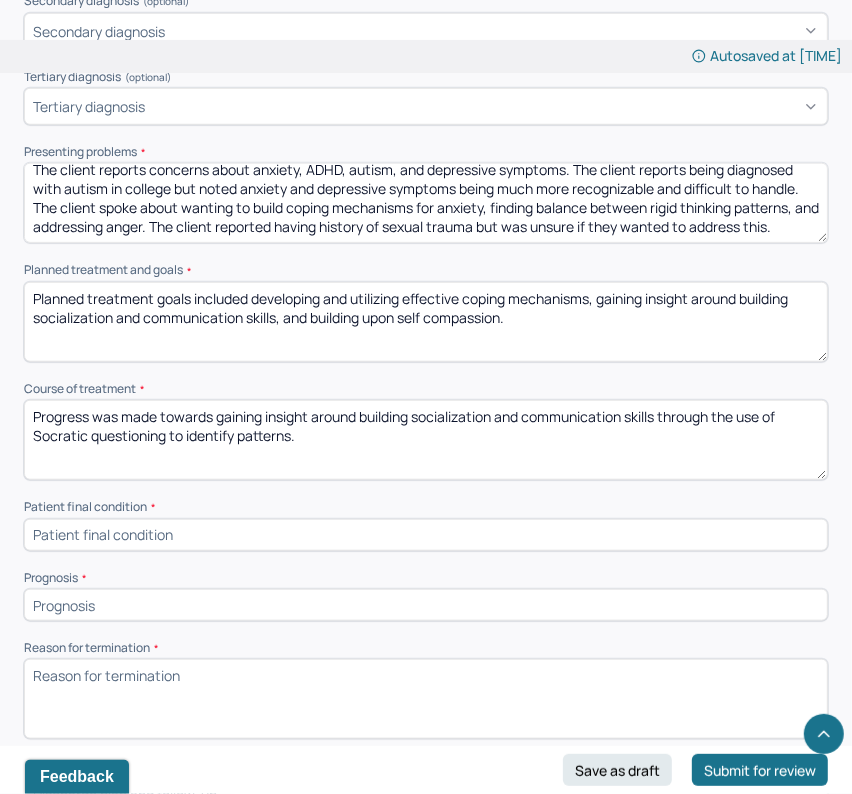 paste on "building upon self compassion." 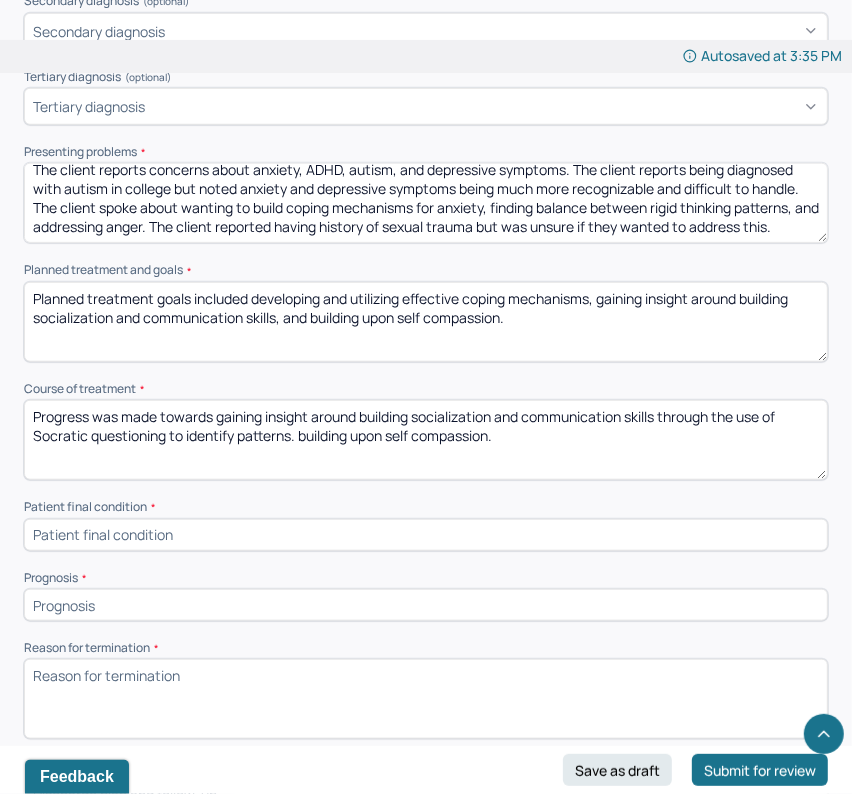 drag, startPoint x: 396, startPoint y: 428, endPoint x: 302, endPoint y: 429, distance: 94.00532 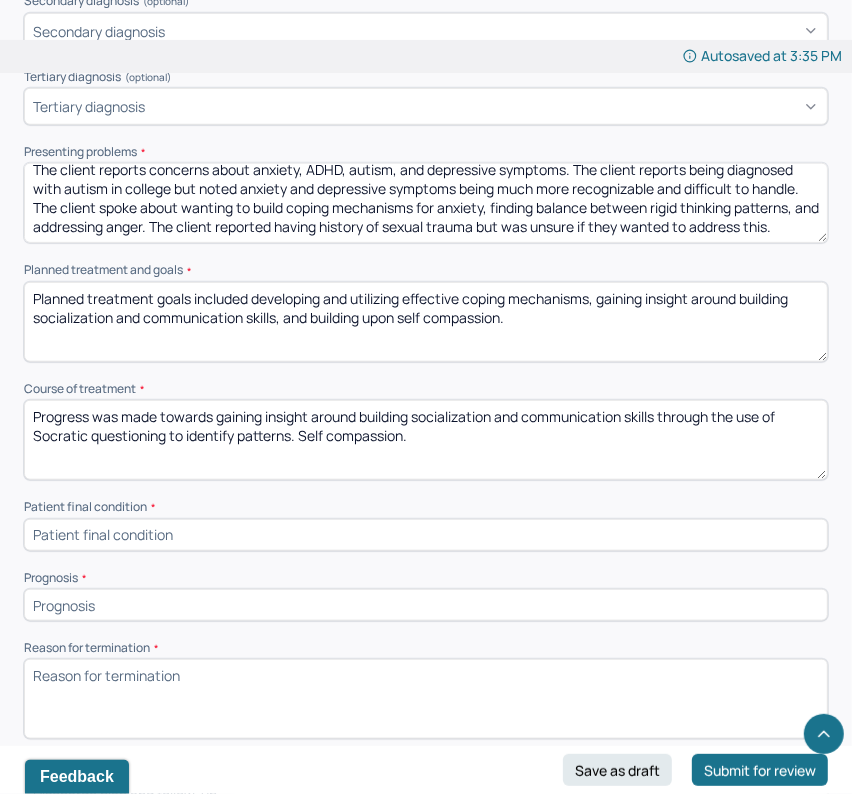 click on "Progress was made towards gaining insight around building socialization and communication skills through the use of Socratic questioning to identify patterns. building upon self compassion." at bounding box center [426, 440] 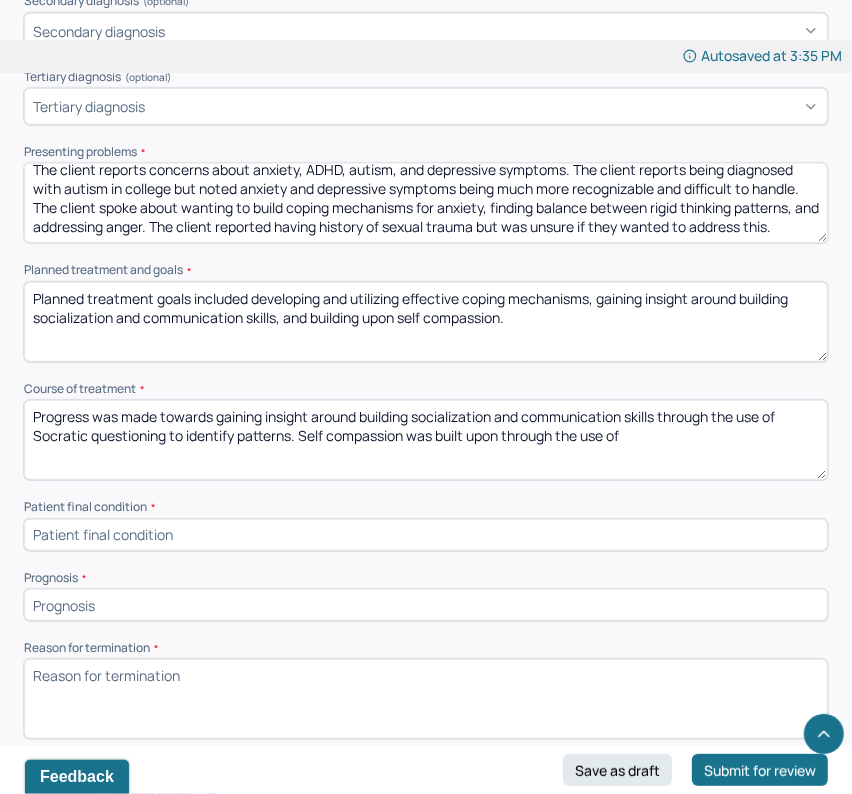 drag, startPoint x: 658, startPoint y: 440, endPoint x: 576, endPoint y: 441, distance: 82.006096 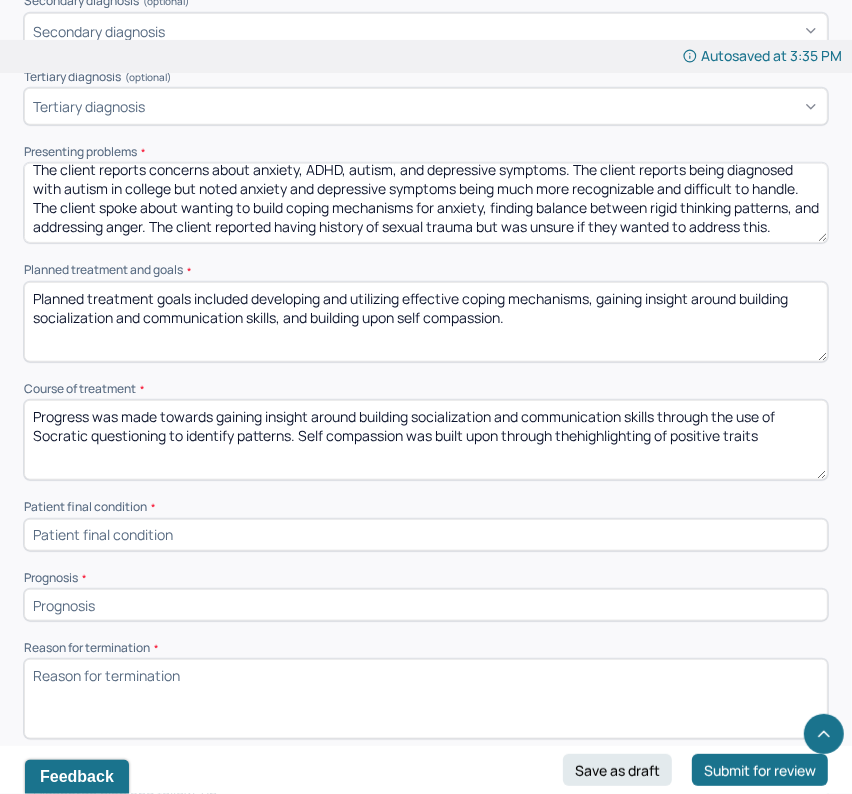 click on "Progress was made towards gaining insight around building socialization and communication skills through the use of Socratic questioning to identify patterns. Self compassion was built upon through the use of" at bounding box center [426, 440] 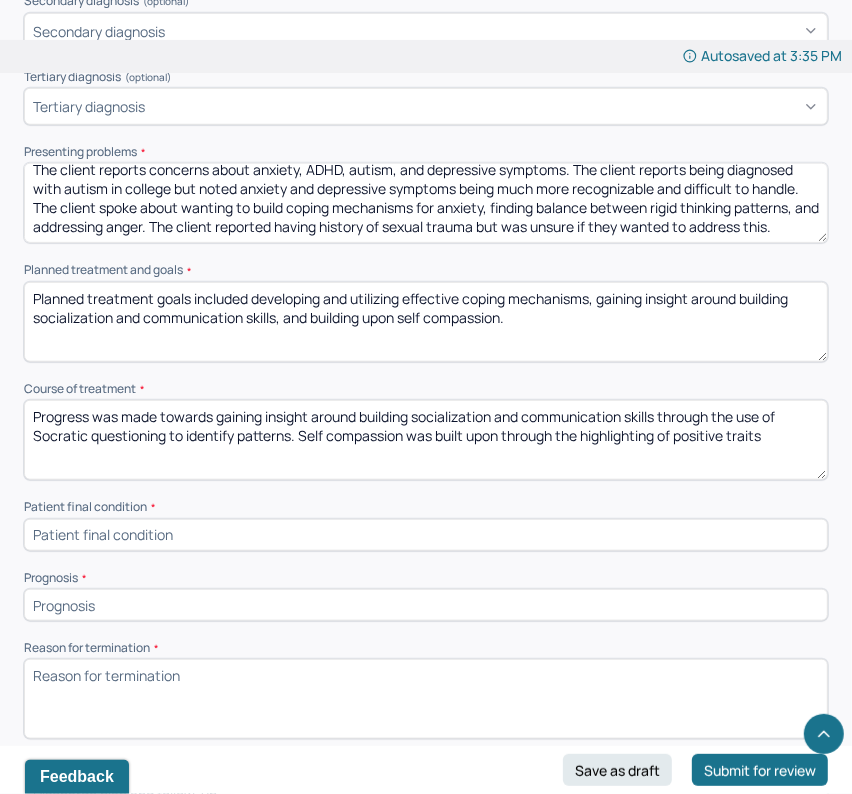 click on "Progress was made towards gaining insight around building socialization and communication skills through the use of Socratic questioning to identify patterns. Self compassion was built upon through the use of" at bounding box center (426, 440) 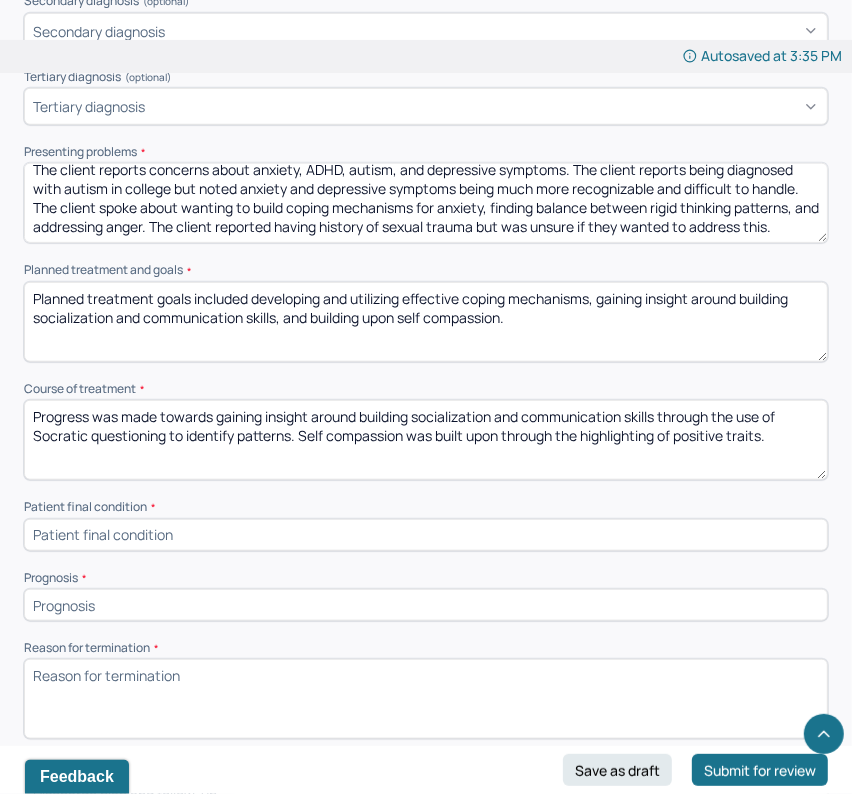 click on "Progress was made towards gaining insight around building socialization and communication skills through the use of Socratic questioning to identify patterns. Self compassion was built upon through the highlighting of positive traits" at bounding box center (426, 440) 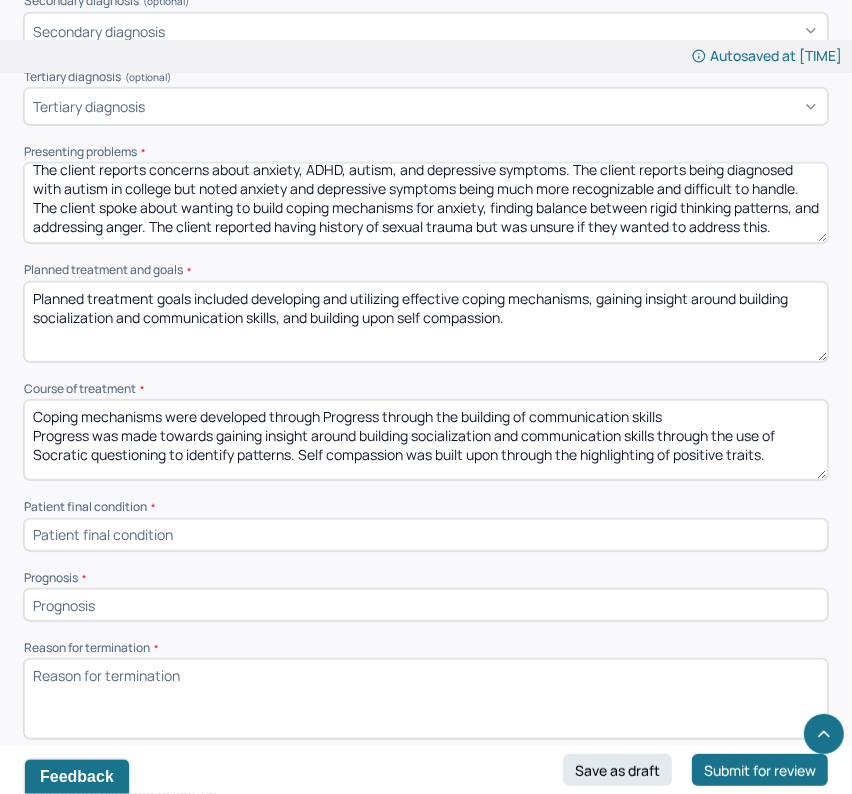 drag, startPoint x: 463, startPoint y: 413, endPoint x: 328, endPoint y: 407, distance: 135.13327 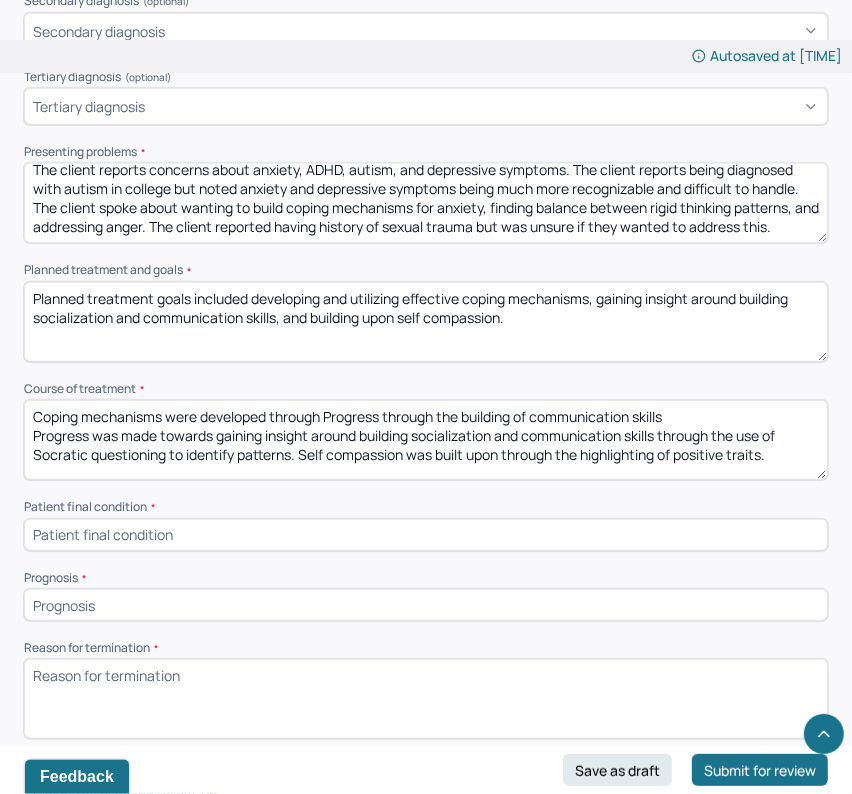 click on "Coping mechanisms were developed through Progress through the building of communication skills
Progress was made towards gaining insight around building socialization and communication skills through the use of Socratic questioning to identify patterns. Self compassion was built upon through the highlighting of positive traits." at bounding box center (426, 440) 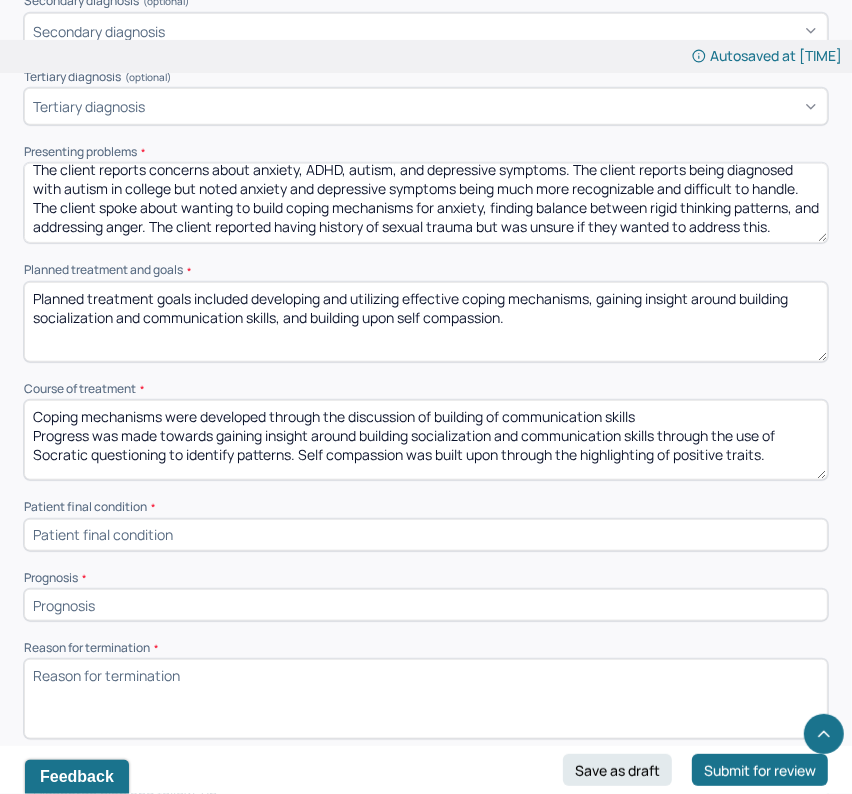 drag, startPoint x: 505, startPoint y: 410, endPoint x: 439, endPoint y: 407, distance: 66.068146 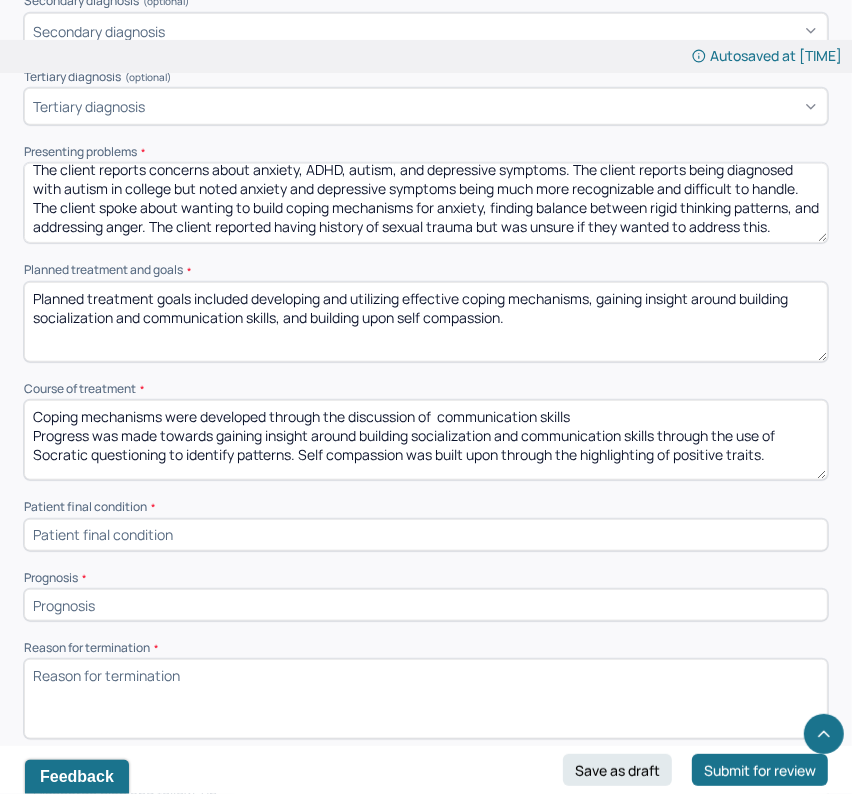 click on "Coping mechanisms were developed through the discussion of building of communication skills
Progress was made towards gaining insight around building socialization and communication skills through the use of Socratic questioning to identify patterns. Self compassion was built upon through the highlighting of positive traits." at bounding box center [426, 440] 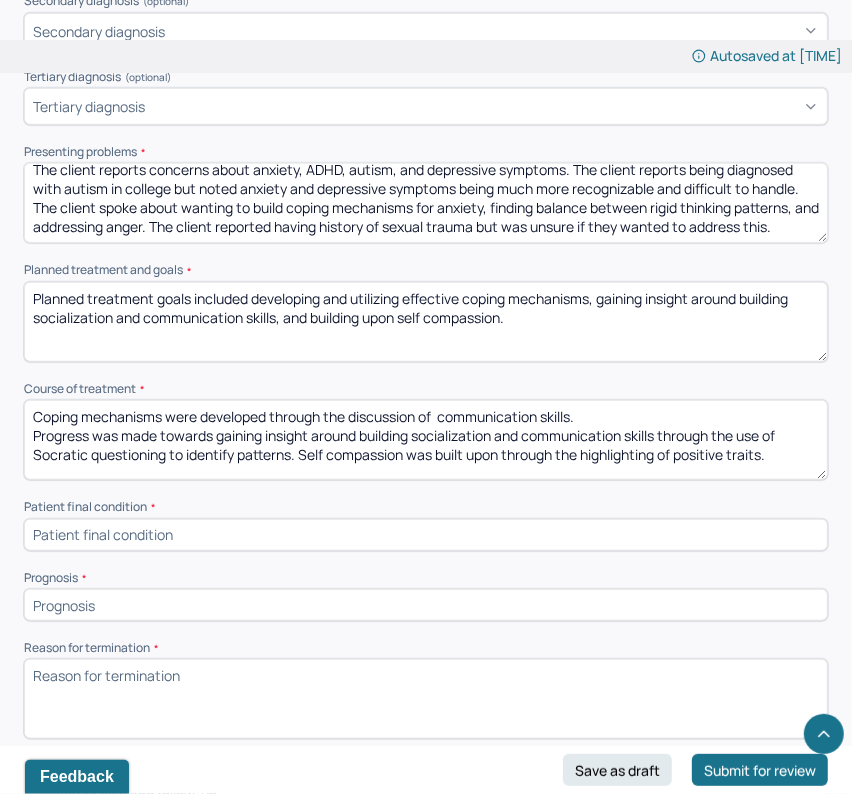 click on "Coping mechanisms were developed through the discussion of  communication skills
Progress was made towards gaining insight around building socialization and communication skills through the use of Socratic questioning to identify patterns. Self compassion was built upon through the highlighting of positive traits." at bounding box center (426, 440) 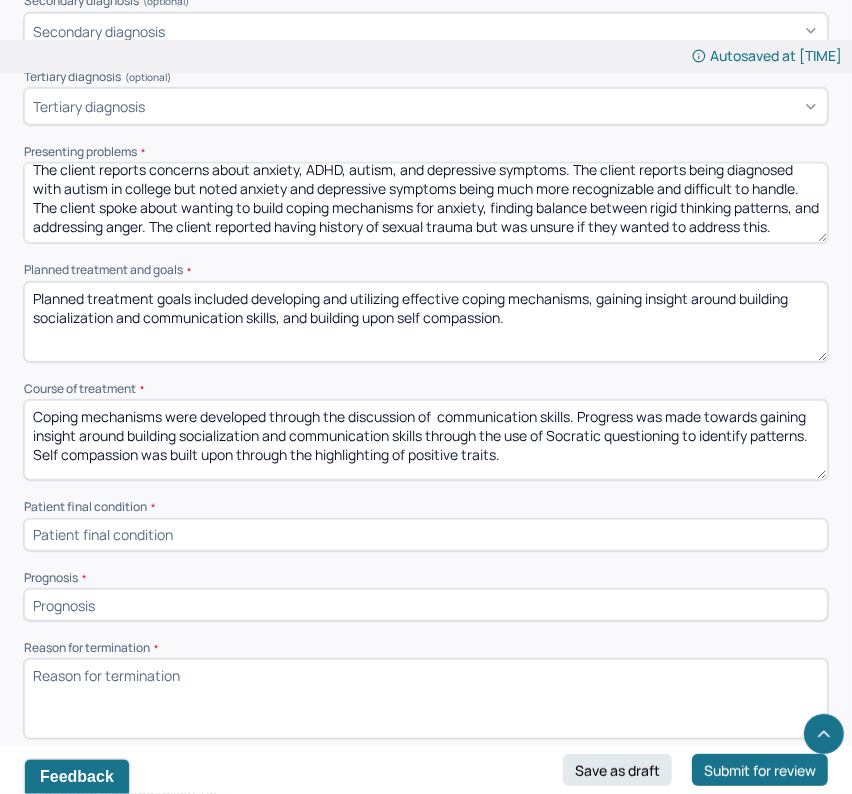 scroll, scrollTop: 777, scrollLeft: 0, axis: vertical 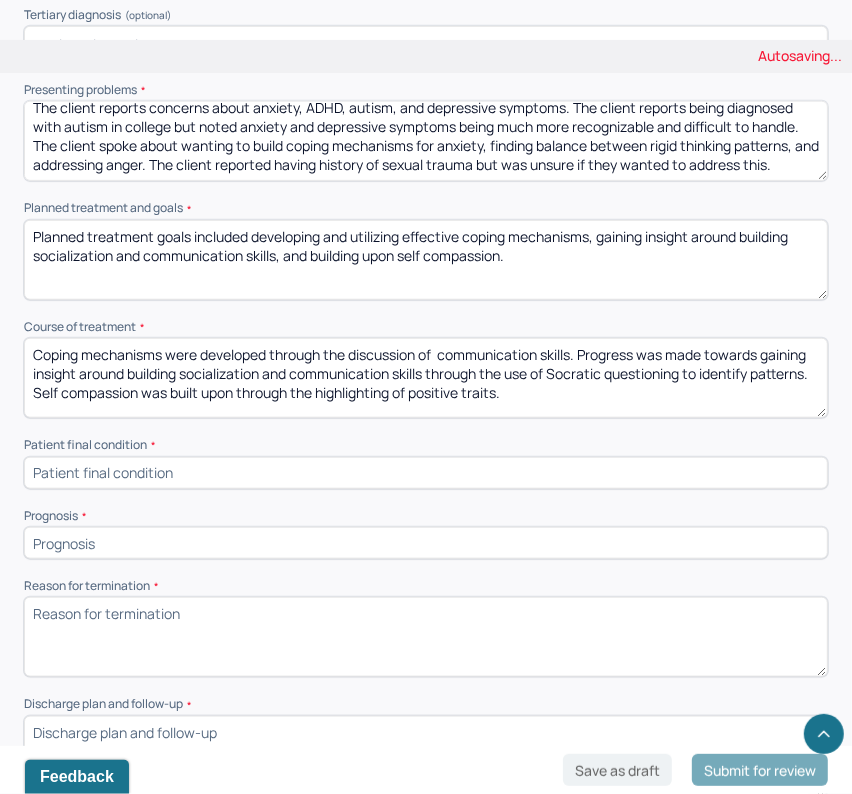type on "Coping mechanisms were developed through the discussion of  communication skills. Progress was made towards gaining insight around building socialization and communication skills through the use of Socratic questioning to identify patterns. Self compassion was built upon through the highlighting of positive traits." 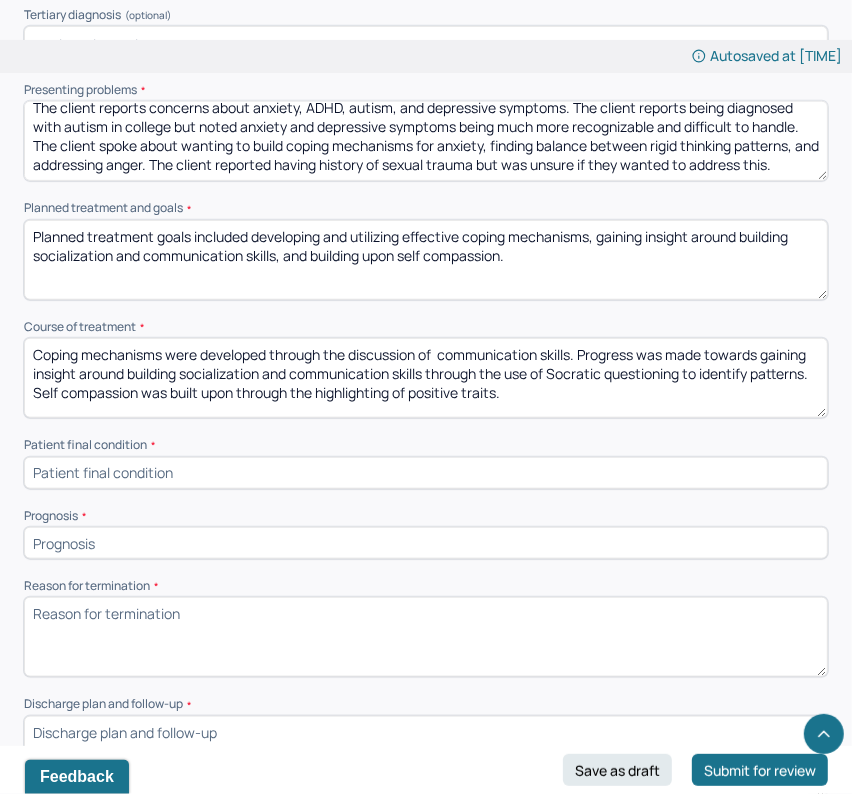 click at bounding box center (426, 473) 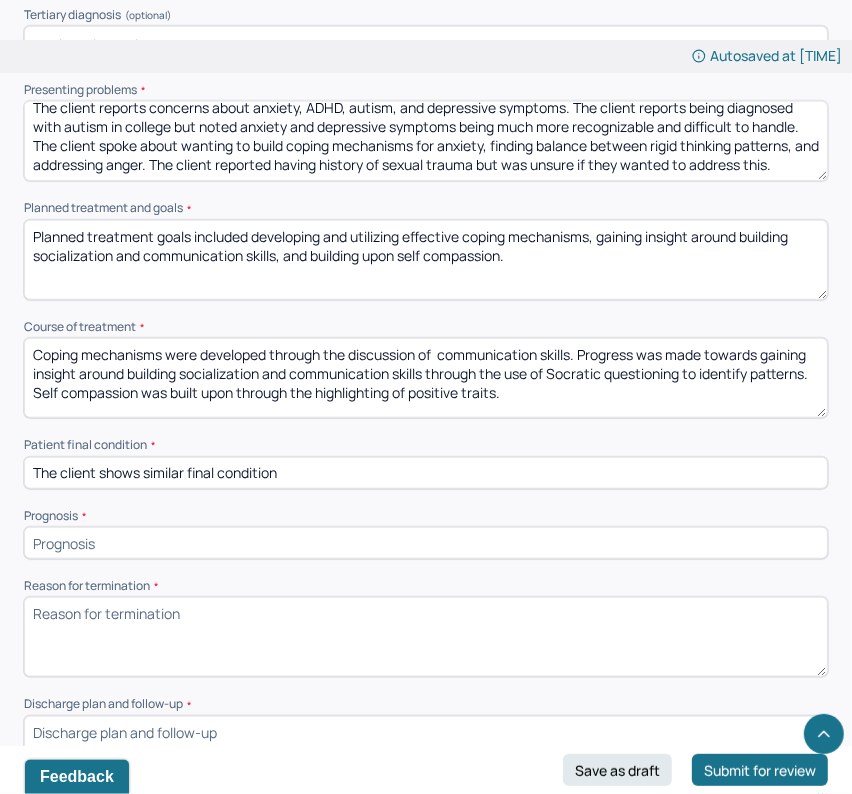 click on "The client shows similar final condition" at bounding box center [426, 473] 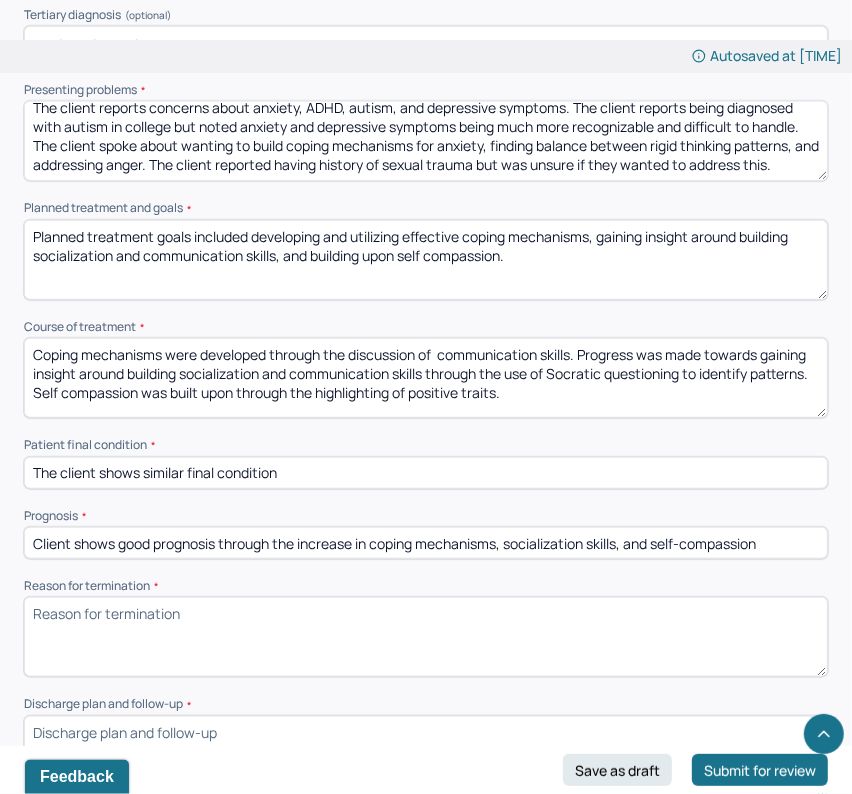 drag, startPoint x: 273, startPoint y: 541, endPoint x: 653, endPoint y: 651, distance: 395.6008 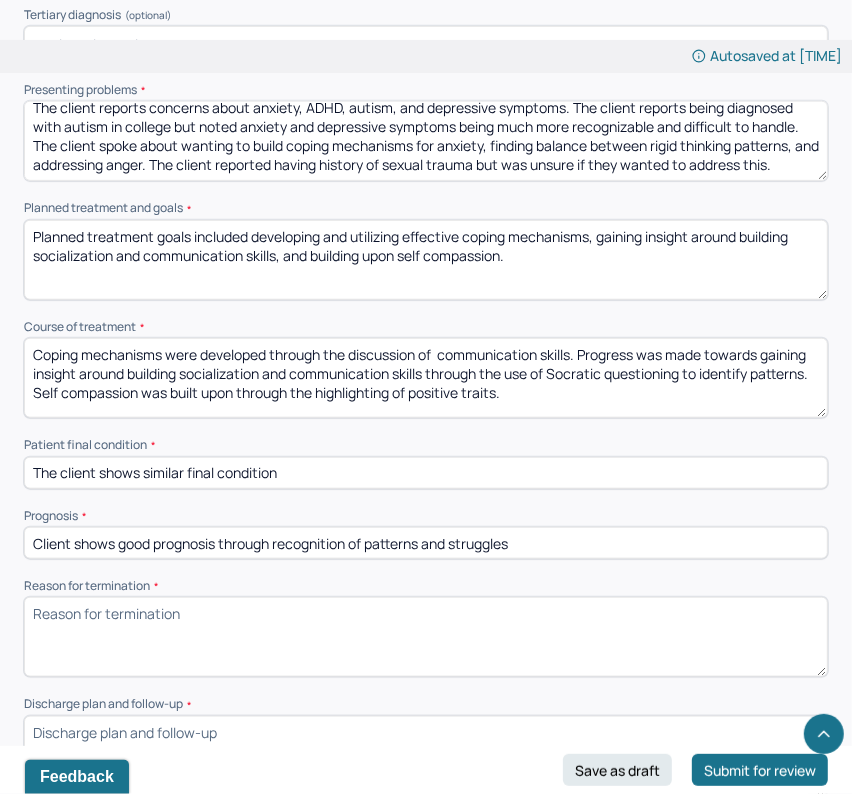 scroll, scrollTop: 824, scrollLeft: 0, axis: vertical 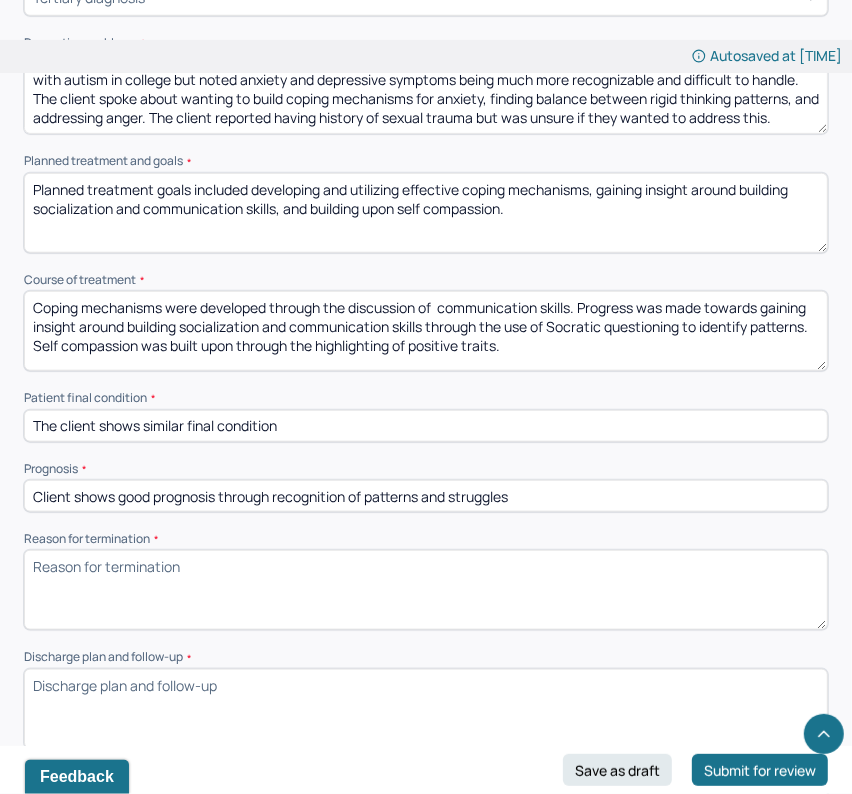 type on "Client shows good prognosis through recognition of patterns and struggles" 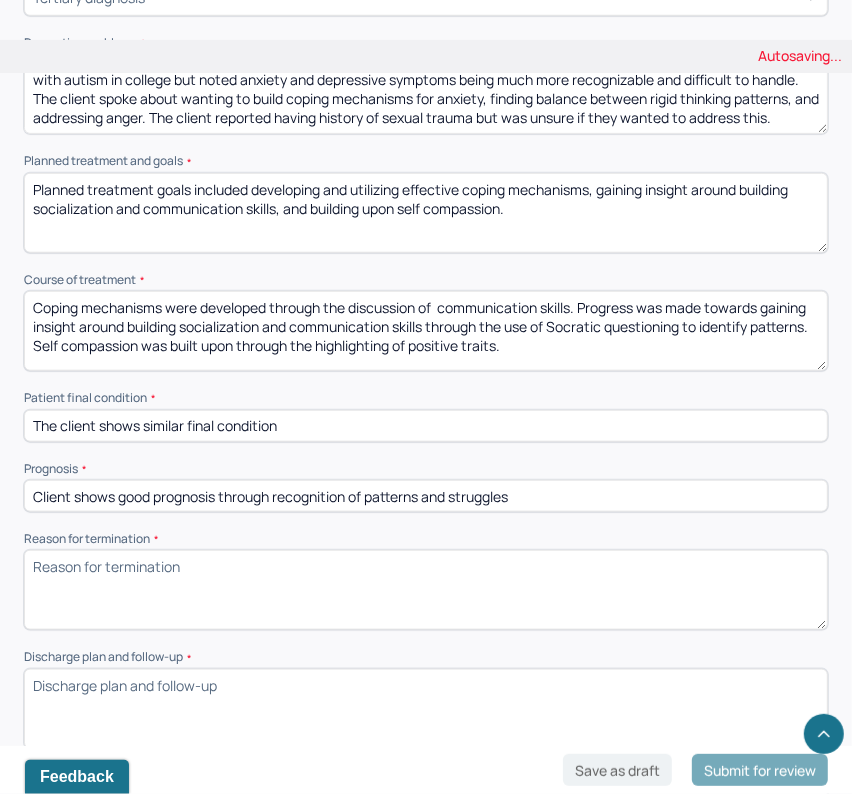 click on "Reason for termination *" at bounding box center (426, 590) 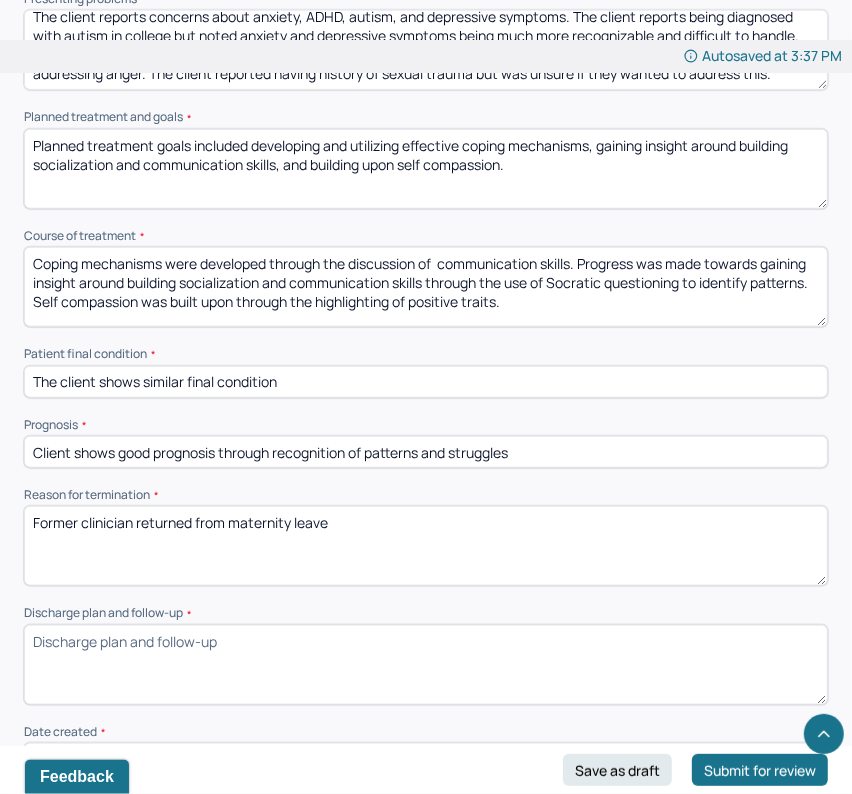 scroll, scrollTop: 890, scrollLeft: 0, axis: vertical 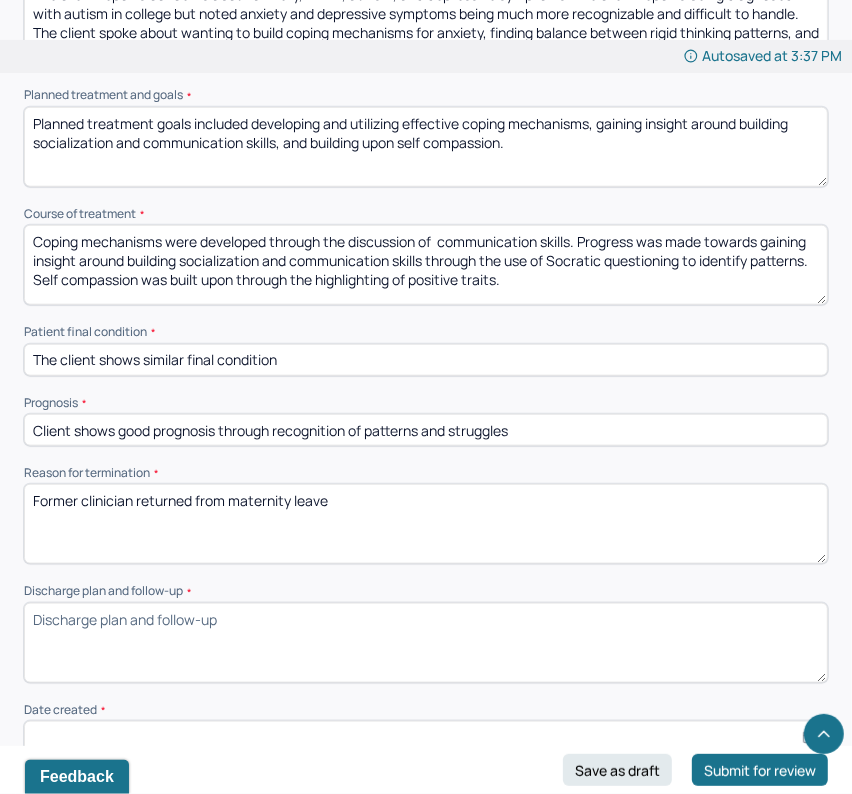 type on "Former clinician returned from maternity leave" 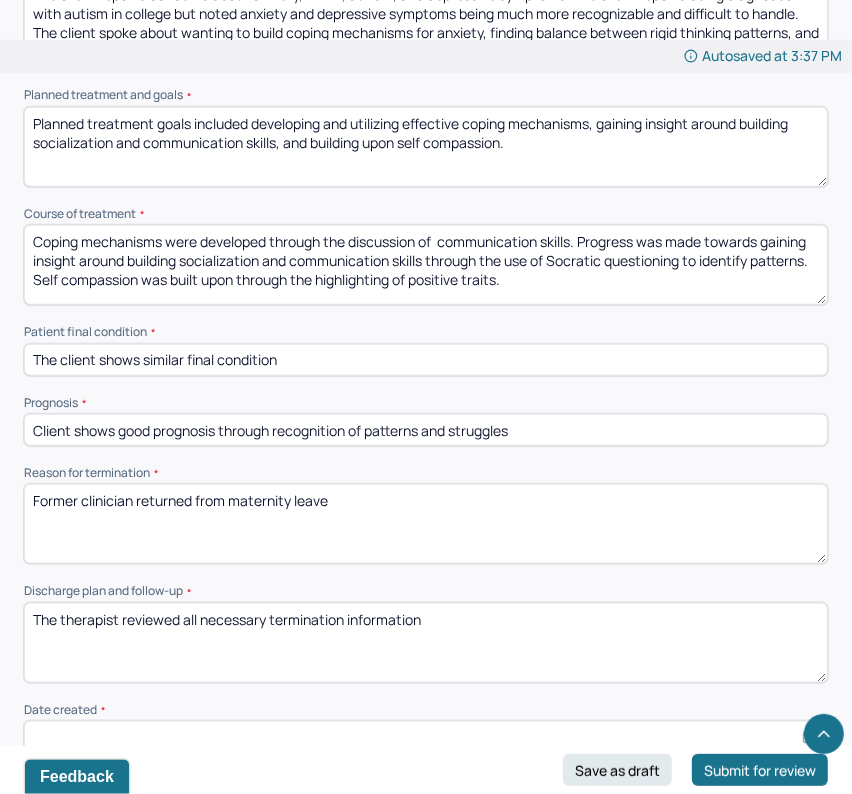 scroll, scrollTop: 1032, scrollLeft: 0, axis: vertical 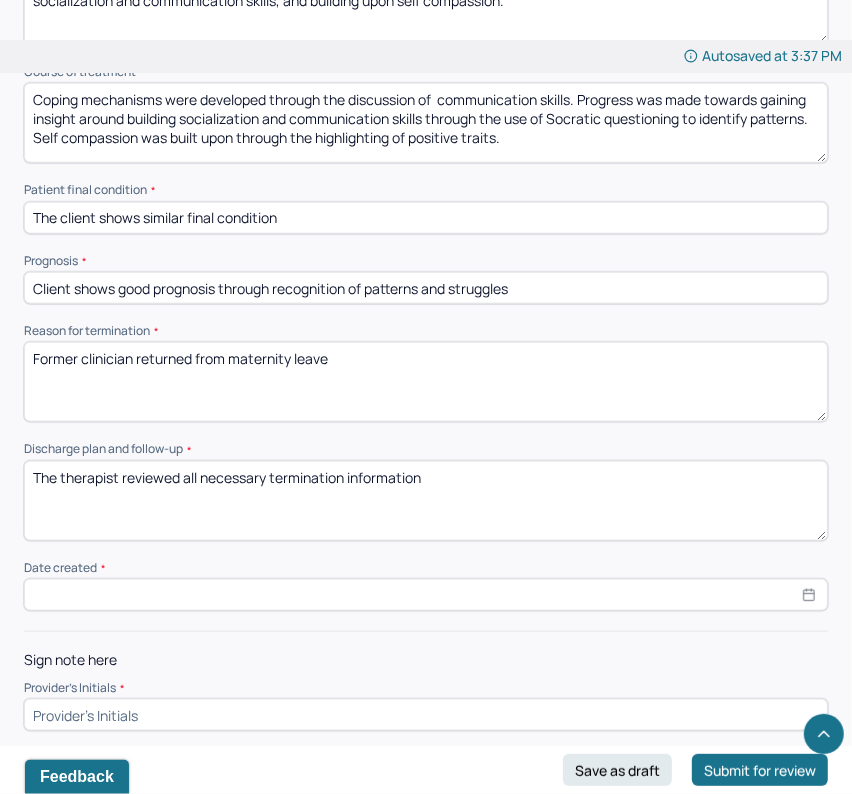 type on "The therapist reviewed all necessary termination information" 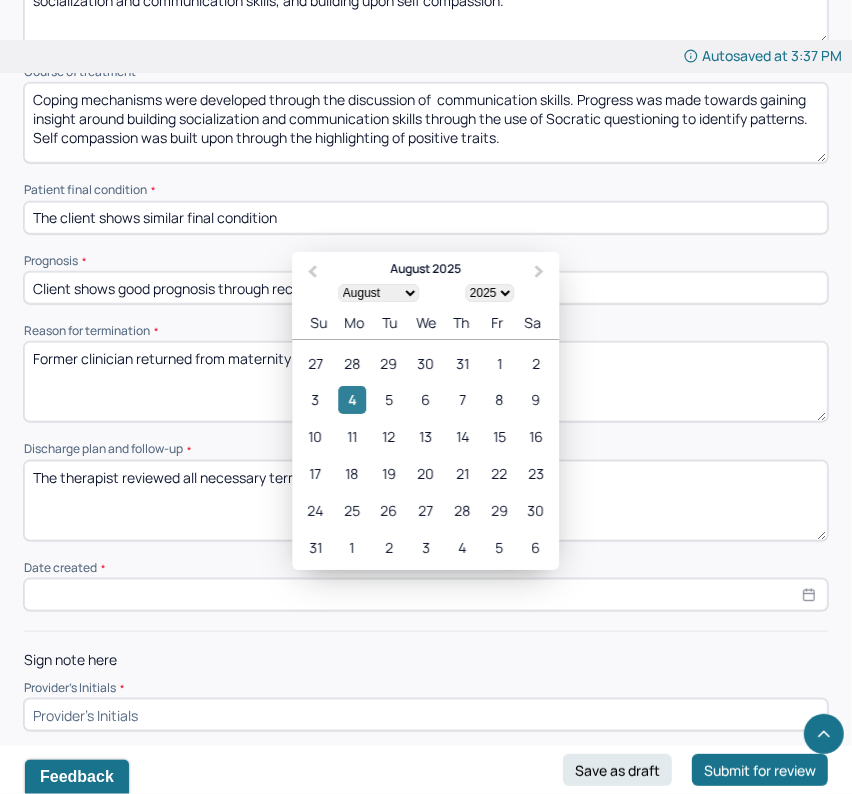 click on "4" at bounding box center (352, 400) 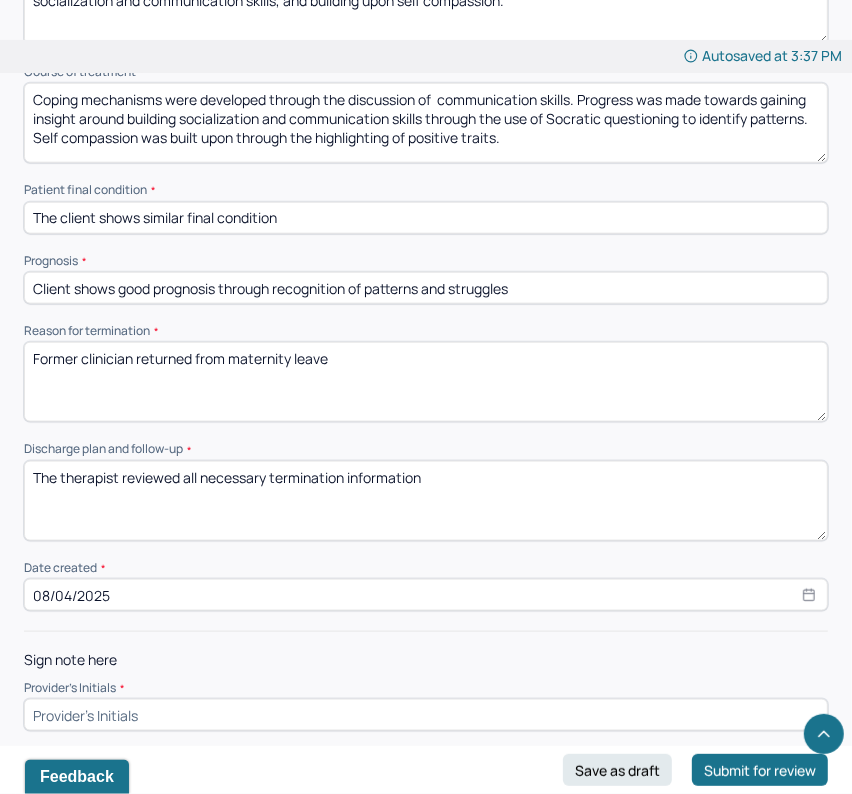 click at bounding box center [426, 715] 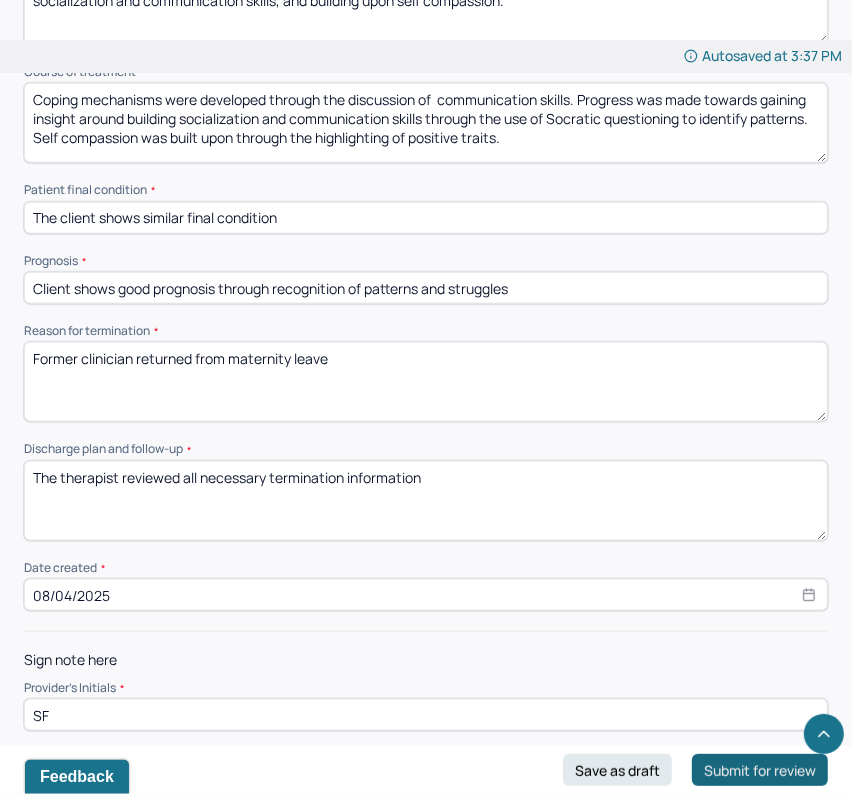 type on "SF" 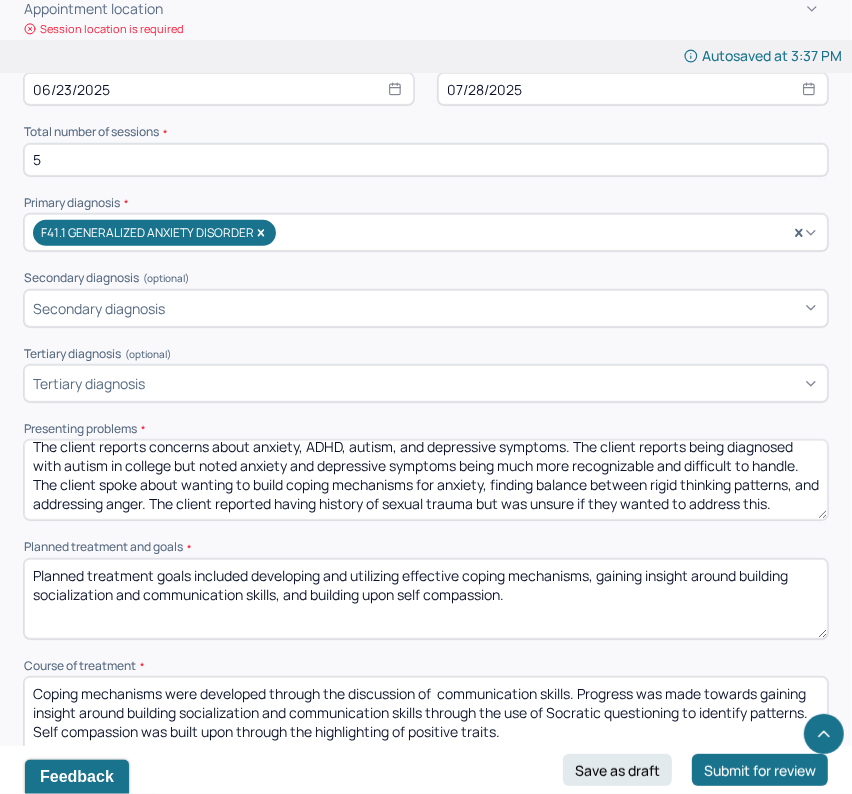 scroll, scrollTop: 0, scrollLeft: 0, axis: both 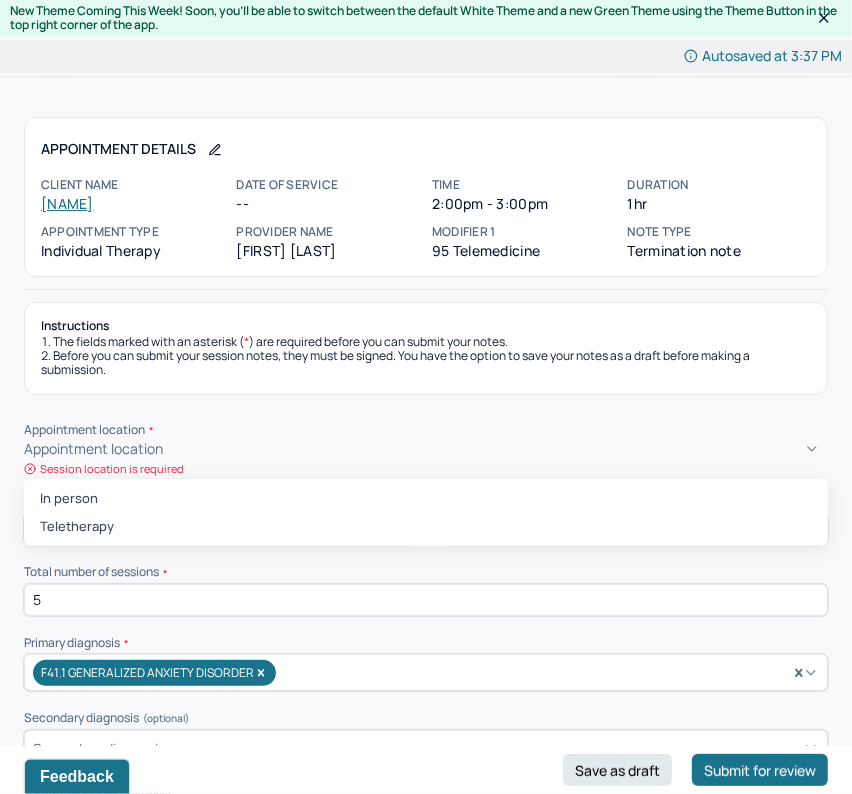 click on "Appointment location" at bounding box center (426, 449) 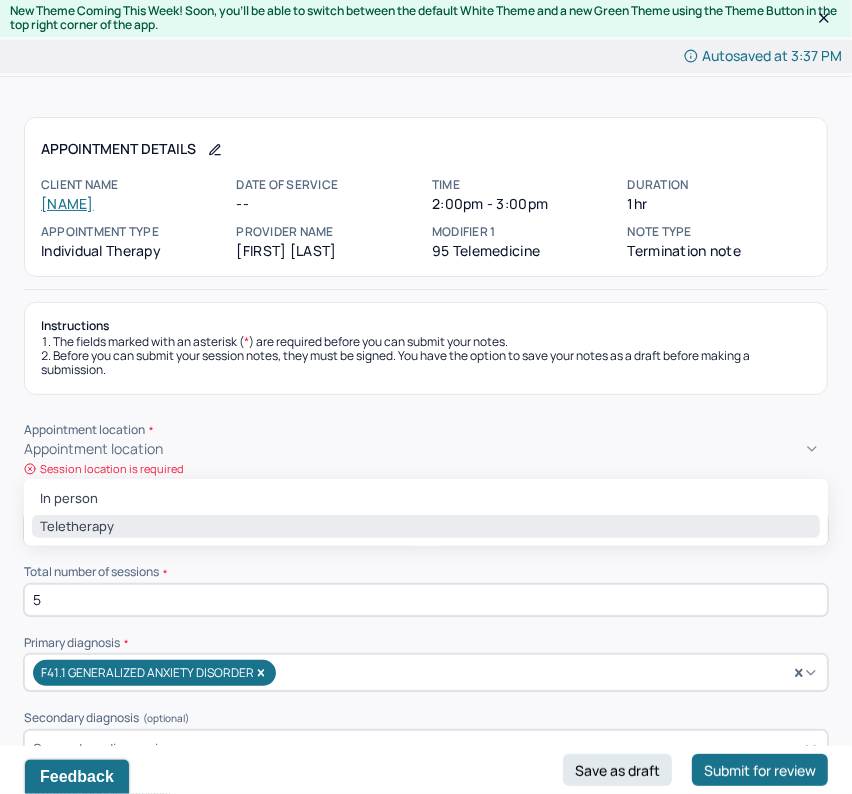click on "Teletherapy" at bounding box center (426, 527) 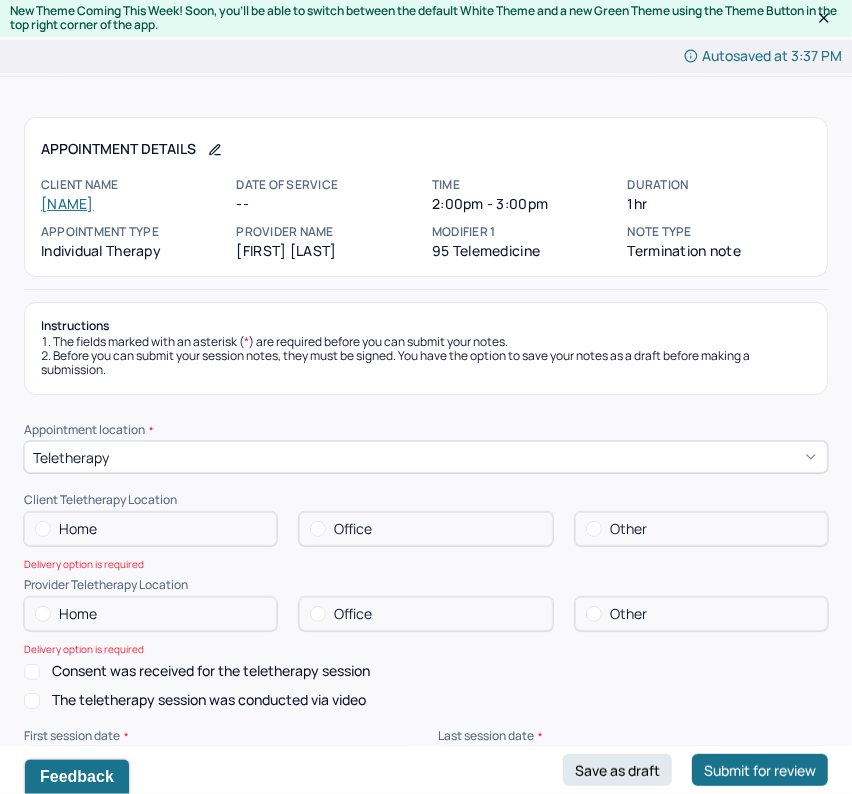 click on "Home" at bounding box center [150, 529] 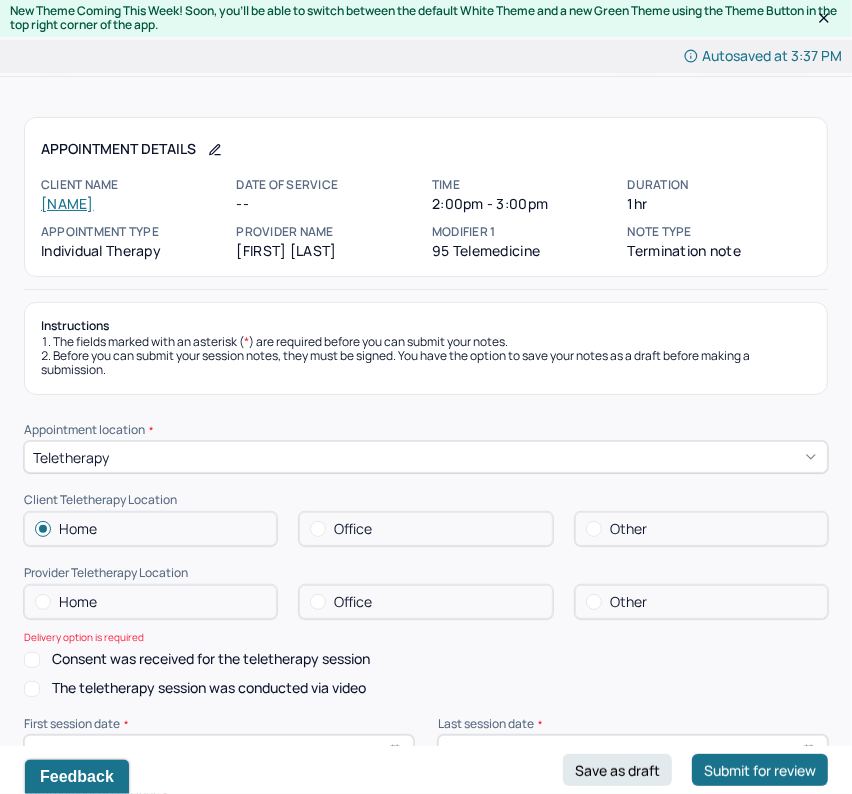 click on "Home" at bounding box center [150, 602] 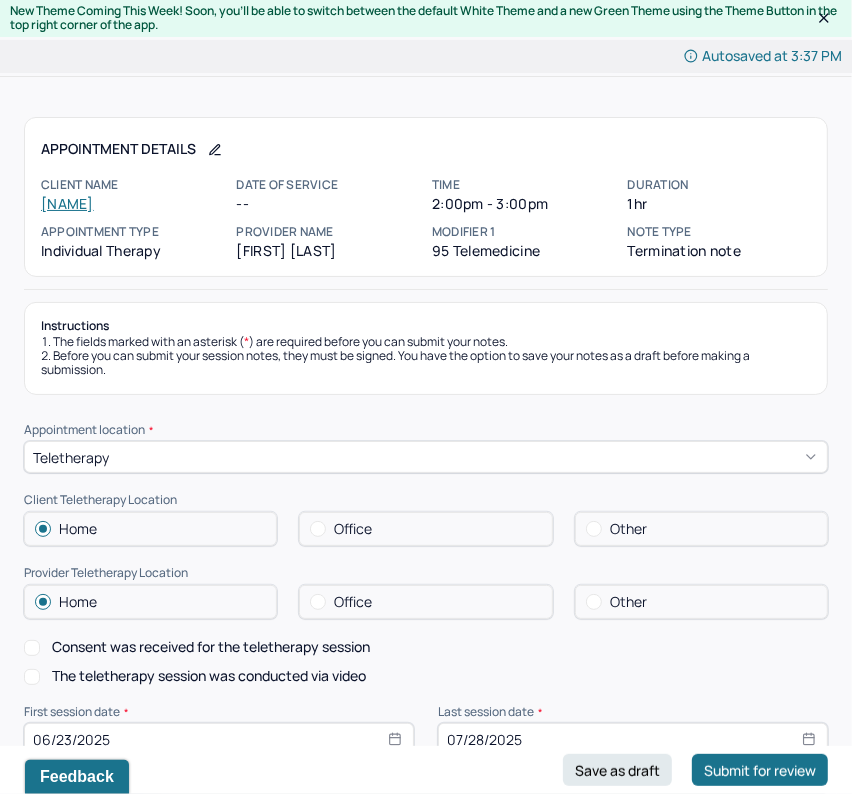 click on "Instructions The fields marked with an asterisk ( * ) are required before you can submit your notes. Before you can submit your session notes, they must be signed. You have the option to save your notes as a draft before making a submission. Appointment location * Teletherapy Client Teletherapy Location Home Office Other Provider Teletherapy Location Home Office Other Consent was received for the teletherapy session The teletherapy session was conducted via video First session date * 06/23/2025 Last session date * 07/28/2025 Total number of sessions * 5 Primary diagnosis * F41.1 GENERALIZED ANXIETY DISORDER Secondary diagnosis (optional) Secondary diagnosis Tertiary diagnosis (optional) Tertiary diagnosis Presenting problems * Planned treatment and goals * Planned treatment goals included developing and utilizing effective coping mechanisms, gaining insight around building socialization and communication skills, and building upon self compassion.
Course of treatment * Patient final condition * Prognosis * *" at bounding box center [426, 1138] 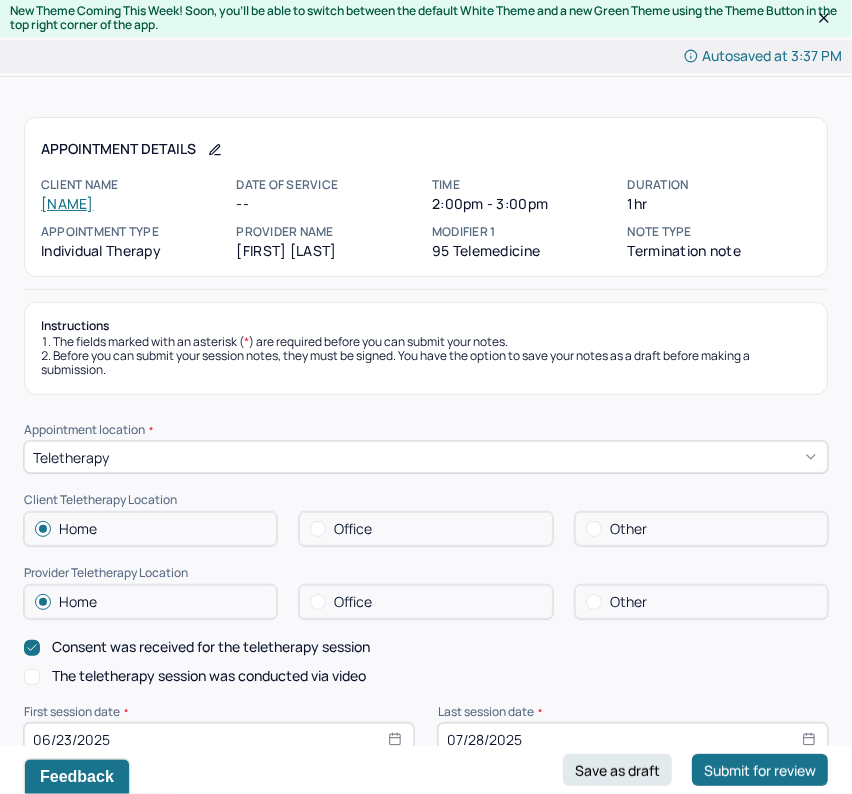 click on "Instructions The fields marked with an asterisk ( * ) are required before you can submit your notes. Before you can submit your session notes, they must be signed. You have the option to save your notes as a draft before making a submission. Appointment location * Teletherapy Client Teletherapy Location Home Office Other Provider Teletherapy Location Home Office Other Consent was received for the teletherapy session The teletherapy session was conducted via video First session date * 06/23/2025 Last session date * 07/28/2025 Total number of sessions * 5 Primary diagnosis * F41.1 GENERALIZED ANXIETY DISORDER Secondary diagnosis (optional) Secondary diagnosis Tertiary diagnosis (optional) Tertiary diagnosis Presenting problems * Planned treatment and goals * Planned treatment goals included developing and utilizing effective coping mechanisms, gaining insight around building socialization and communication skills, and building upon self compassion.
Course of treatment * Patient final condition * Prognosis * *" at bounding box center (426, 1138) 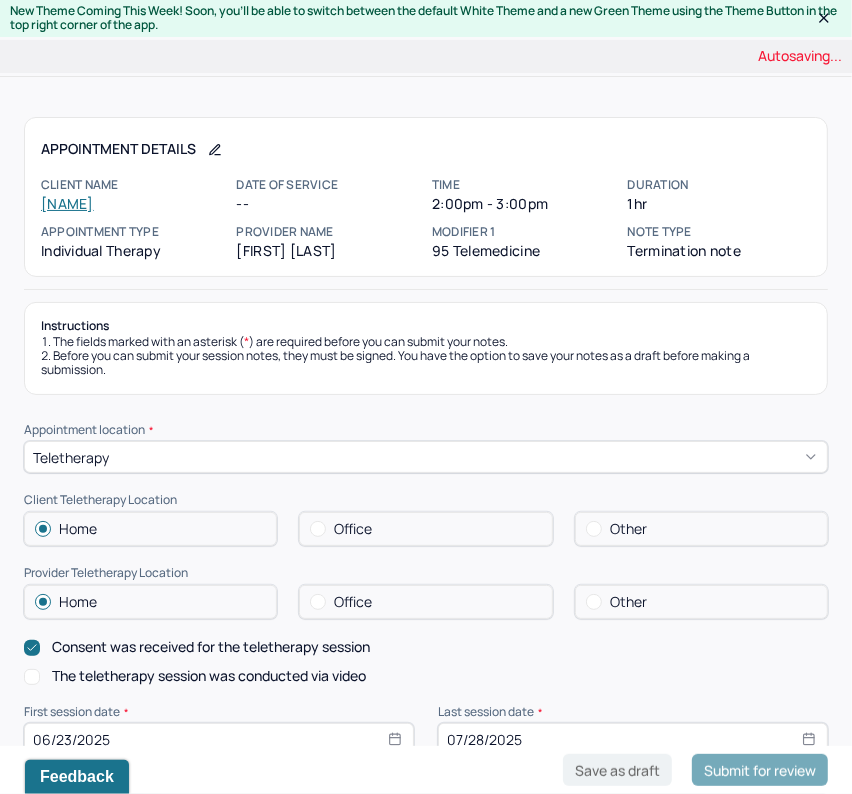 click on "The teletherapy session was conducted via video" at bounding box center (209, 676) 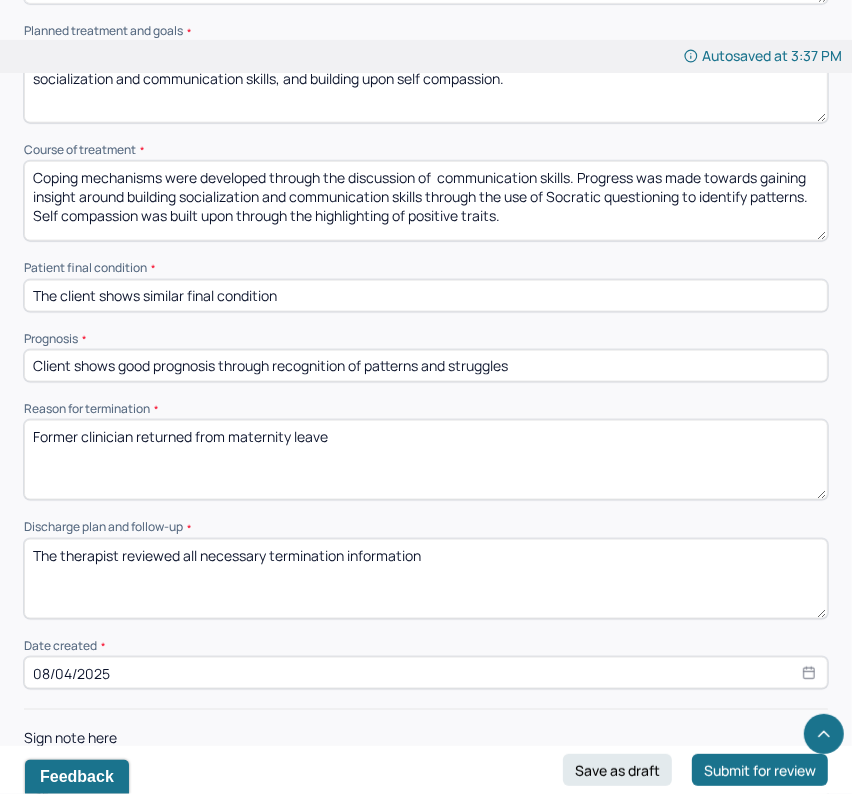 scroll, scrollTop: 1242, scrollLeft: 0, axis: vertical 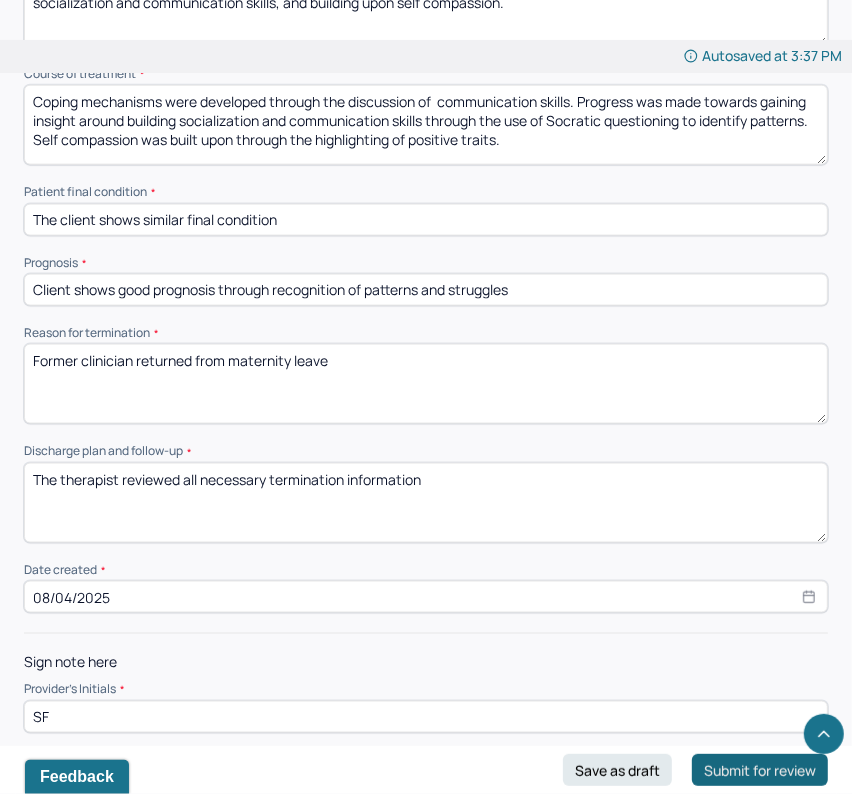 click on "Submit for review" at bounding box center [760, 770] 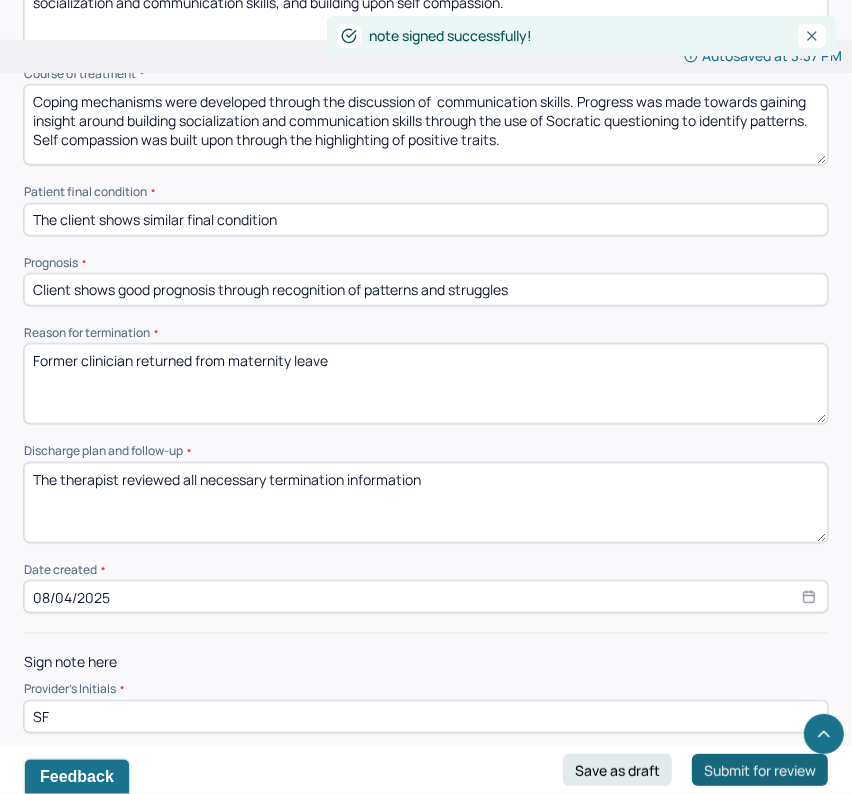 scroll, scrollTop: 0, scrollLeft: 0, axis: both 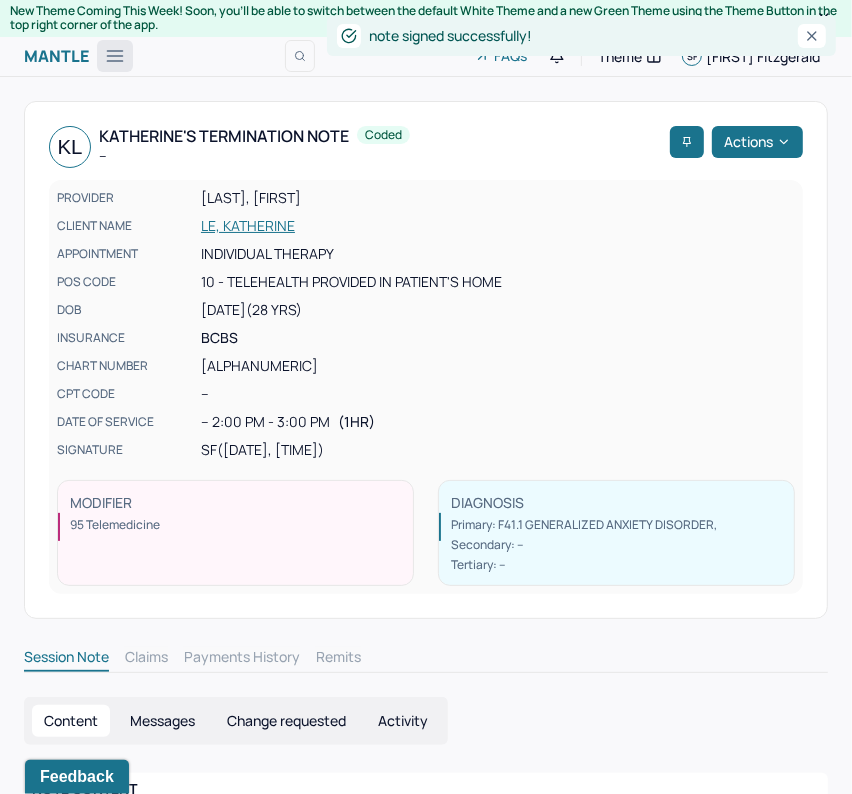 click at bounding box center [115, 56] 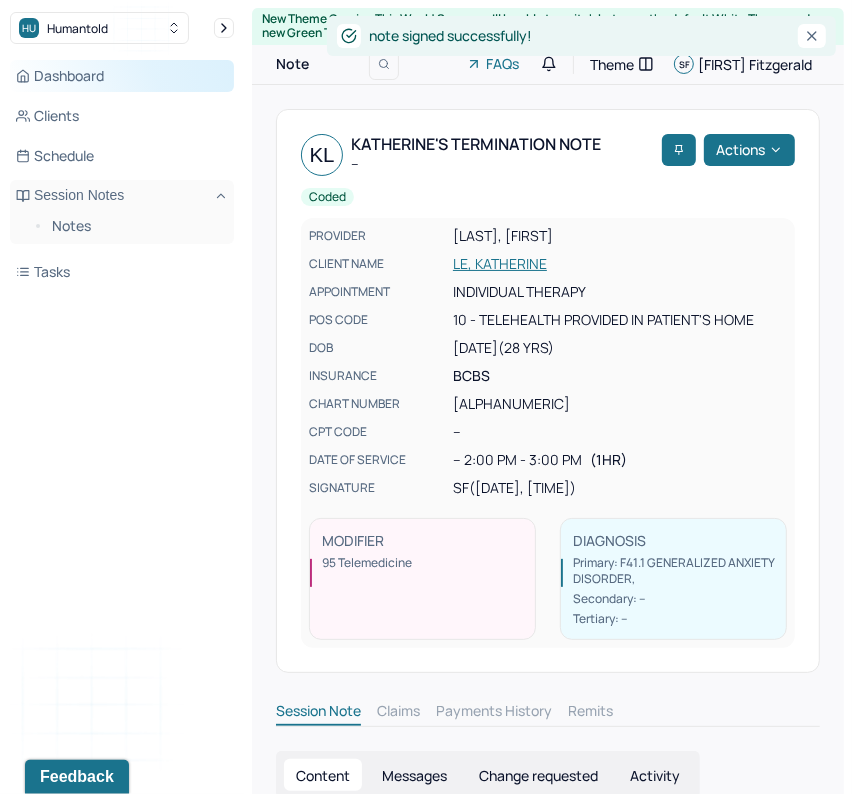 click on "Dashboard" at bounding box center [122, 76] 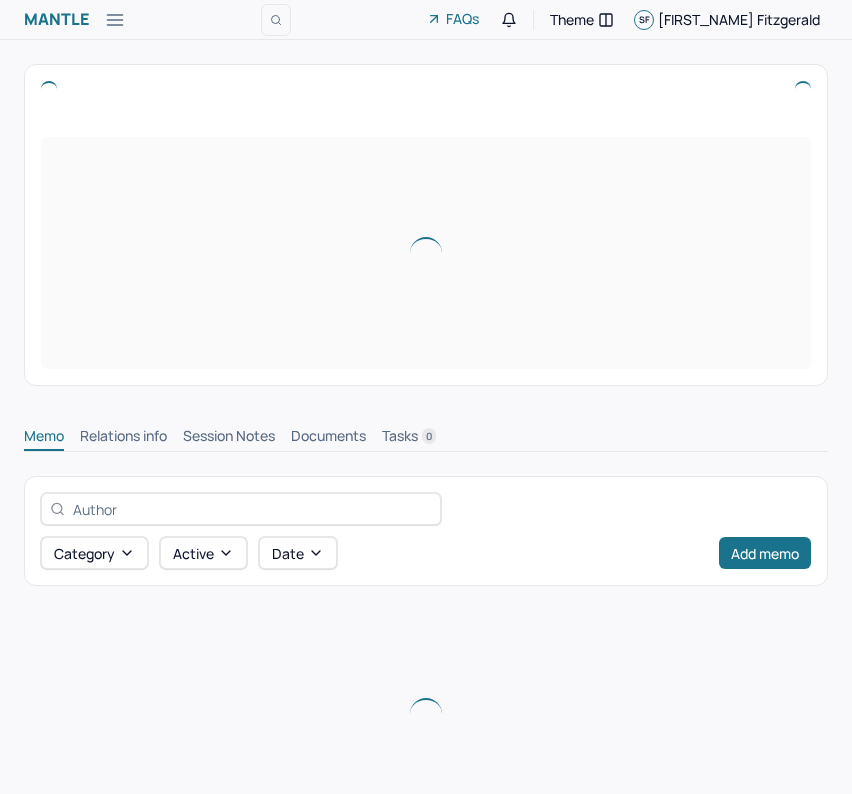 scroll, scrollTop: 0, scrollLeft: 0, axis: both 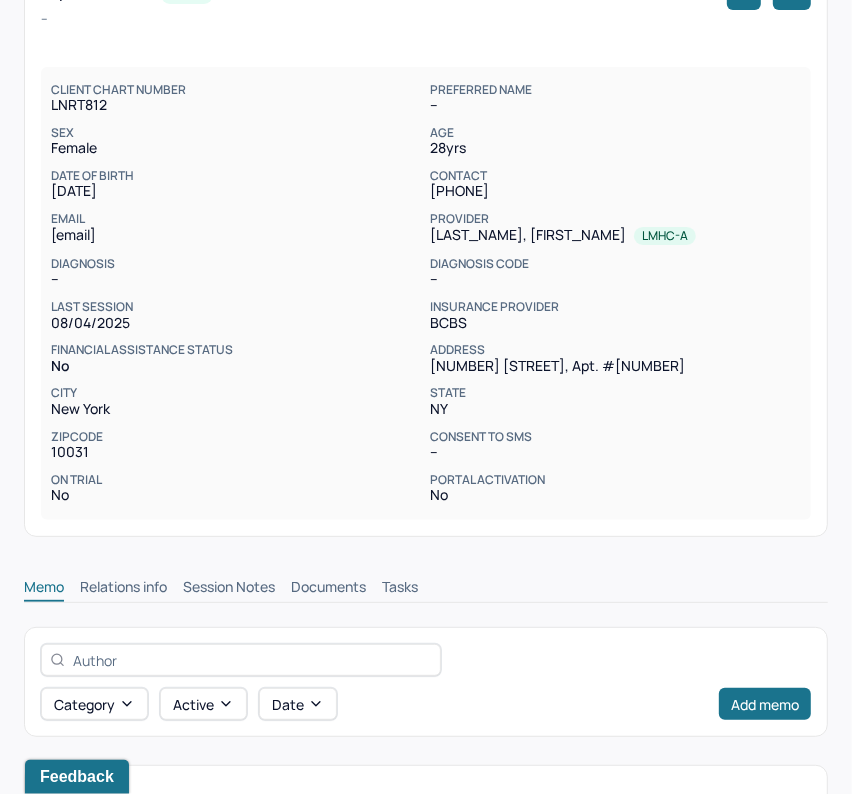 click on "Session Notes" at bounding box center [229, 589] 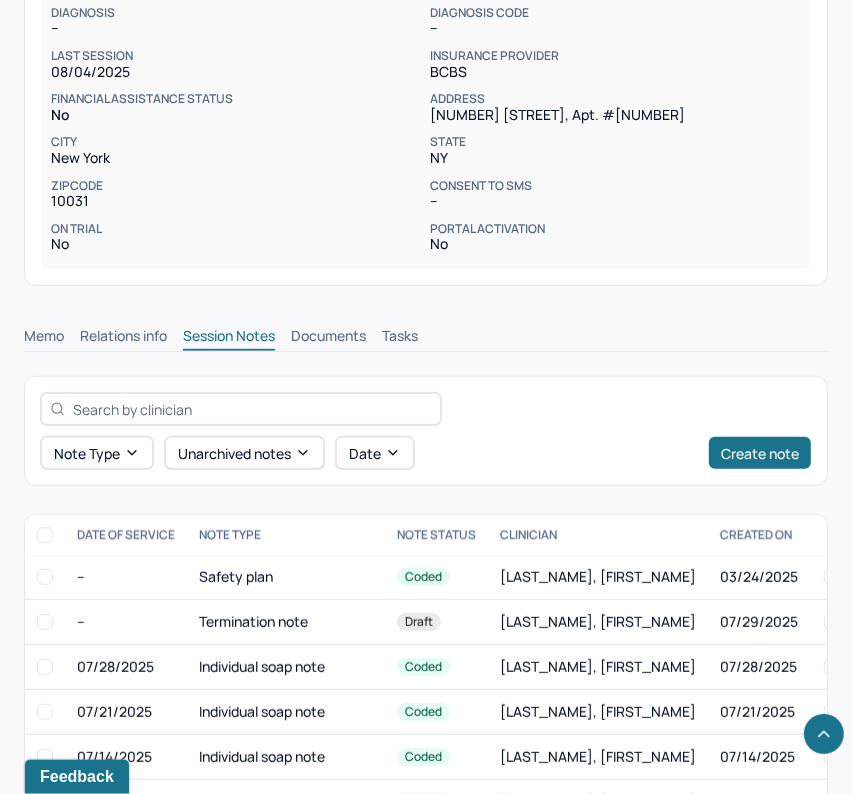 scroll, scrollTop: 746, scrollLeft: 0, axis: vertical 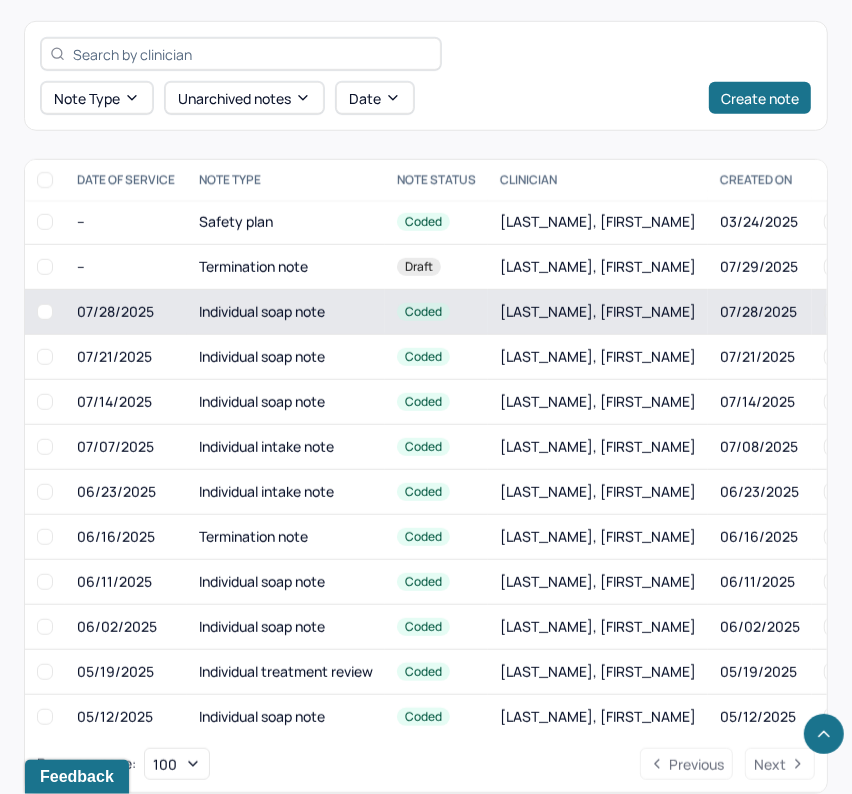 click on "Individual soap note" at bounding box center (286, 312) 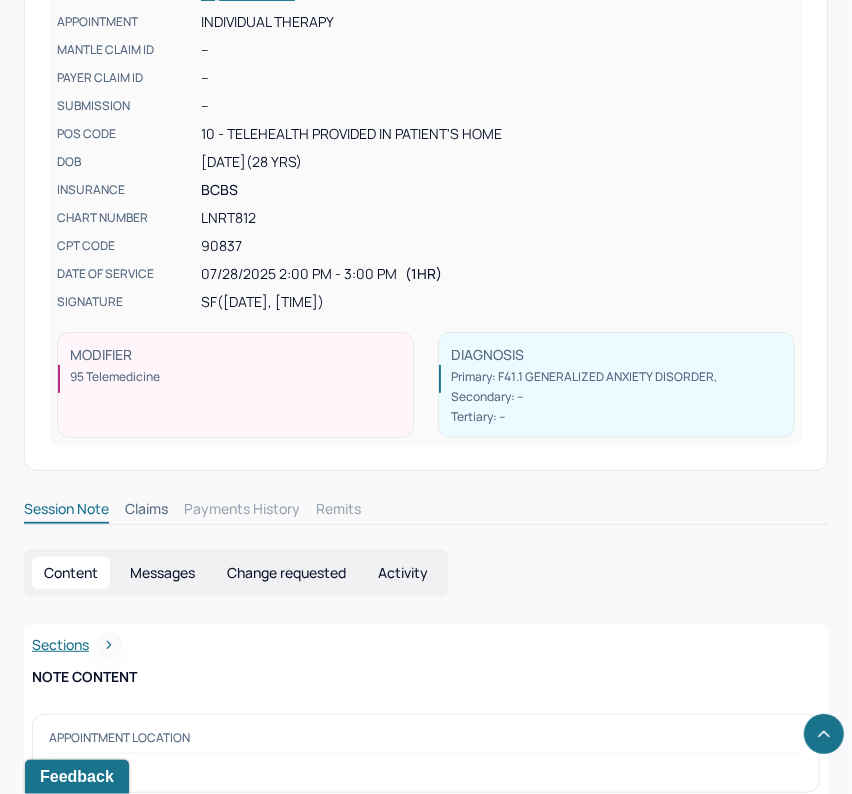 scroll, scrollTop: 0, scrollLeft: 0, axis: both 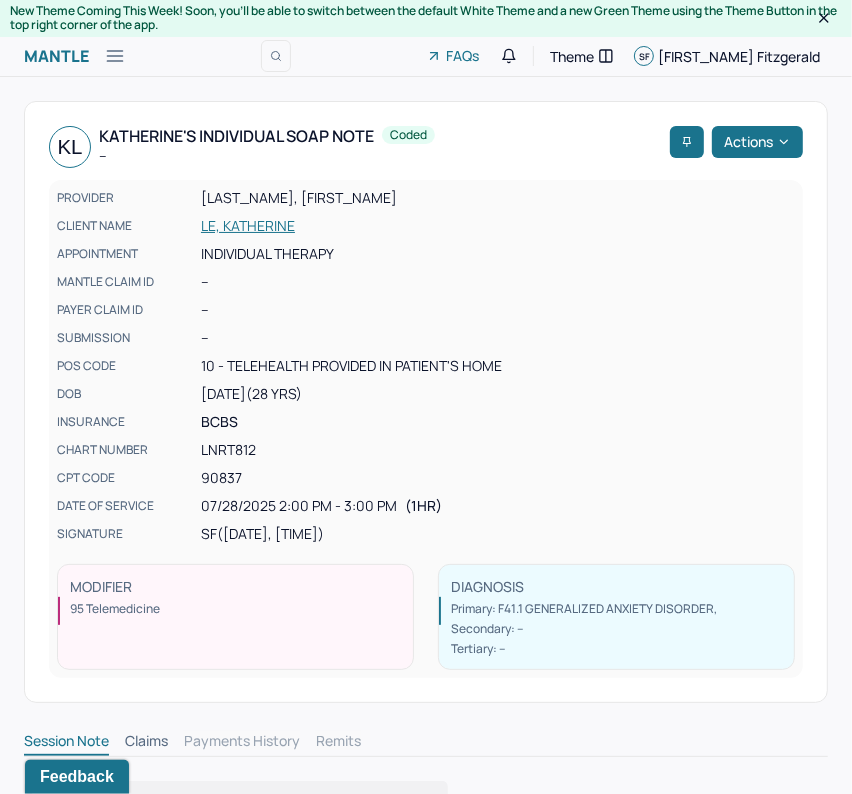 click on "PROVIDER [LAST_NAME], [FIRST_NAME] CLIENT NAME [LAST_NAME], [FIRST_NAME] APPOINTMENT Individual therapy MANTLE CLAIM ID -- PAYER CLAIM ID -- SUBMISSION -- POS CODE 10 - Telehealth Provided in Patient's Home DOB [DATE] ([AGE] Yrs)" at bounding box center (426, 296) 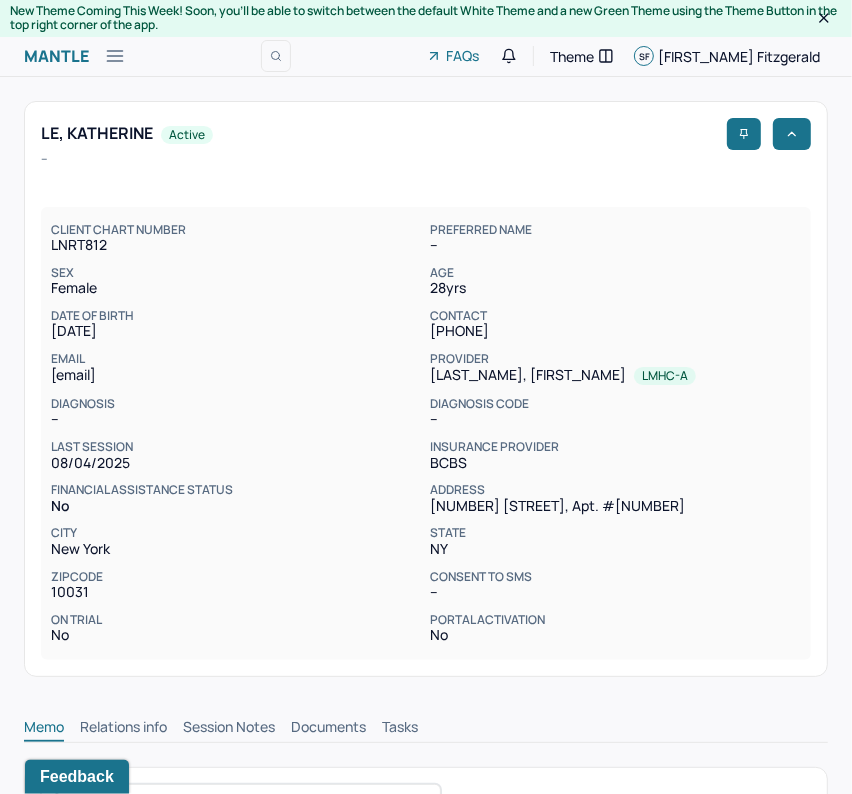 scroll, scrollTop: 0, scrollLeft: 0, axis: both 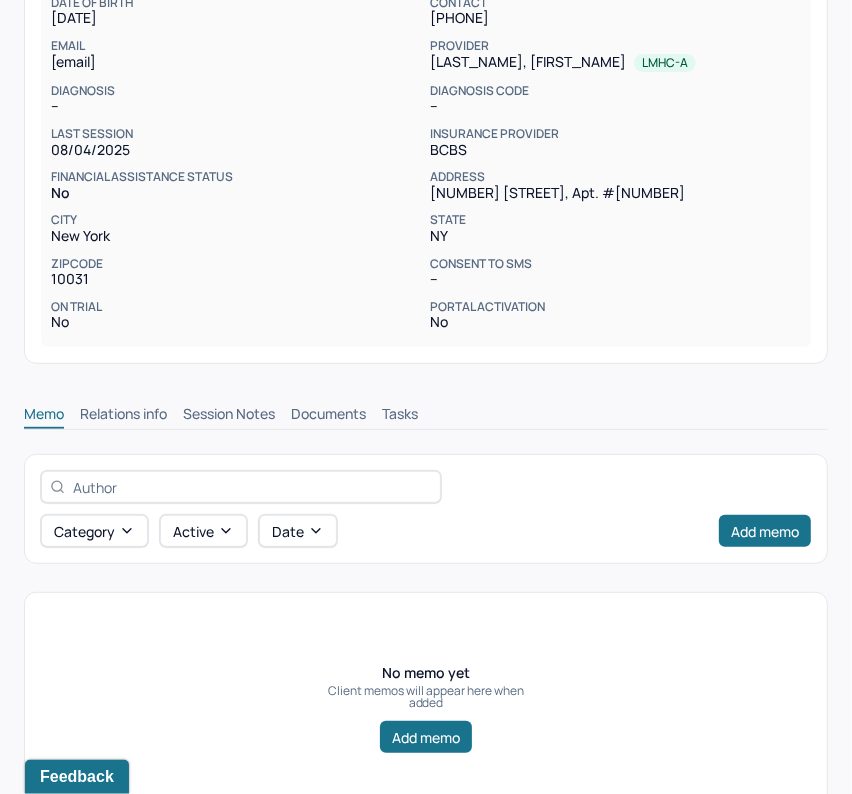 click on "Memo Relations info Session Notes Documents Tasks" at bounding box center [426, 409] 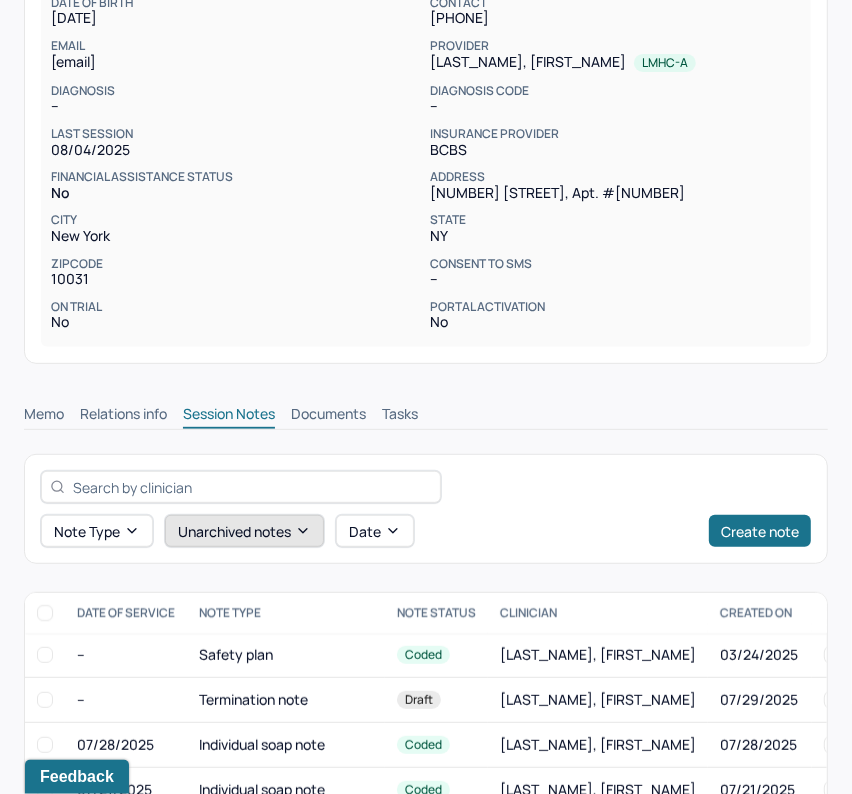 scroll, scrollTop: 768, scrollLeft: 0, axis: vertical 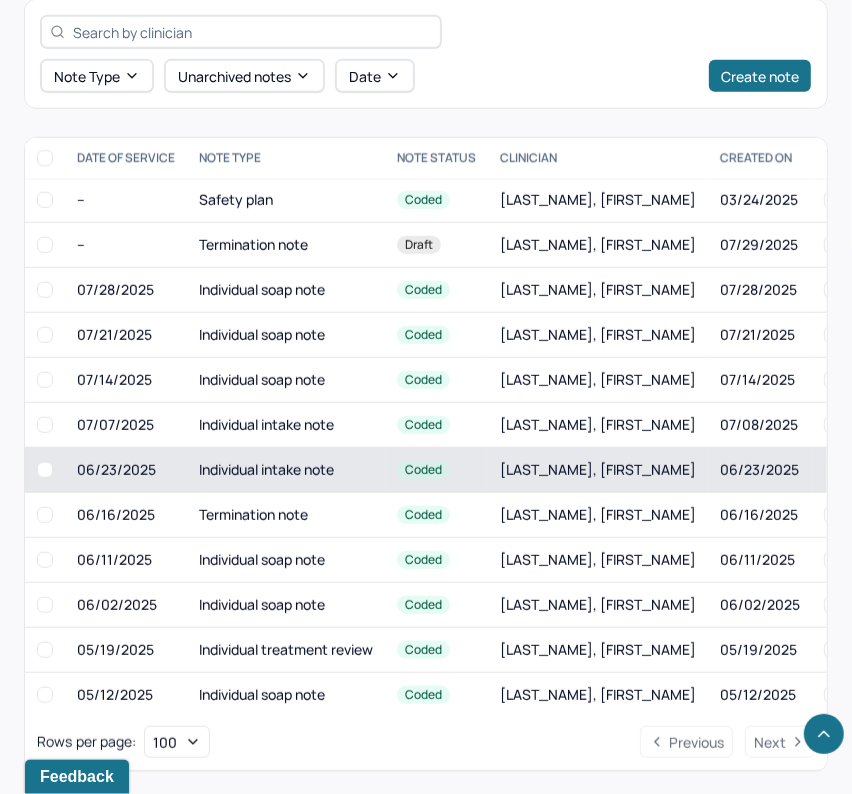 click on "Individual intake note" at bounding box center [286, 470] 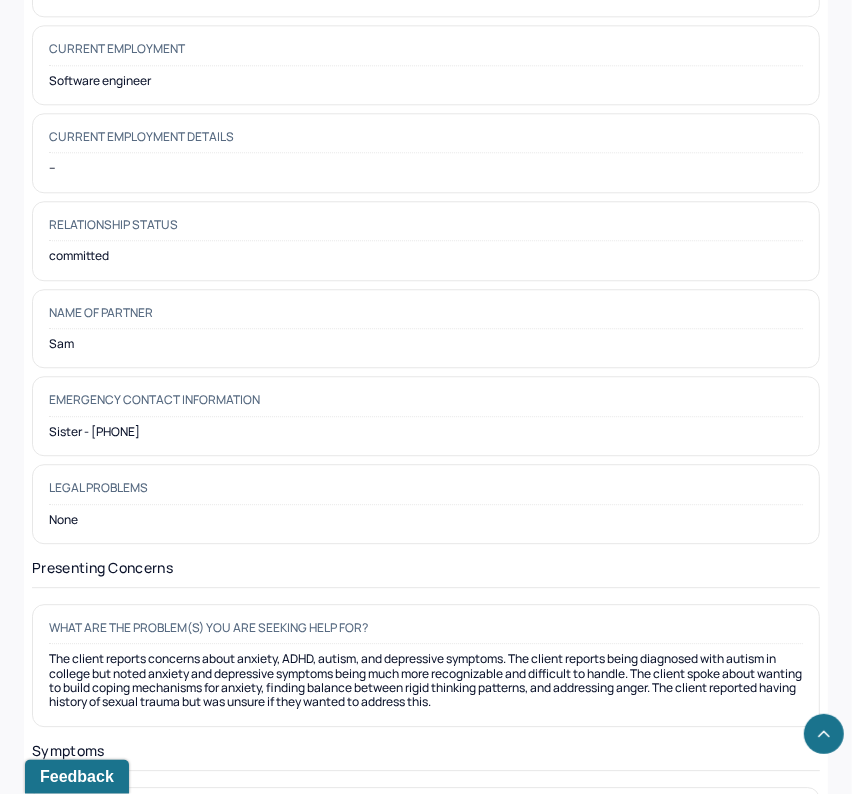 scroll, scrollTop: 2728, scrollLeft: 0, axis: vertical 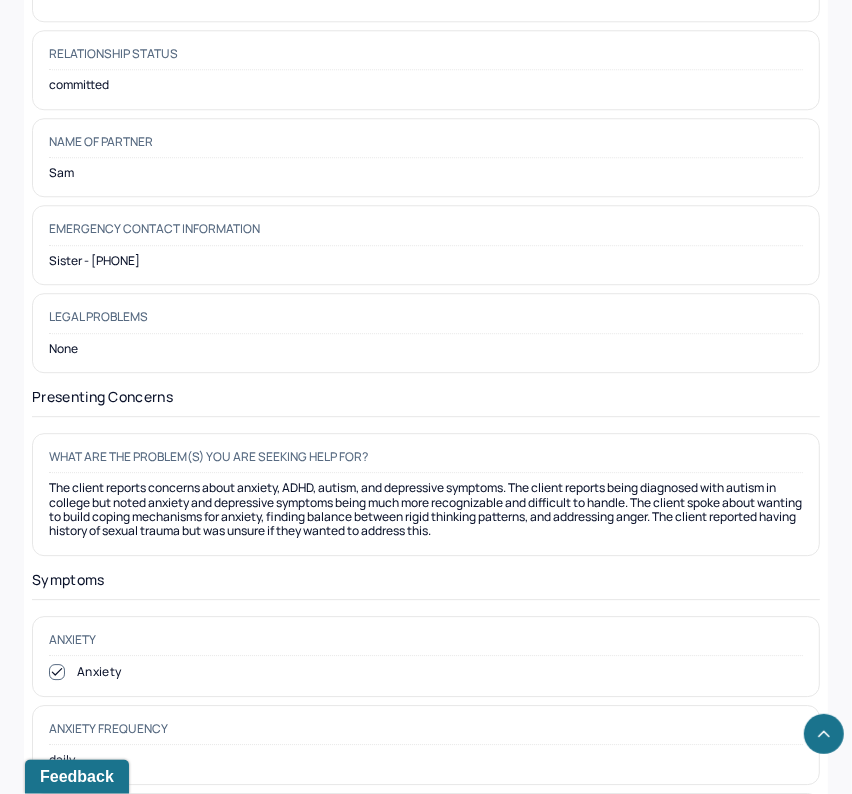 click on "The client reports concerns about anxiety, ADHD, autism, and depressive symptoms. The client reports being diagnosed with autism in college but noted anxiety and depressive symptoms being much more recognizable and difficult to handle. The client spoke about wanting to build coping mechanisms for anxiety, finding balance between rigid thinking patterns, and addressing anger. The client reported having history of sexual trauma but was unsure if they wanted to address this." at bounding box center [426, 510] 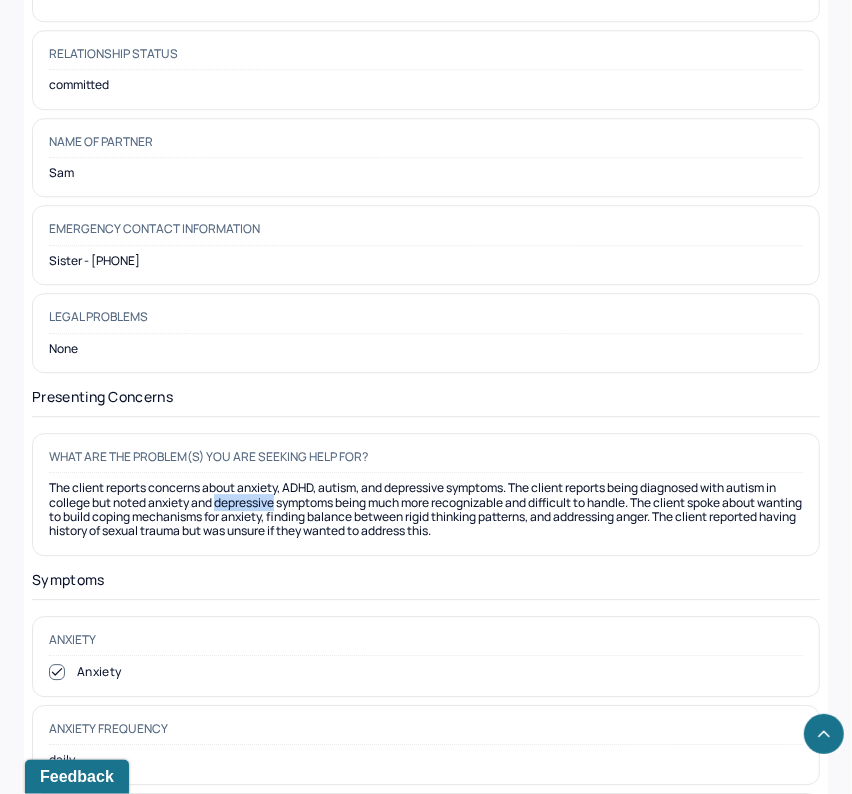 click on "The client reports concerns about anxiety, ADHD, autism, and depressive symptoms. The client reports being diagnosed with autism in college but noted anxiety and depressive symptoms being much more recognizable and difficult to handle. The client spoke about wanting to build coping mechanisms for anxiety, finding balance between rigid thinking patterns, and addressing anger. The client reported having history of sexual trauma but was unsure if they wanted to address this." at bounding box center (426, 510) 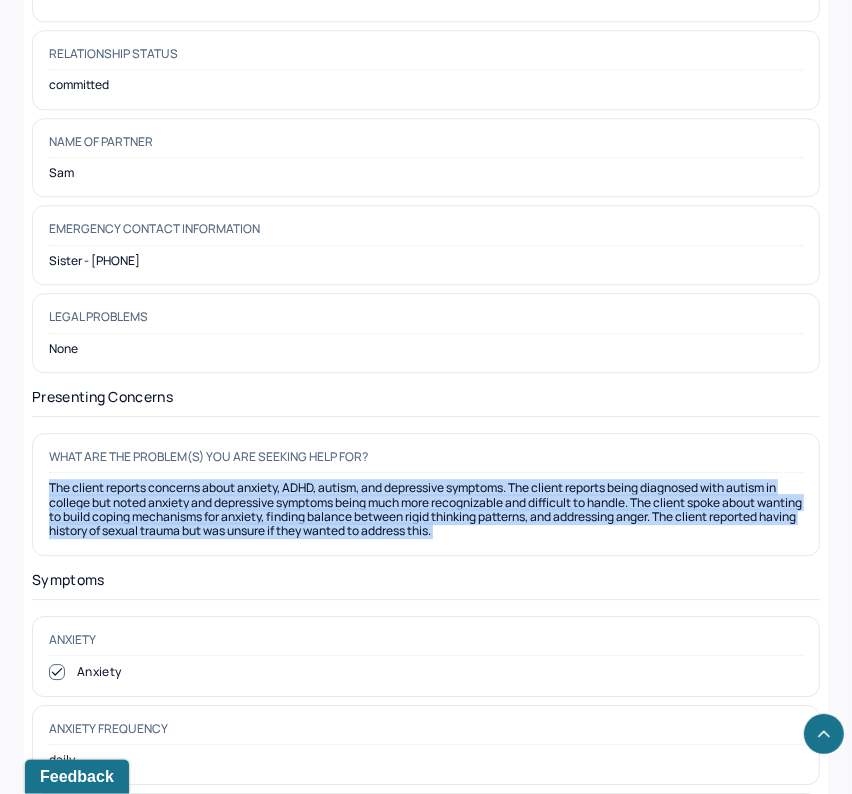 click on "The client reports concerns about anxiety, ADHD, autism, and depressive symptoms. The client reports being diagnosed with autism in college but noted anxiety and depressive symptoms being much more recognizable and difficult to handle. The client spoke about wanting to build coping mechanisms for anxiety, finding balance between rigid thinking patterns, and addressing anger. The client reported having history of sexual trauma but was unsure if they wanted to address this." at bounding box center (426, 510) 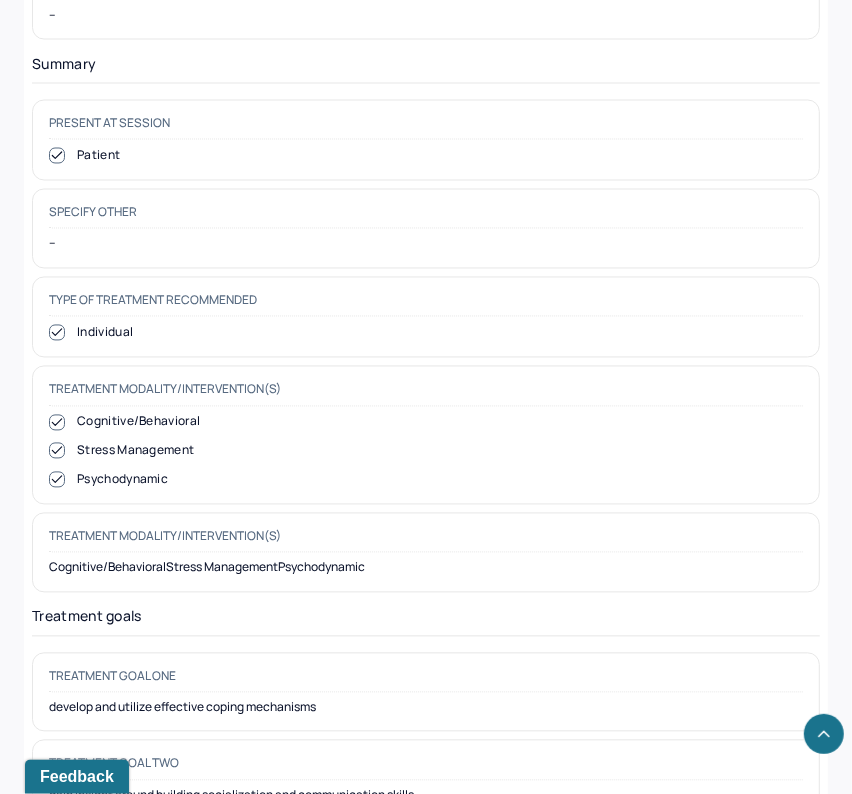 scroll, scrollTop: 9571, scrollLeft: 0, axis: vertical 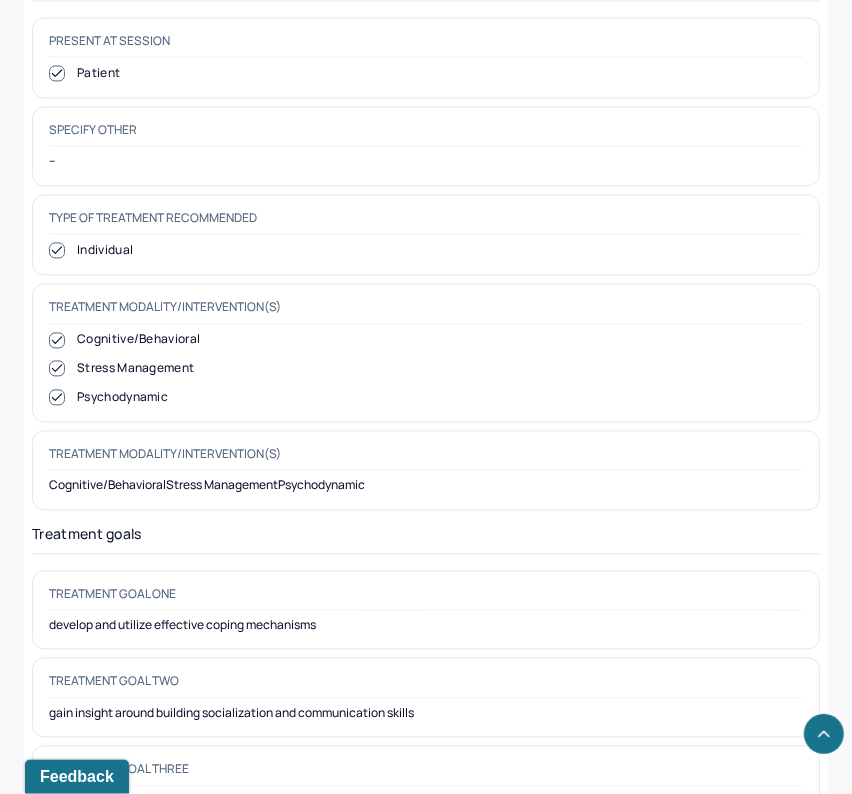 click on "develop and utilize effective coping mechanisms" at bounding box center (426, 626) 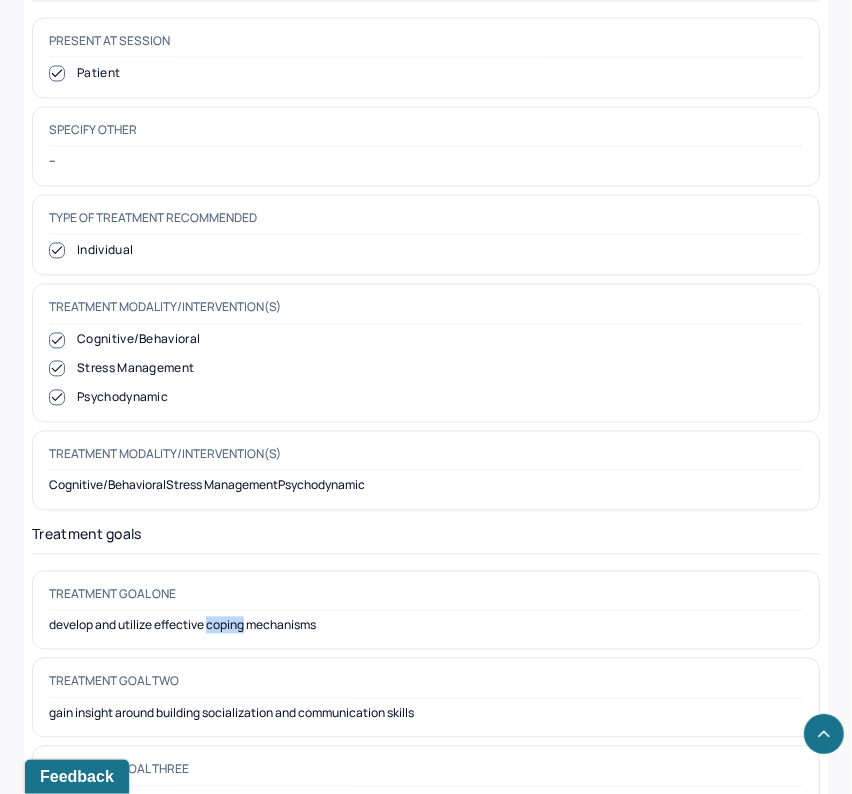 click on "develop and utilize effective coping mechanisms" at bounding box center [426, 626] 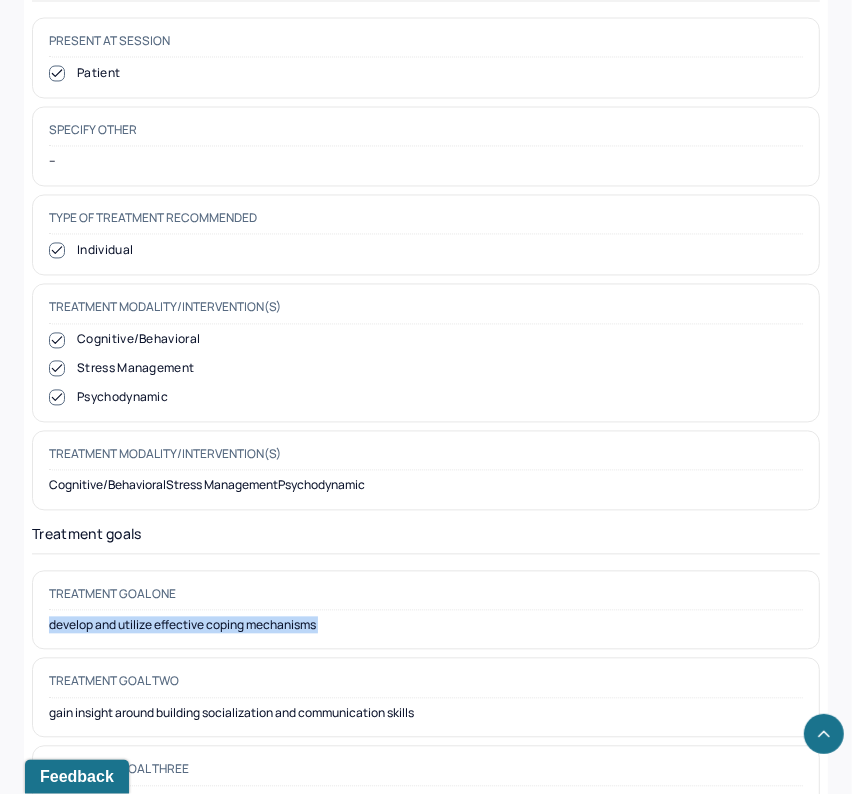 click on "develop and utilize effective coping mechanisms" at bounding box center (426, 626) 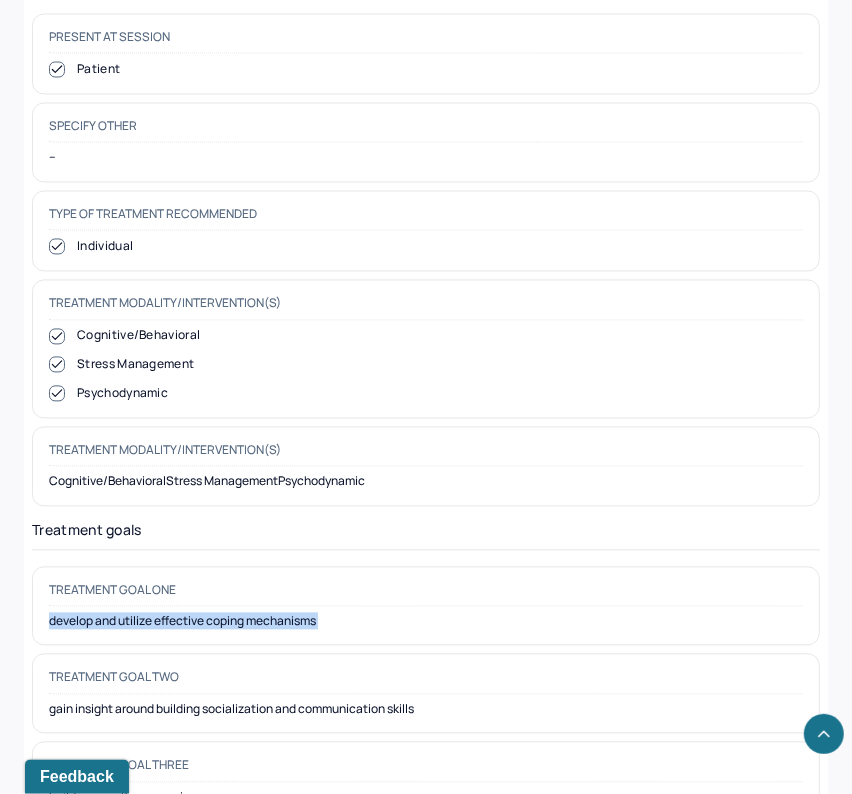scroll, scrollTop: 9567, scrollLeft: 0, axis: vertical 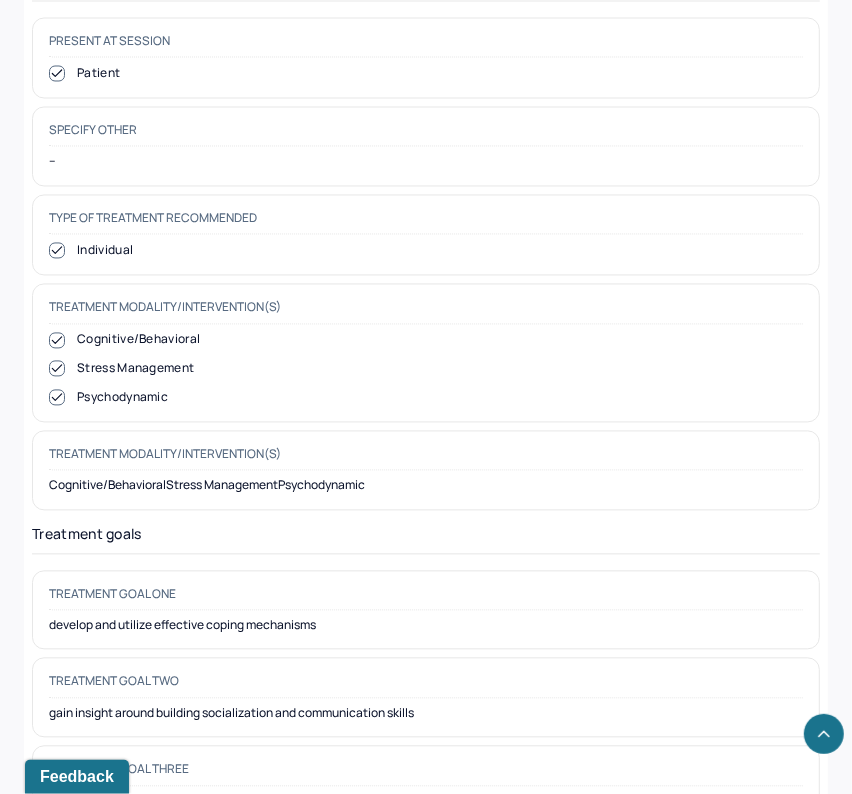click on "gain insight around building socialization and communication skills" at bounding box center (426, 714) 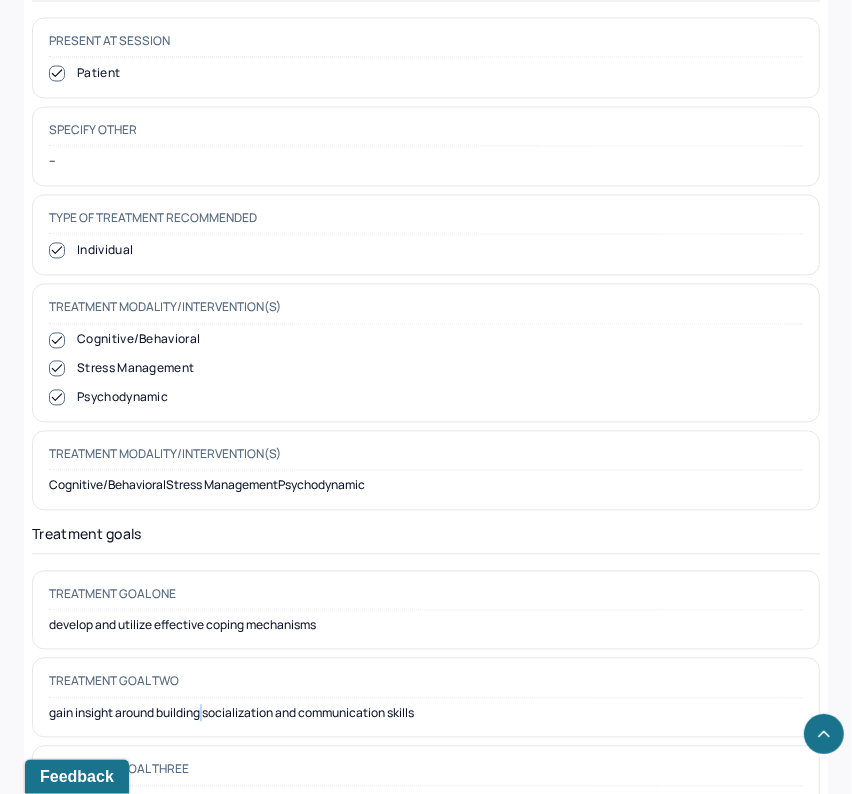 click on "gain insight around building socialization and communication skills" at bounding box center (426, 714) 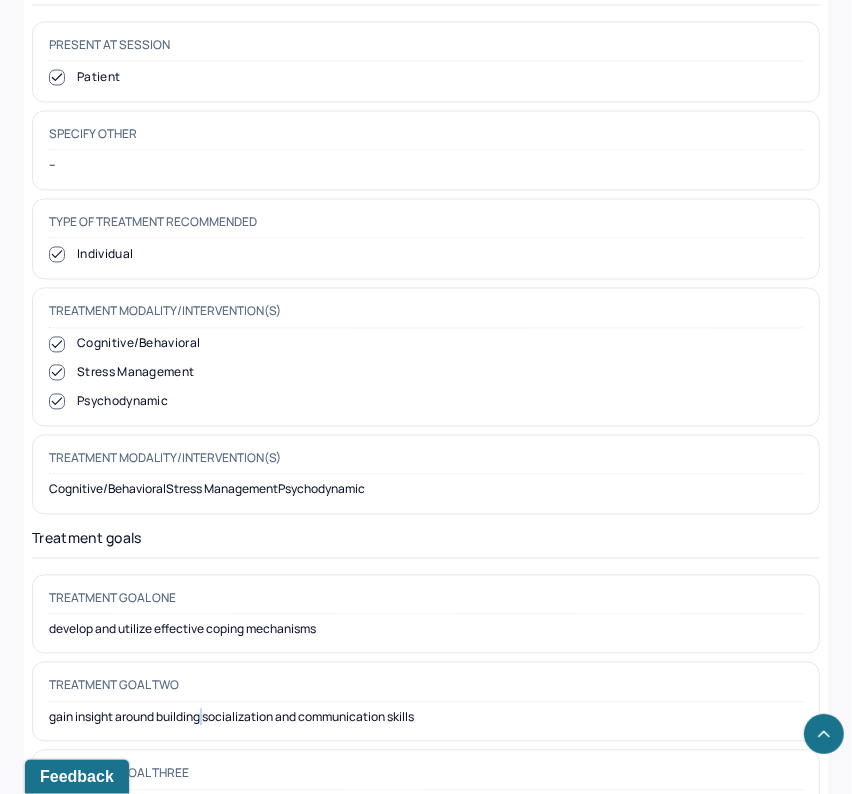 scroll, scrollTop: 9571, scrollLeft: 0, axis: vertical 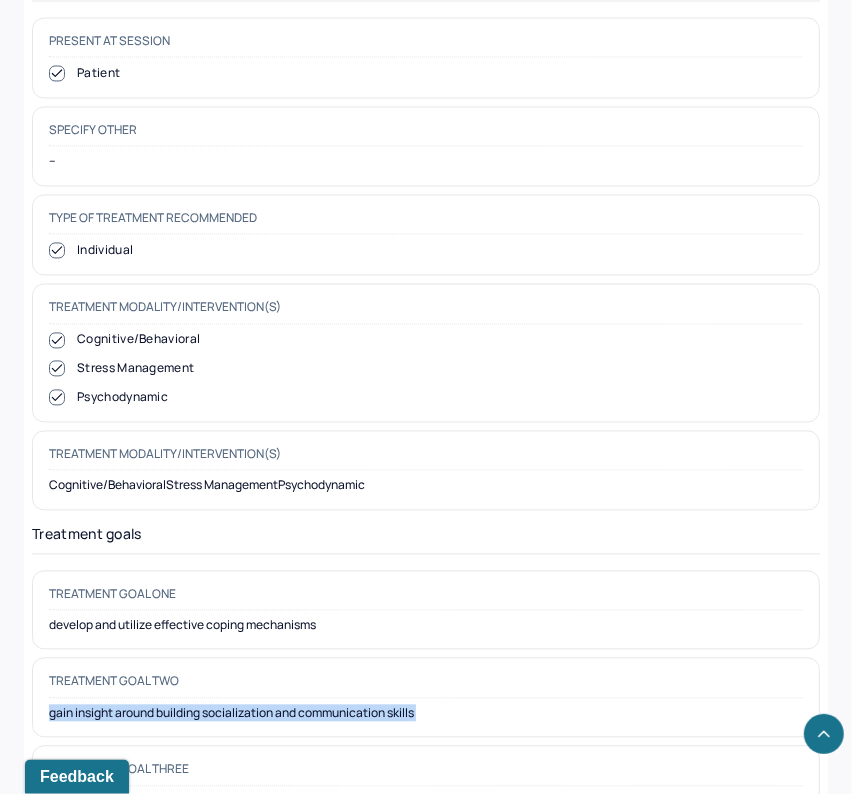 click on "gain insight around building socialization and communication skills" at bounding box center (426, 714) 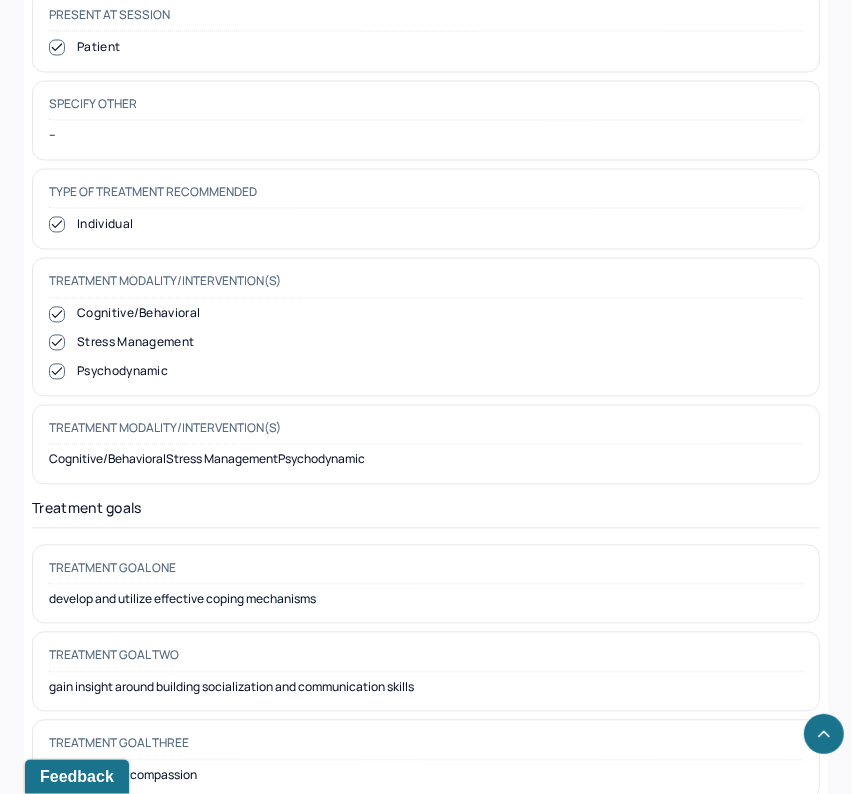 click on "build upon self compassion" at bounding box center [426, 775] 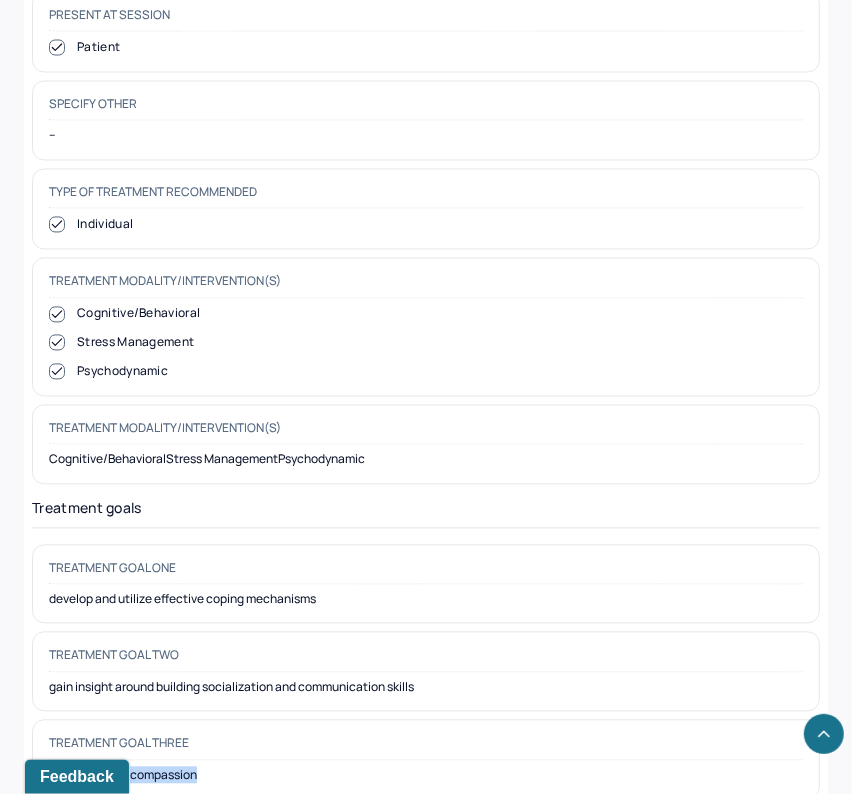 scroll, scrollTop: 9598, scrollLeft: 0, axis: vertical 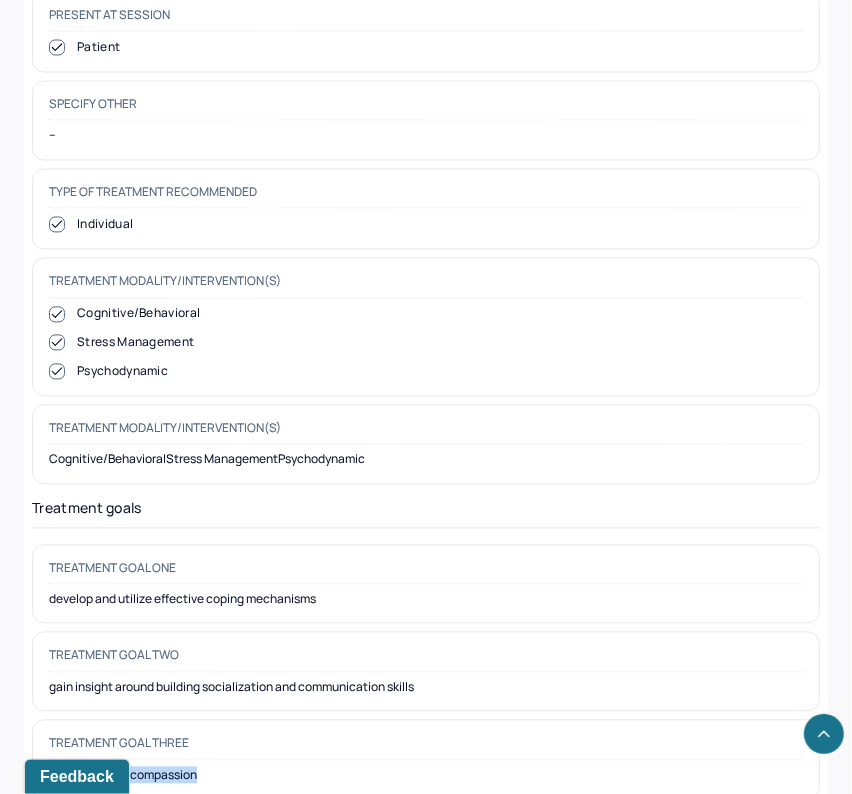 click on "build upon self compassion" at bounding box center (426, 775) 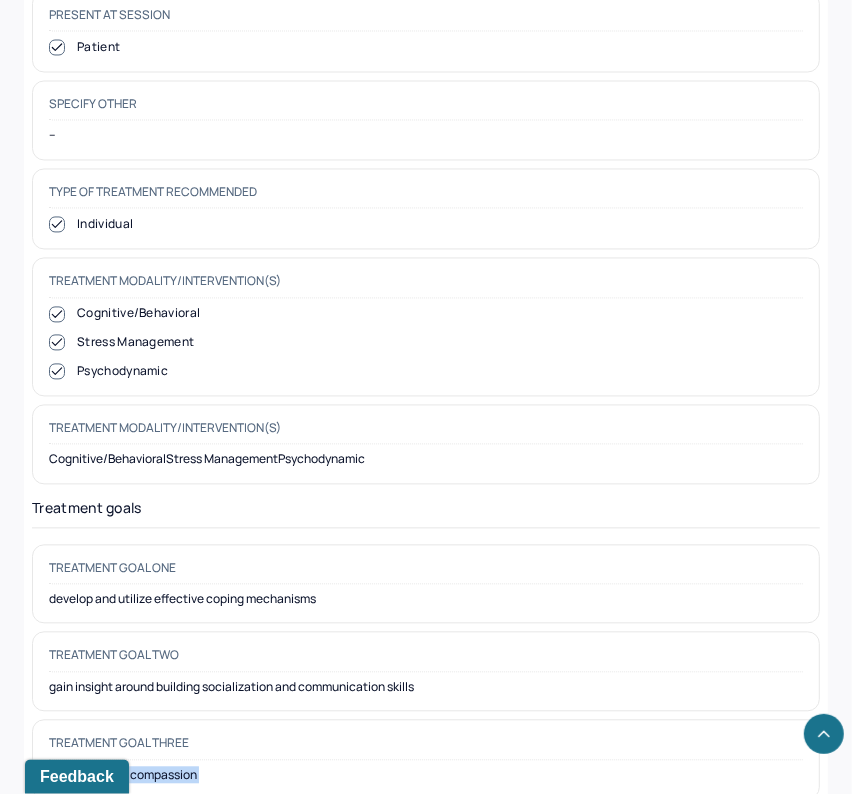 click on "build upon self compassion" at bounding box center (426, 775) 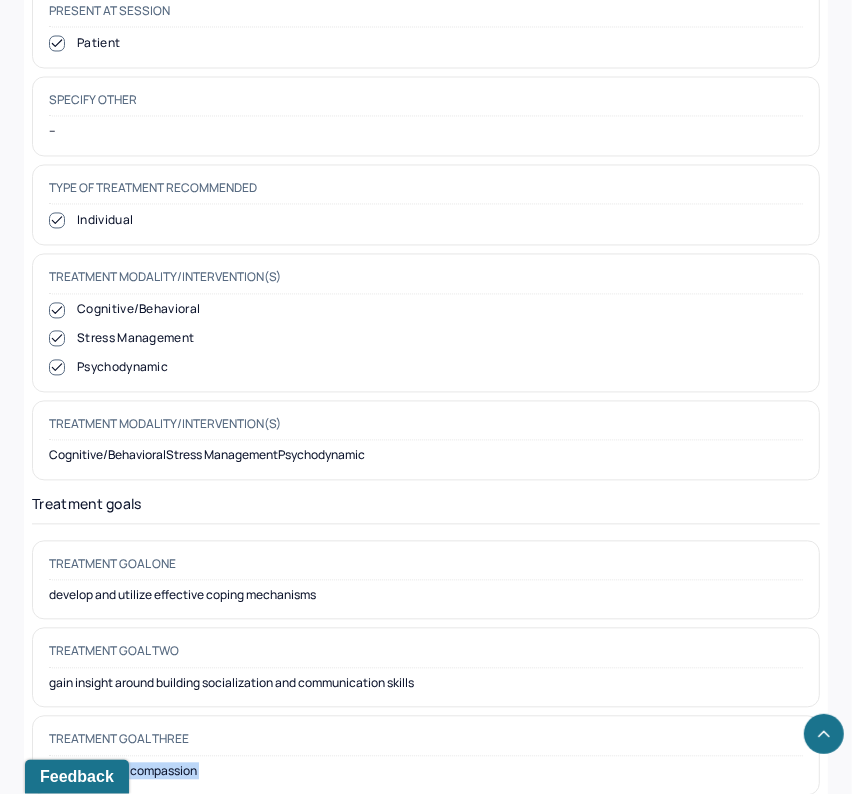 scroll, scrollTop: 9594, scrollLeft: 0, axis: vertical 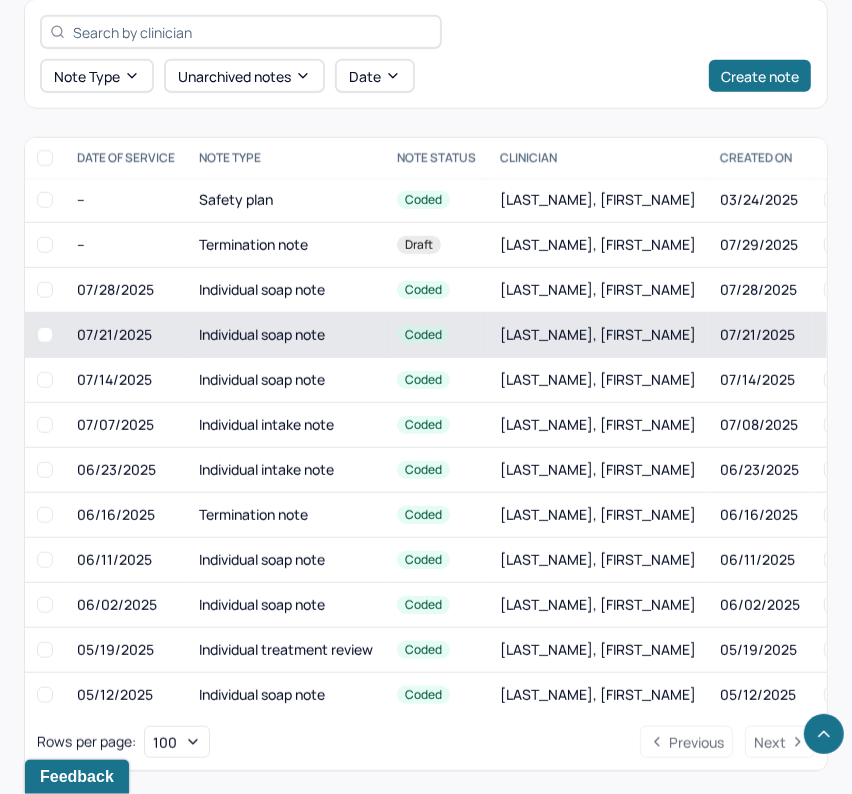 click on "Individual soap note" at bounding box center [286, 335] 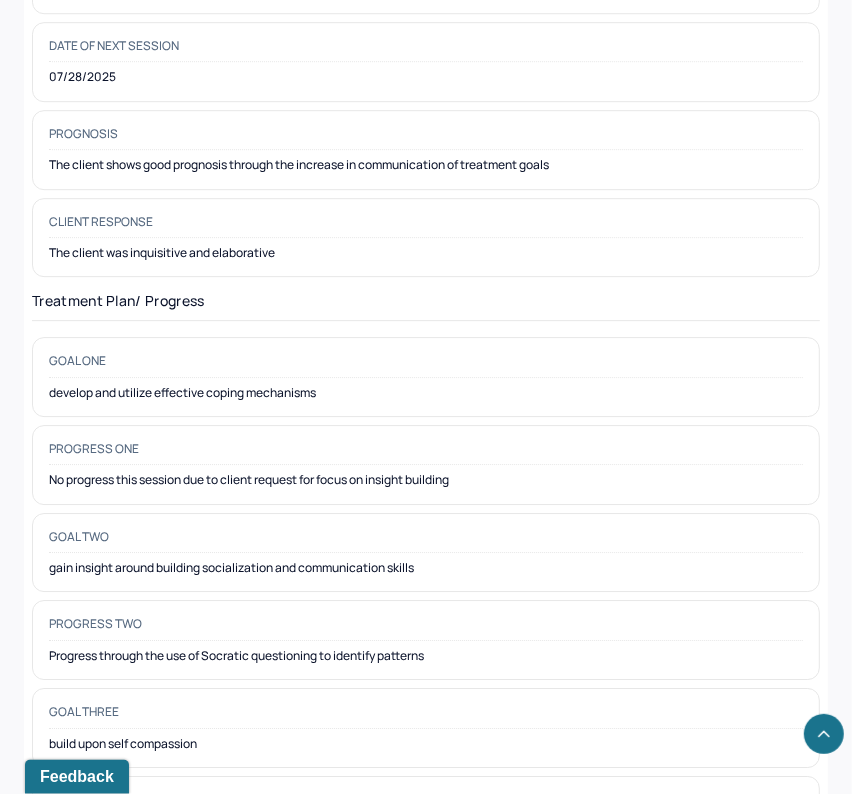 scroll, scrollTop: 3063, scrollLeft: 0, axis: vertical 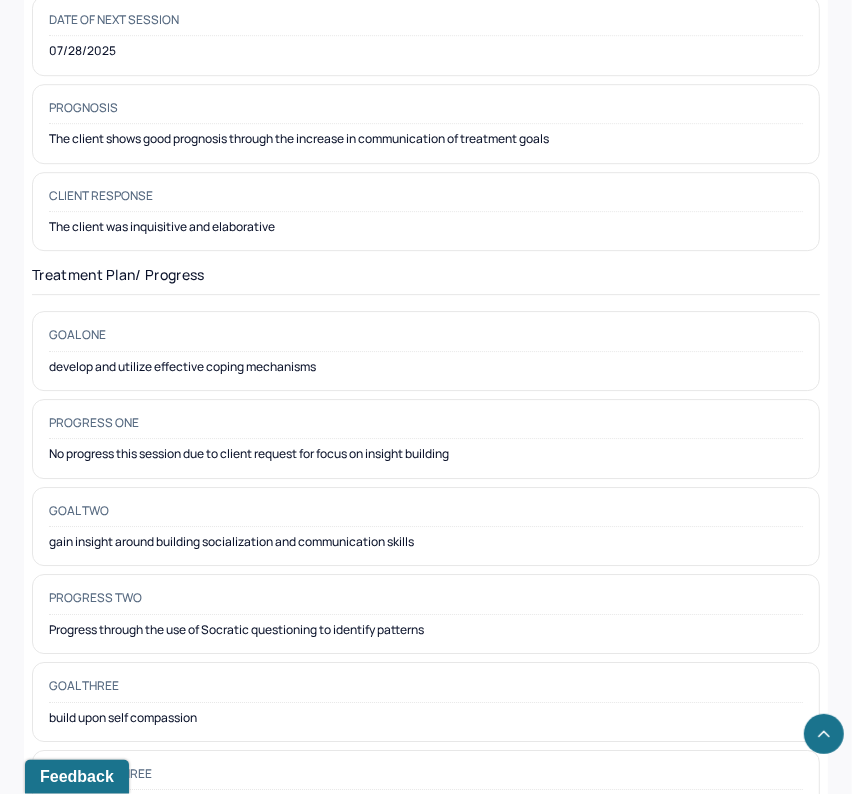 click on "Progress through the use of Socratic questioning to identify patterns" at bounding box center (426, 630) 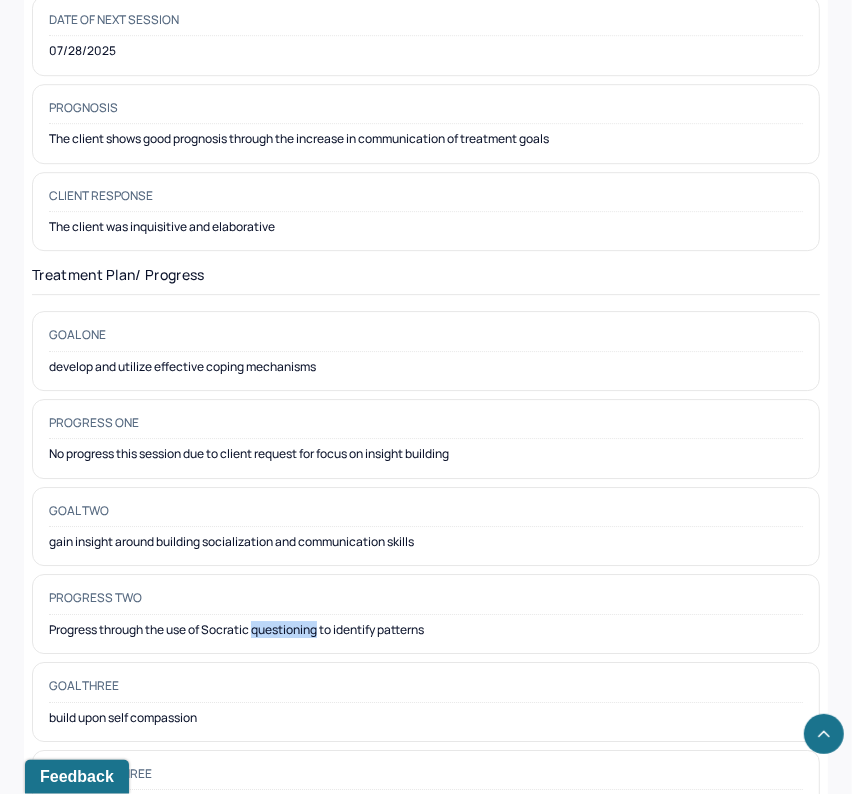 click on "Progress through the use of Socratic questioning to identify patterns" at bounding box center (426, 630) 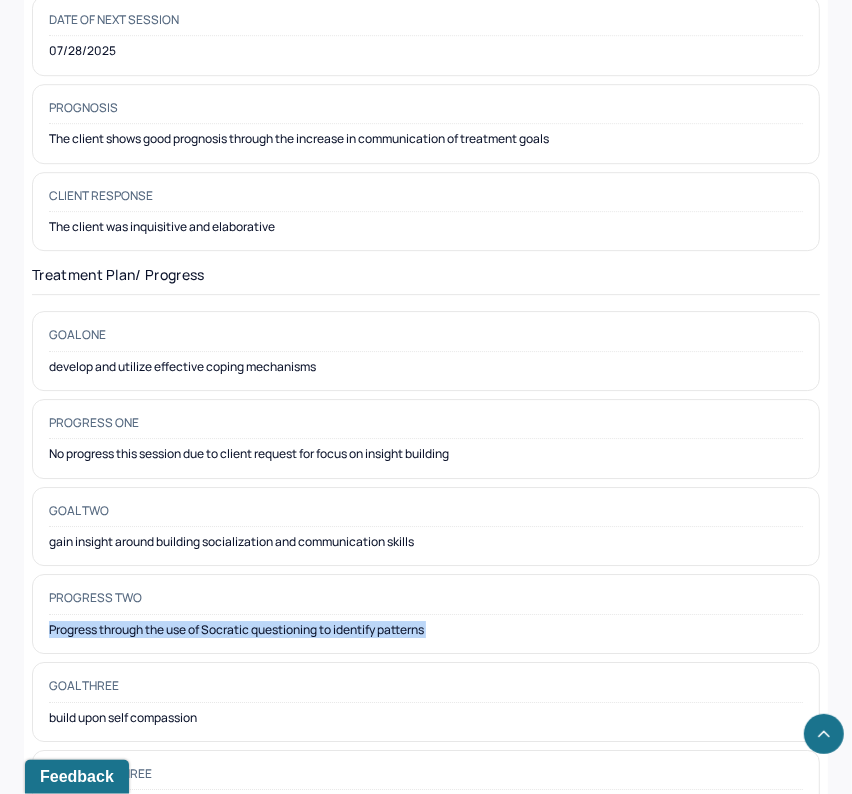 click on "Progress through the use of Socratic questioning to identify patterns" at bounding box center [426, 630] 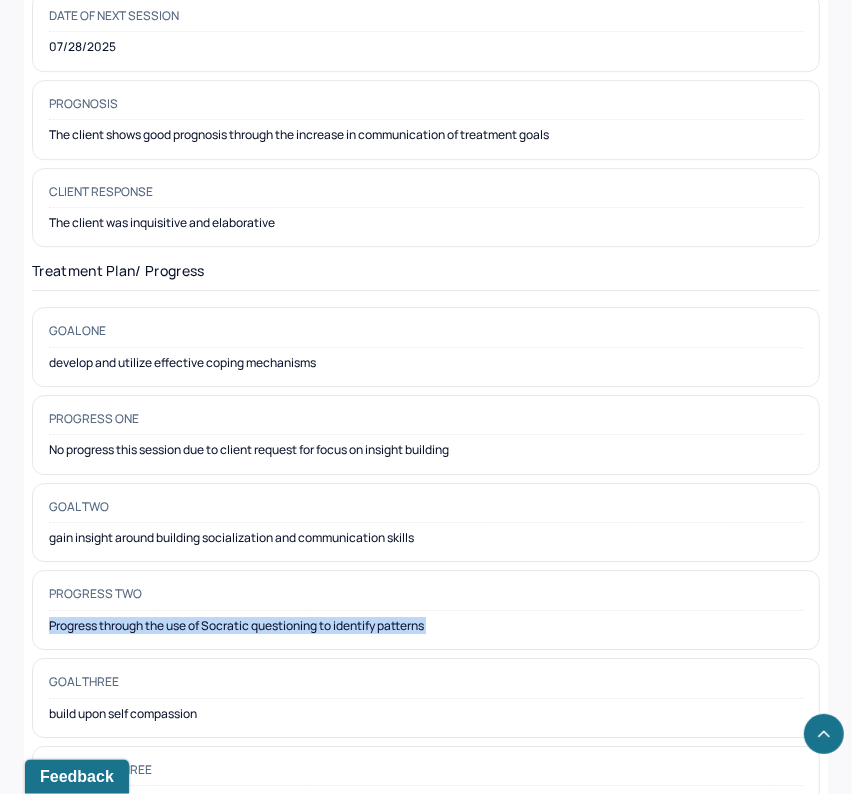 scroll, scrollTop: 3058, scrollLeft: 0, axis: vertical 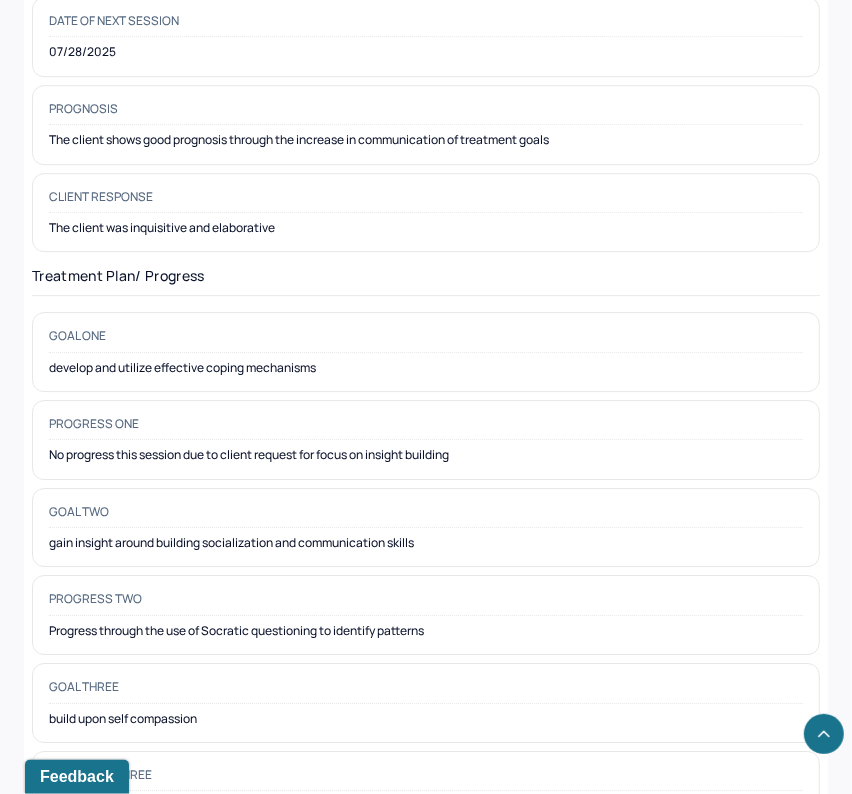 click on "Progress two Progress through the use of Socratic questioning to identify patterns" at bounding box center (426, 615) 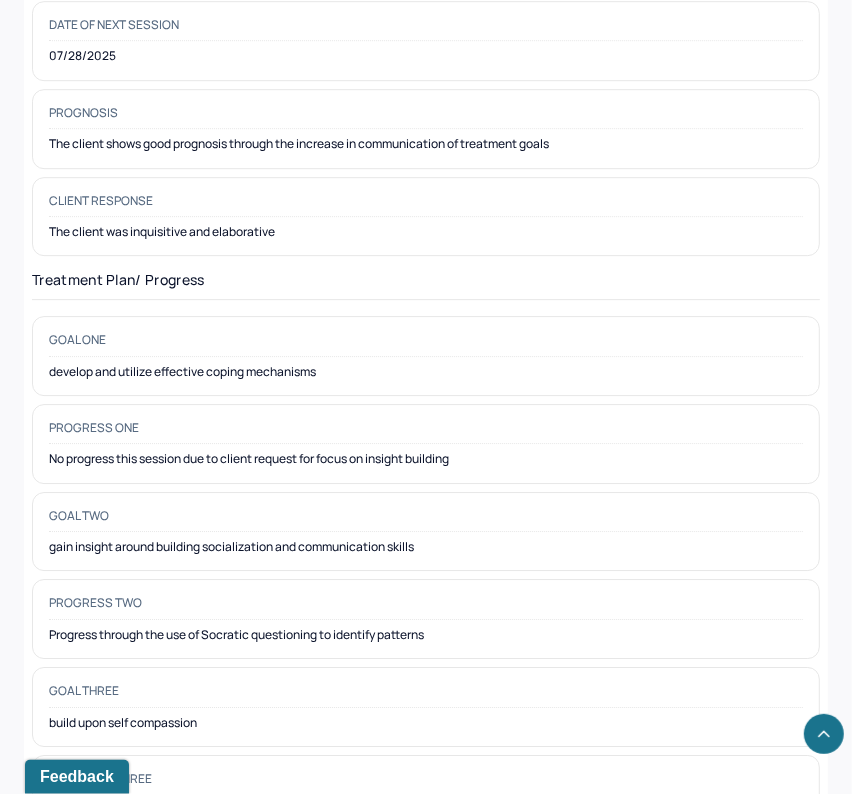scroll, scrollTop: 3063, scrollLeft: 0, axis: vertical 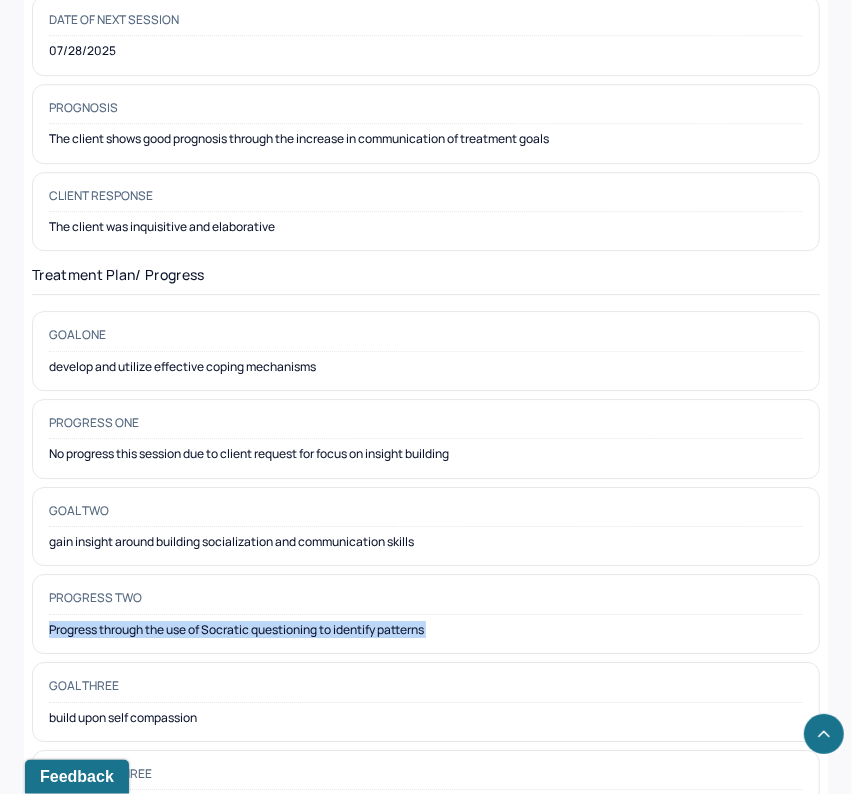 click on "Progress two Progress through the use of Socratic questioning to identify patterns" at bounding box center (426, 614) 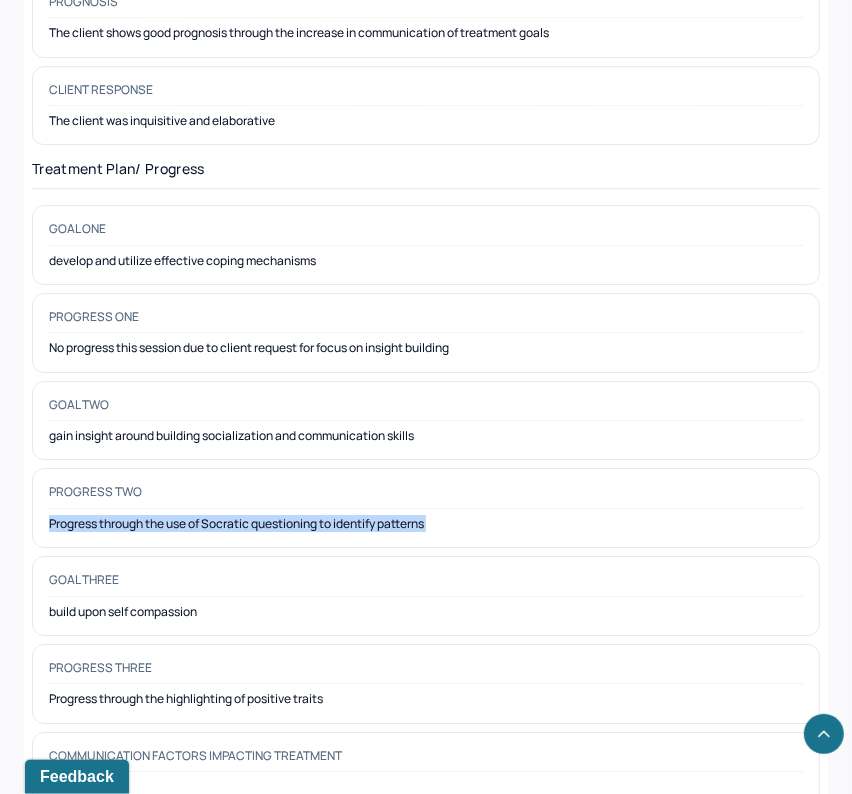 scroll, scrollTop: 3171, scrollLeft: 0, axis: vertical 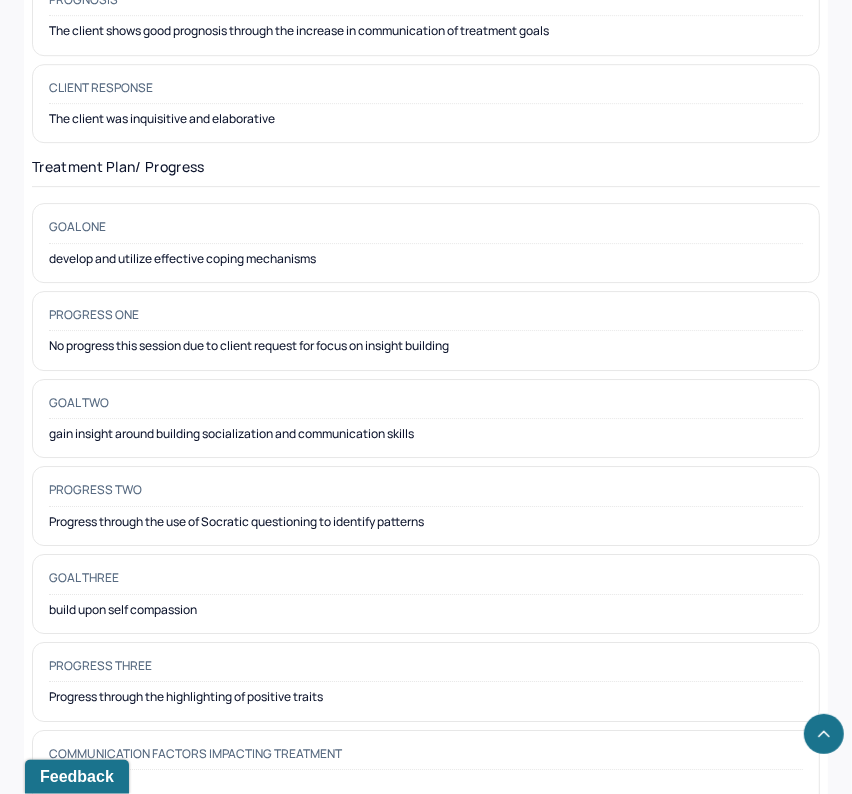 click on "Progress through the highlighting of positive traits" at bounding box center [426, 697] 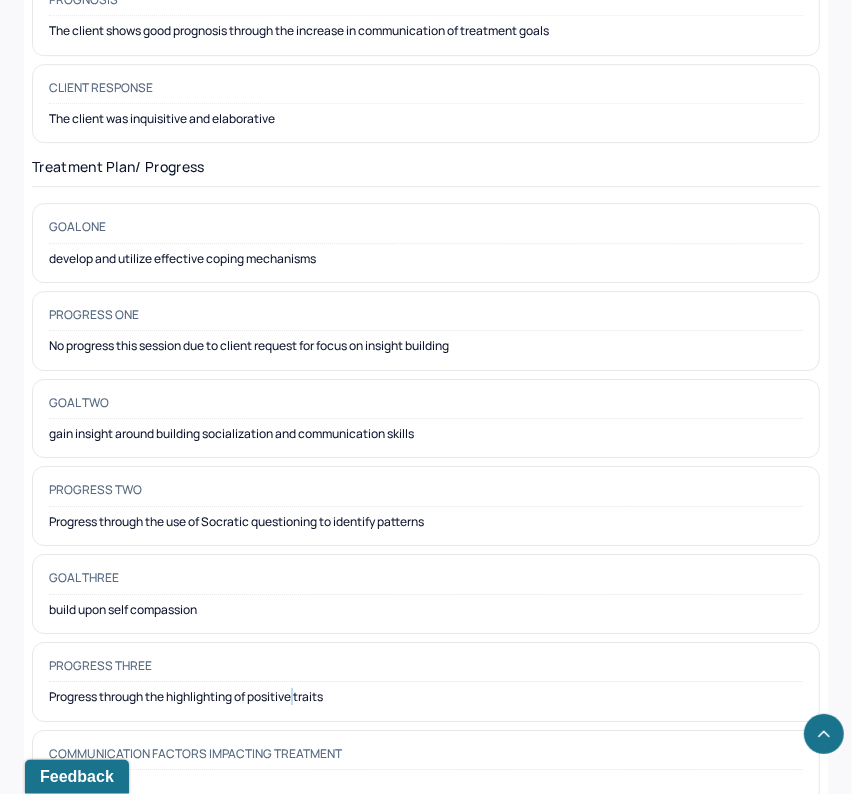 click on "Progress through the highlighting of positive traits" at bounding box center [426, 697] 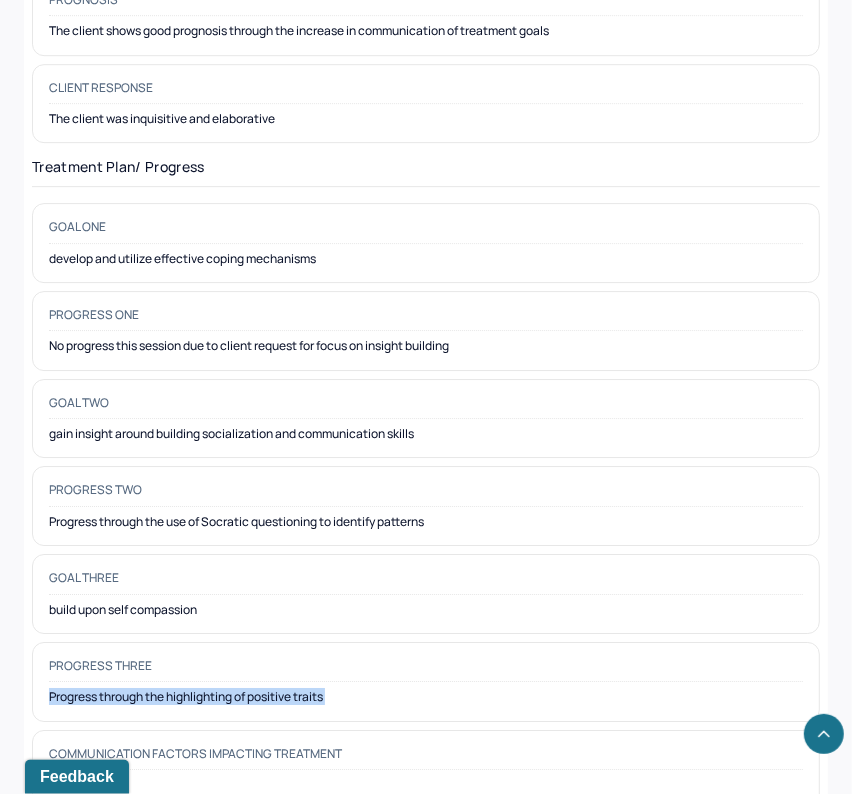 click on "Progress through the highlighting of positive traits" at bounding box center [426, 697] 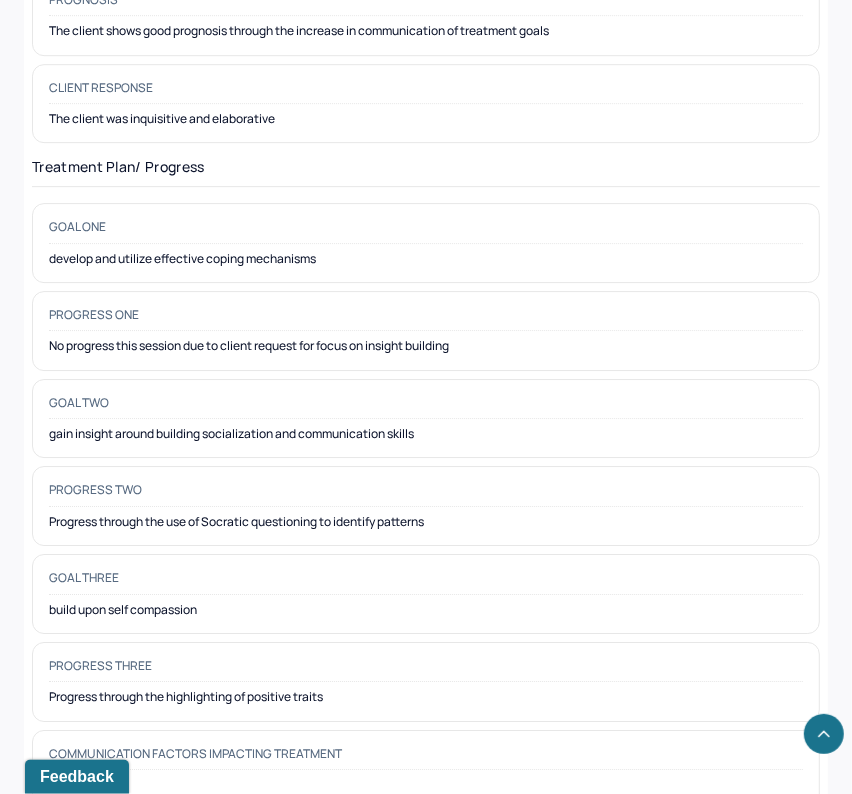 click on "Goal three build upon self compassion" at bounding box center (426, 594) 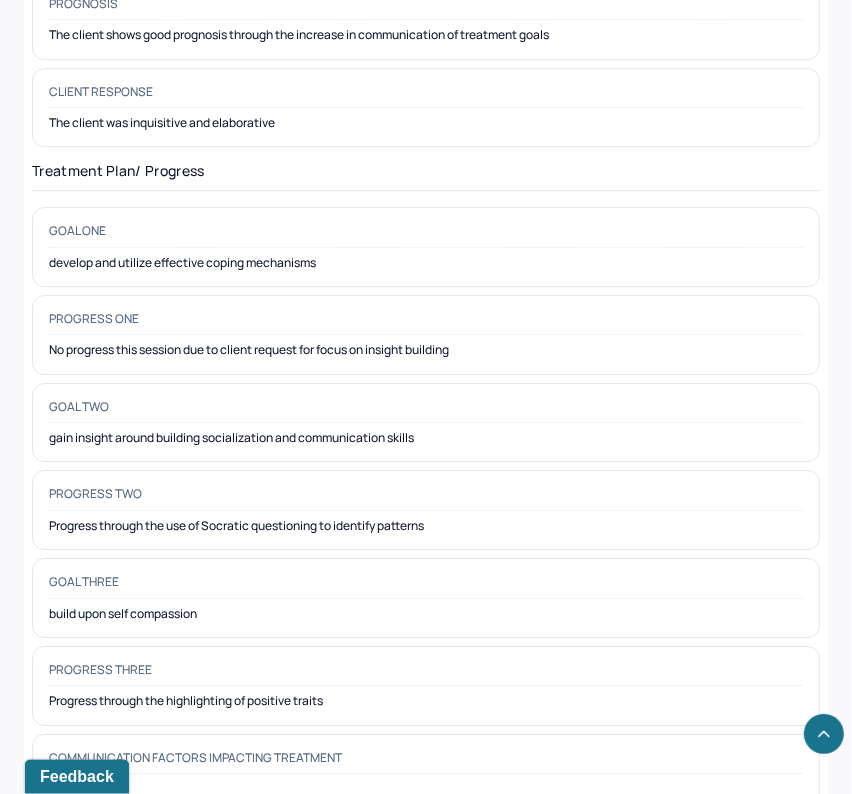 scroll, scrollTop: 3171, scrollLeft: 0, axis: vertical 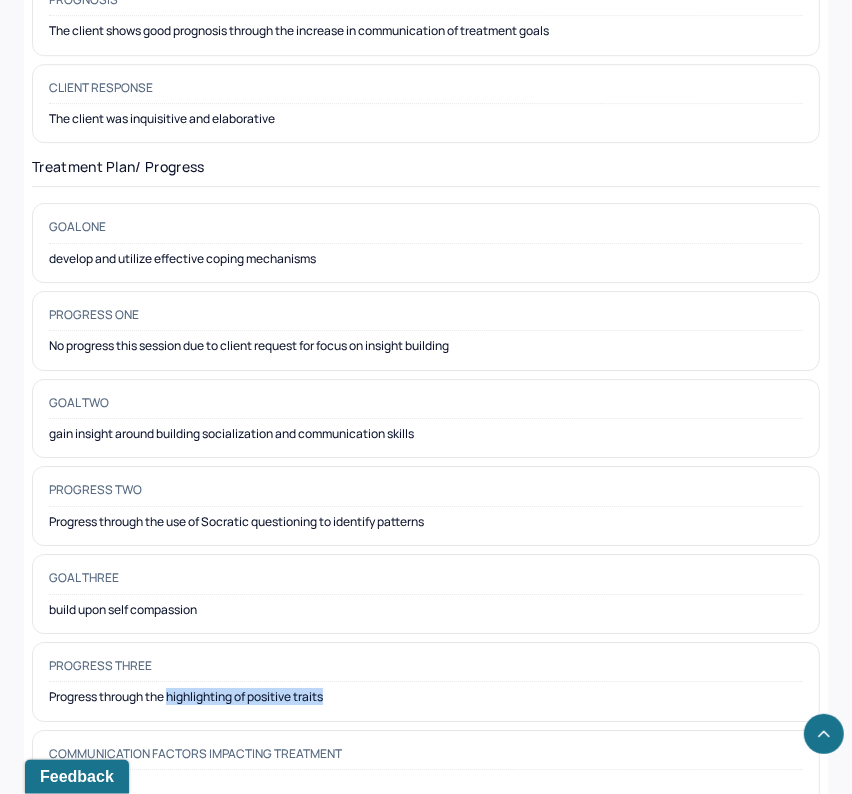 drag, startPoint x: 349, startPoint y: 675, endPoint x: 171, endPoint y: 671, distance: 178.04494 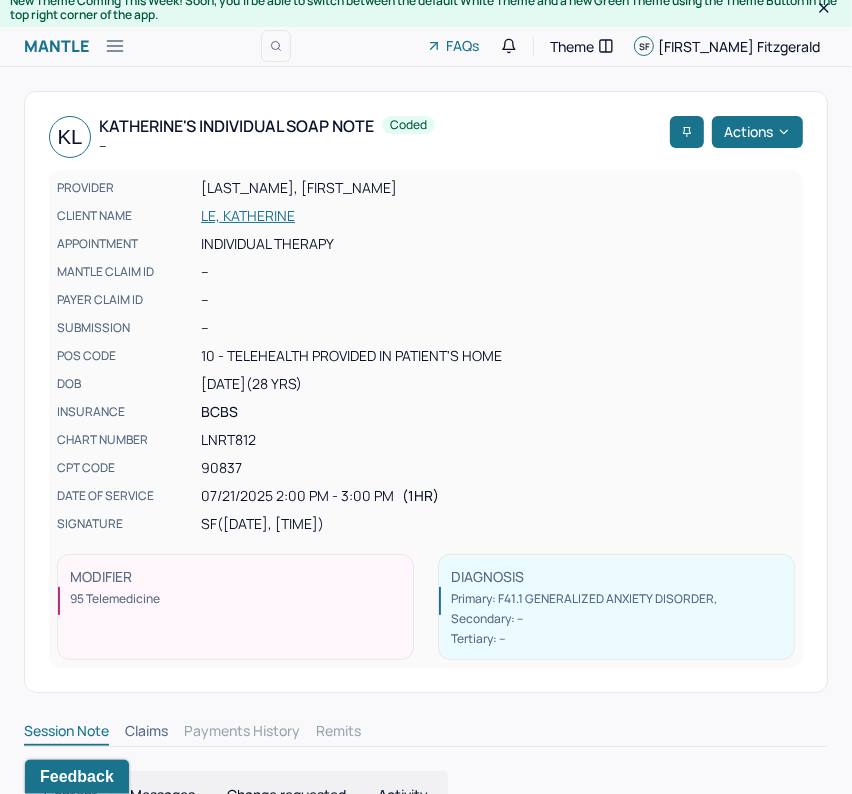 scroll, scrollTop: 0, scrollLeft: 0, axis: both 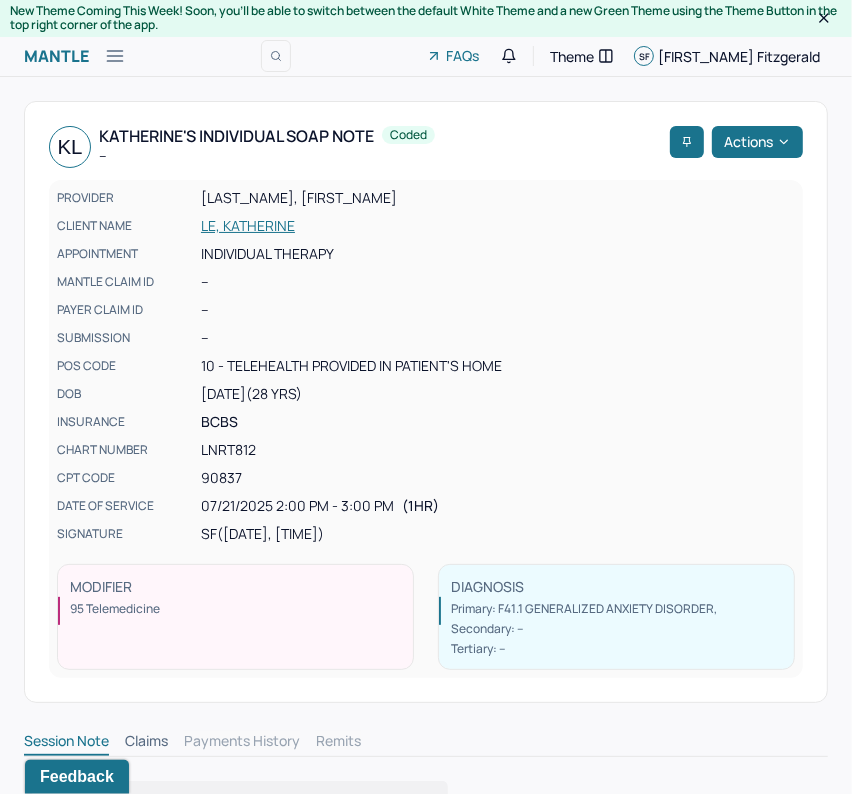 click on "LE, KATHERINE" at bounding box center [498, 226] 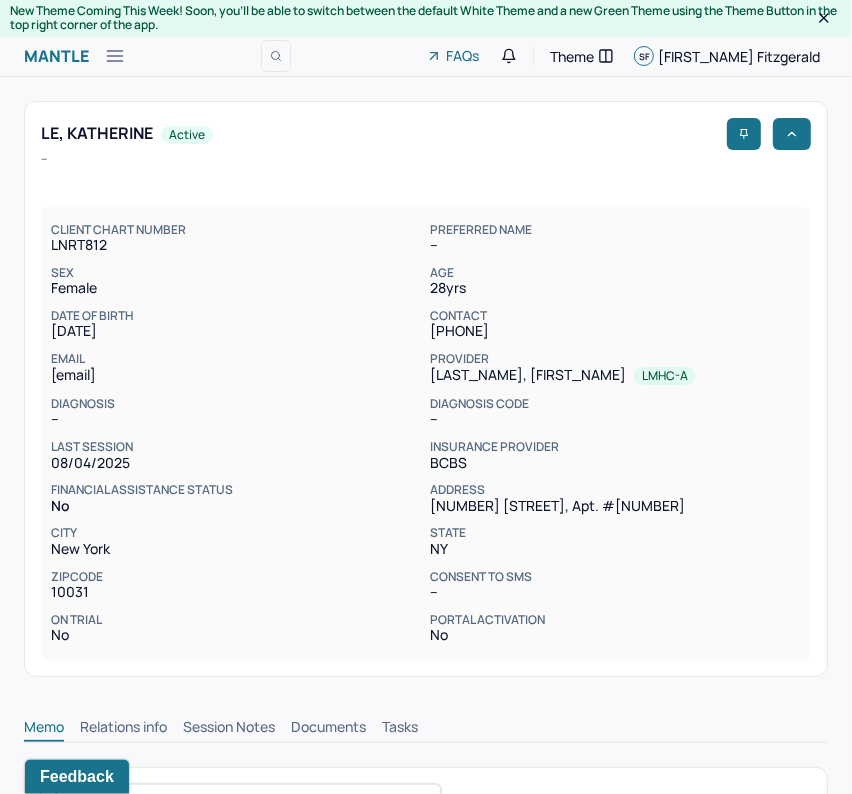 scroll, scrollTop: 0, scrollLeft: 0, axis: both 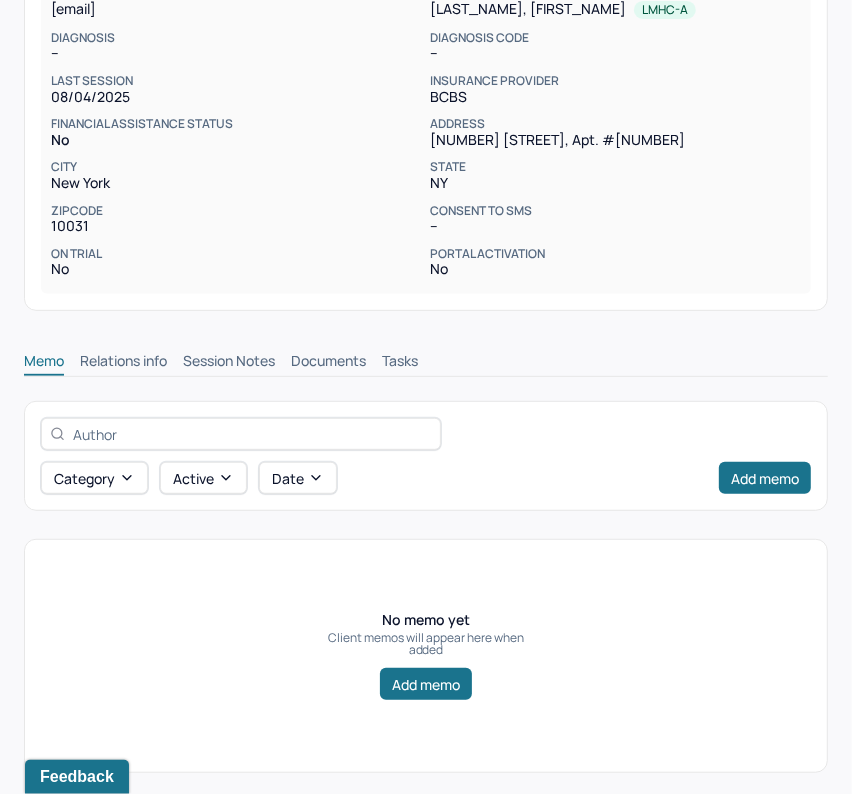 click on "Session Notes" at bounding box center [229, 363] 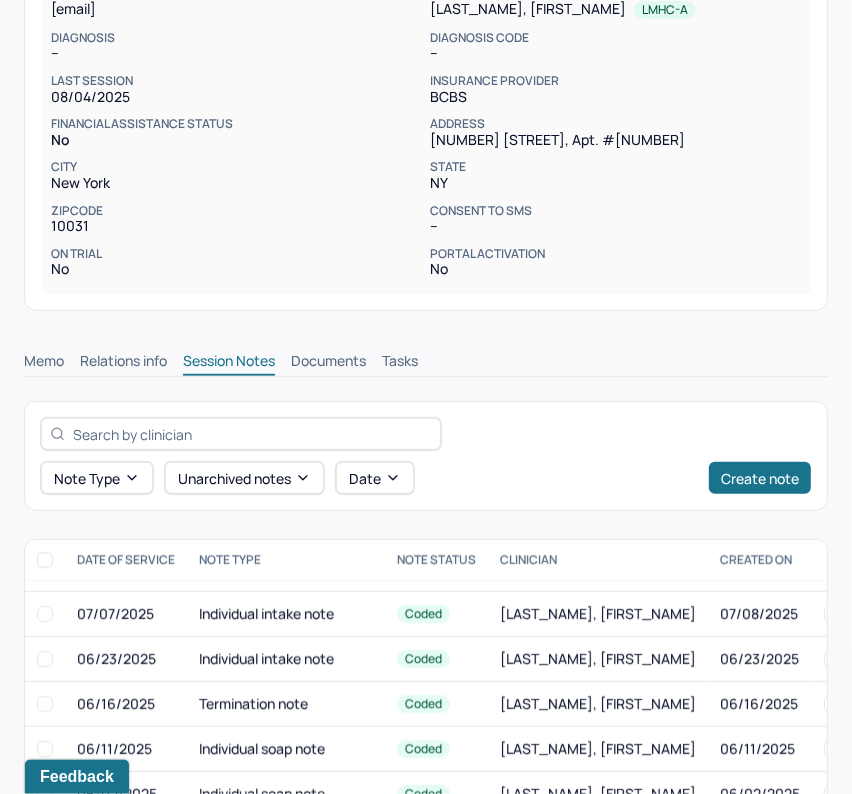 scroll, scrollTop: 224, scrollLeft: 0, axis: vertical 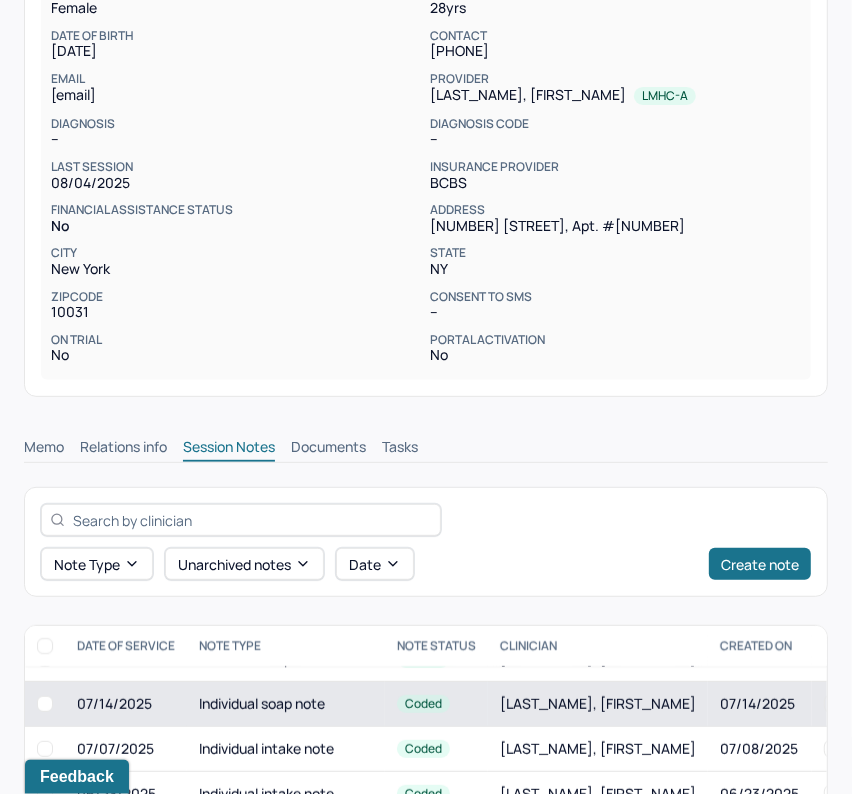 click on "Individual soap note" at bounding box center (286, 704) 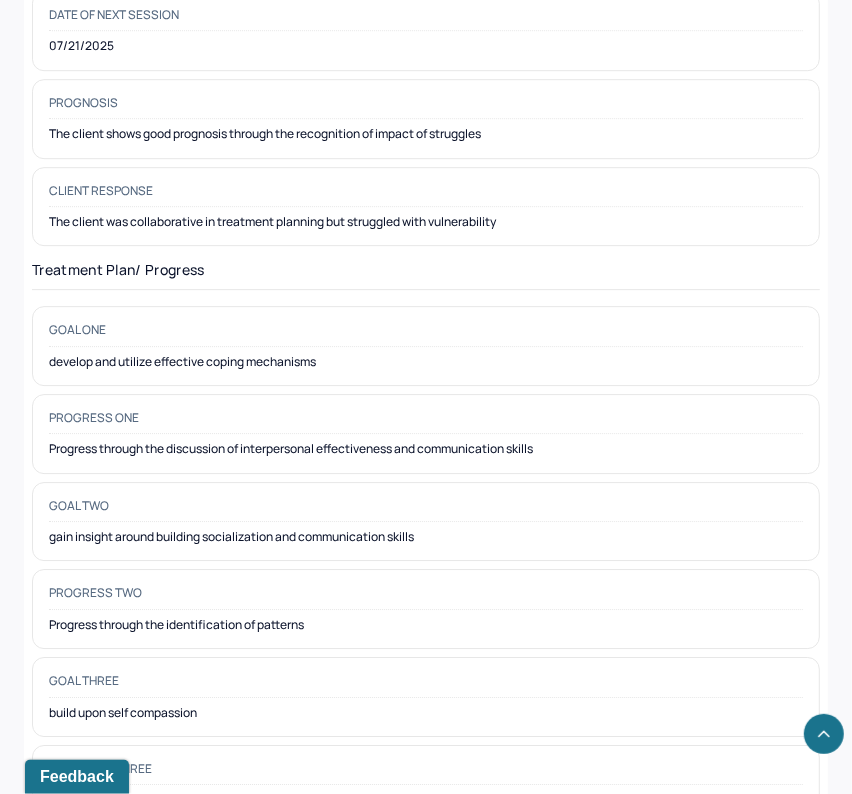 scroll, scrollTop: 3008, scrollLeft: 0, axis: vertical 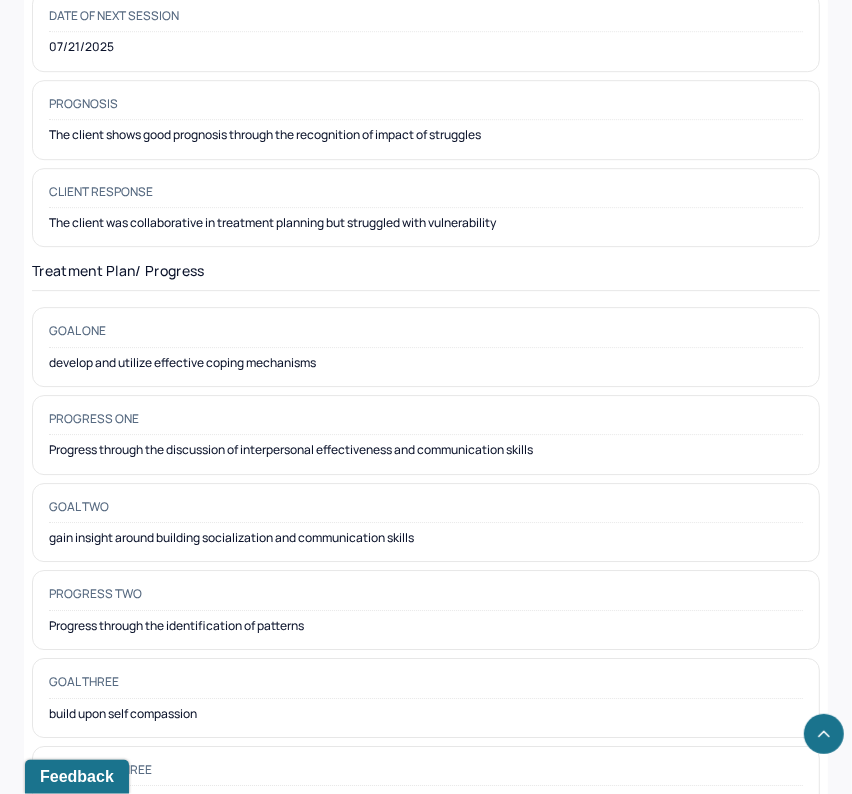 click on "Progress through the discussion of interpersonal effectiveness and communication skills" at bounding box center [426, 450] 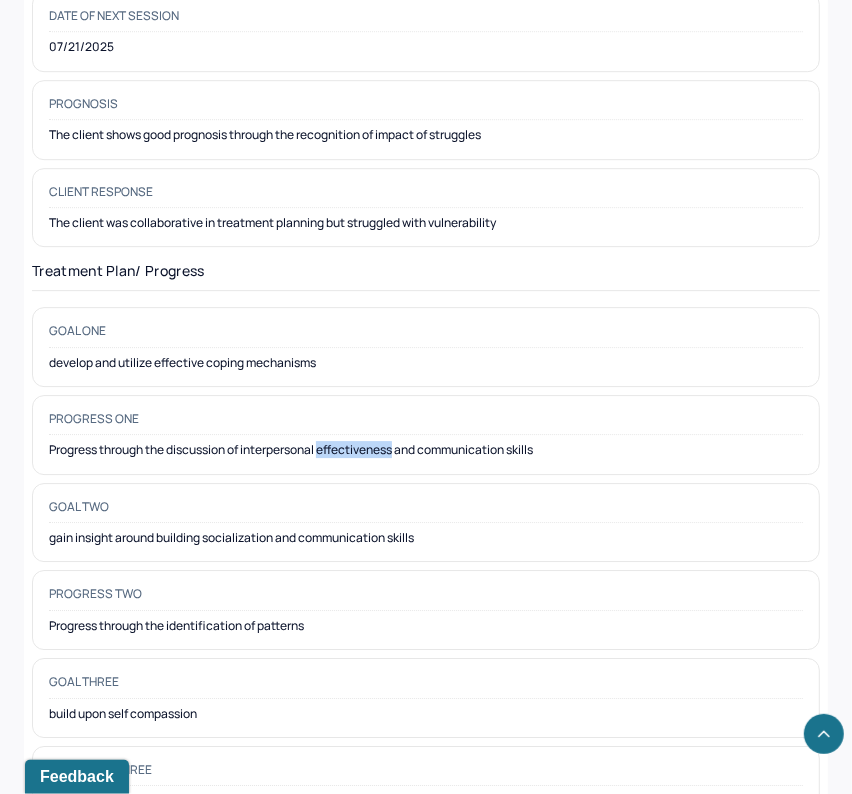 click on "Progress through the discussion of interpersonal effectiveness and communication skills" at bounding box center (426, 450) 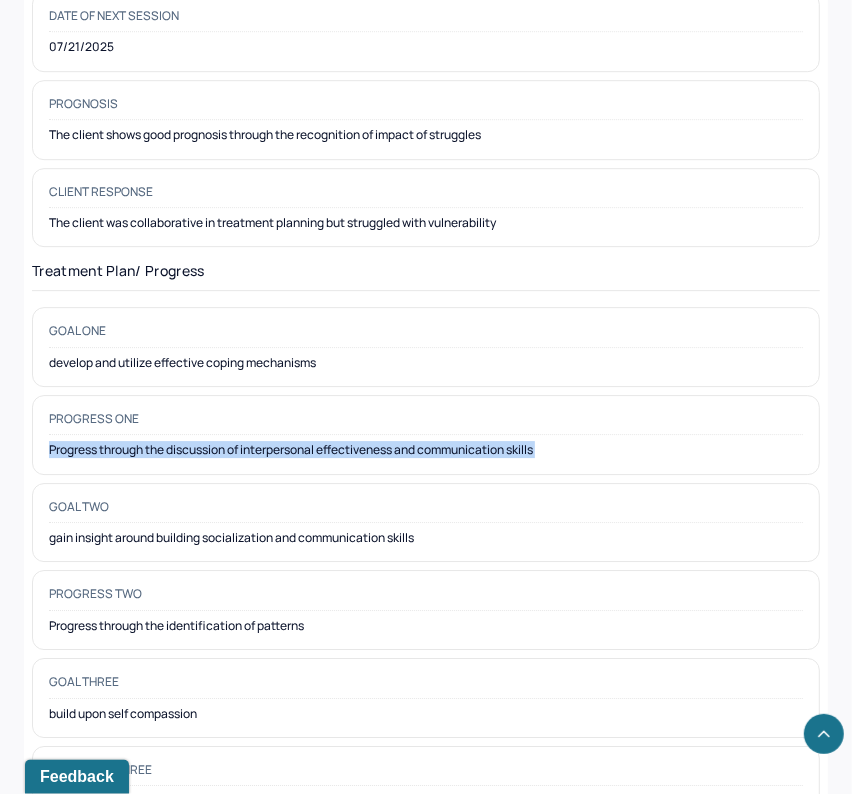 click on "Progress through the discussion of interpersonal effectiveness and communication skills" at bounding box center (426, 450) 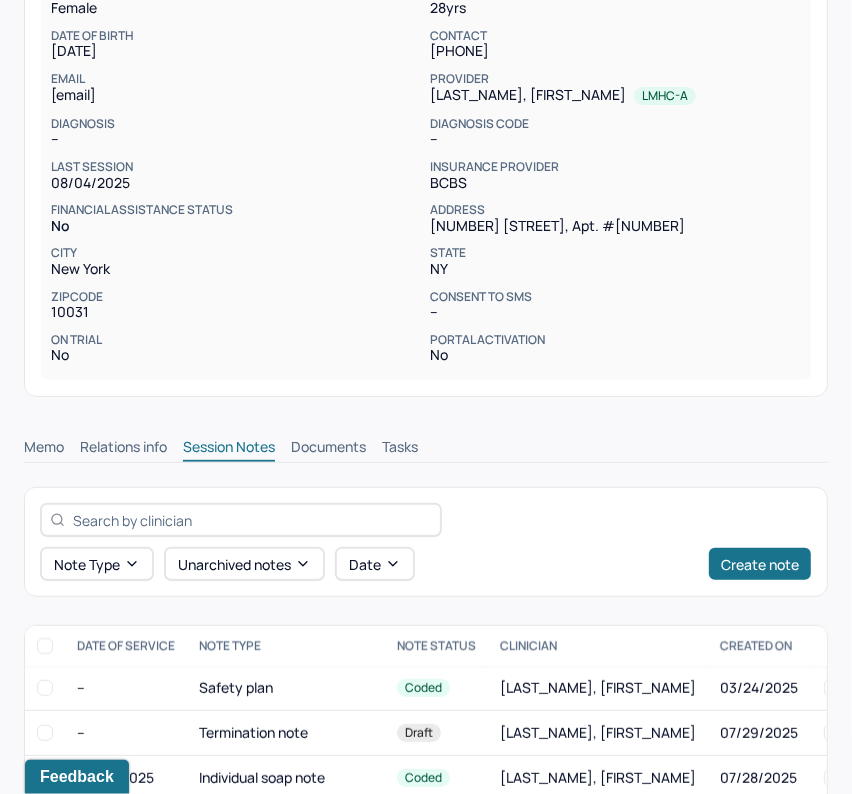 scroll, scrollTop: 632, scrollLeft: 0, axis: vertical 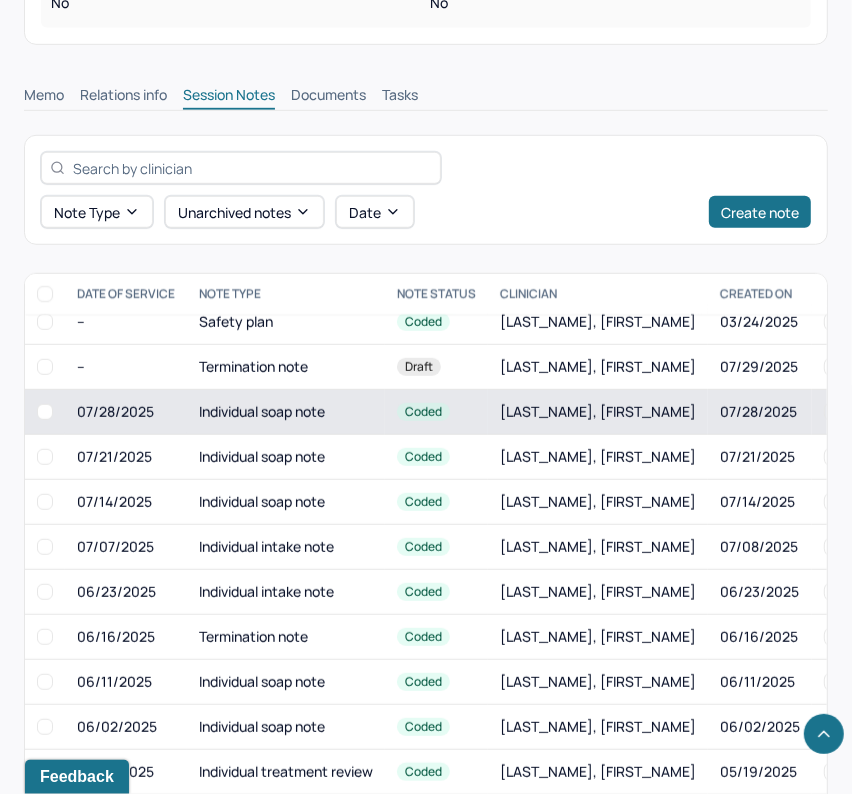 click on "Individual soap note" at bounding box center (286, 412) 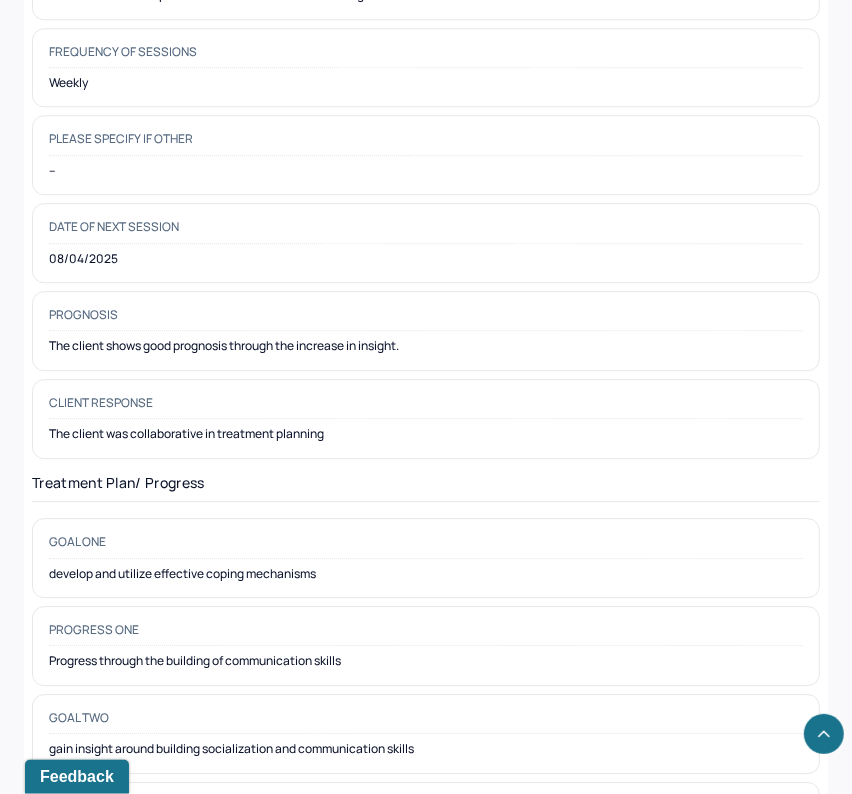 scroll, scrollTop: 2772, scrollLeft: 0, axis: vertical 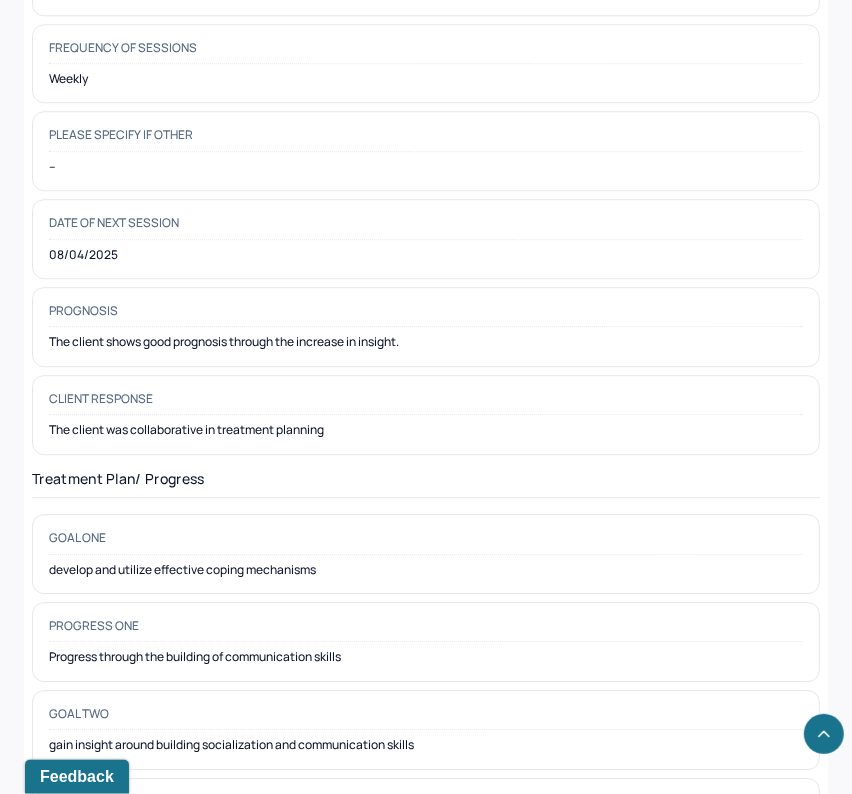 click on "Progress through the building of communication skills" at bounding box center (426, 657) 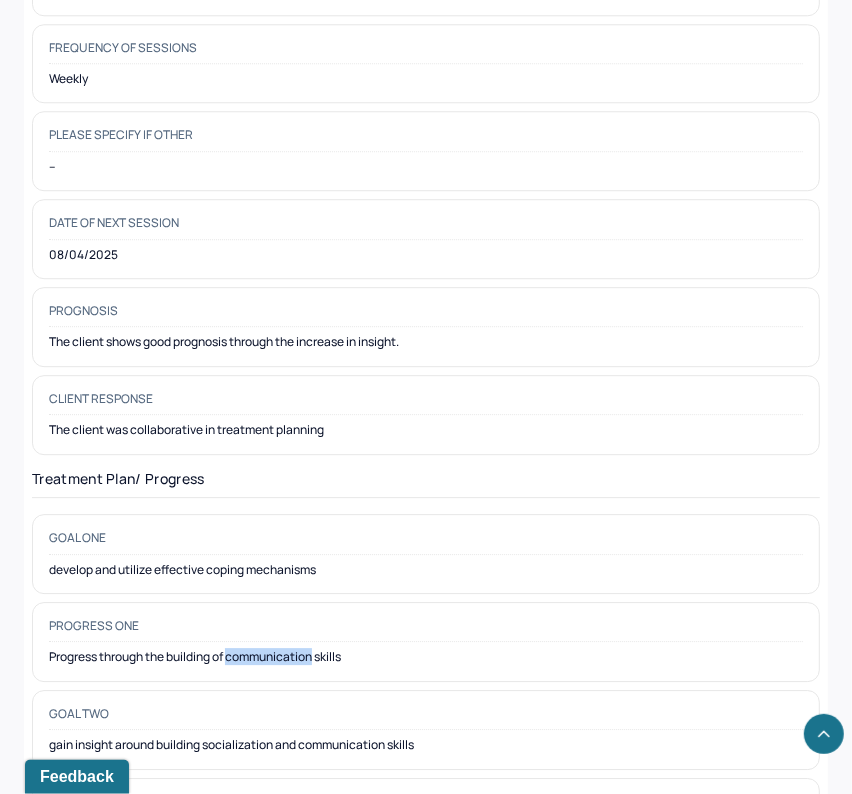 click on "Progress through the building of communication skills" at bounding box center [426, 657] 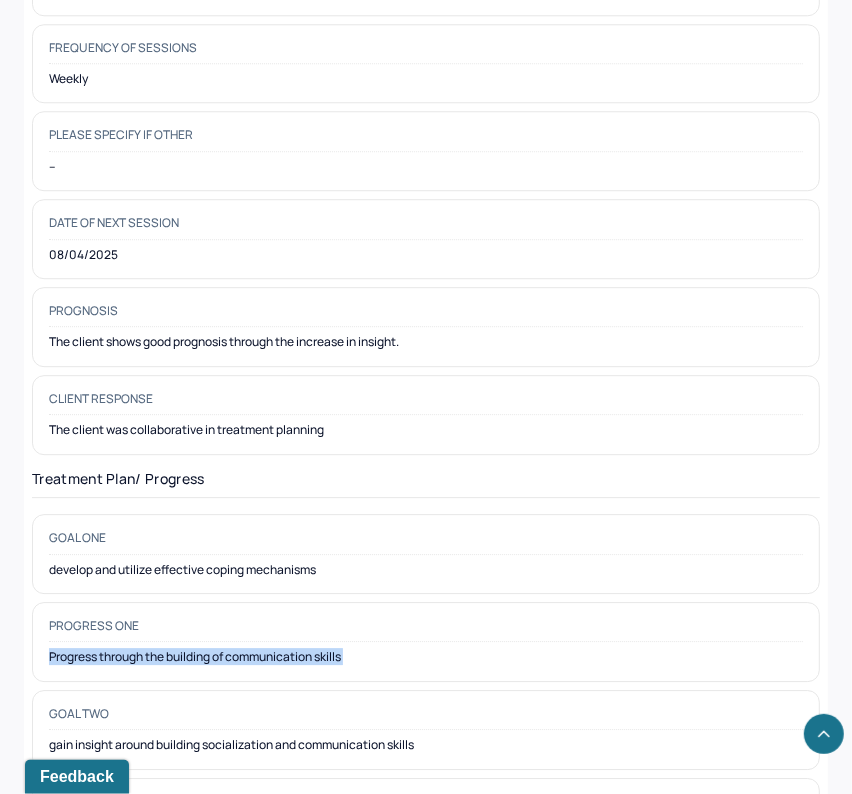click on "Progress through the building of communication skills" at bounding box center (426, 657) 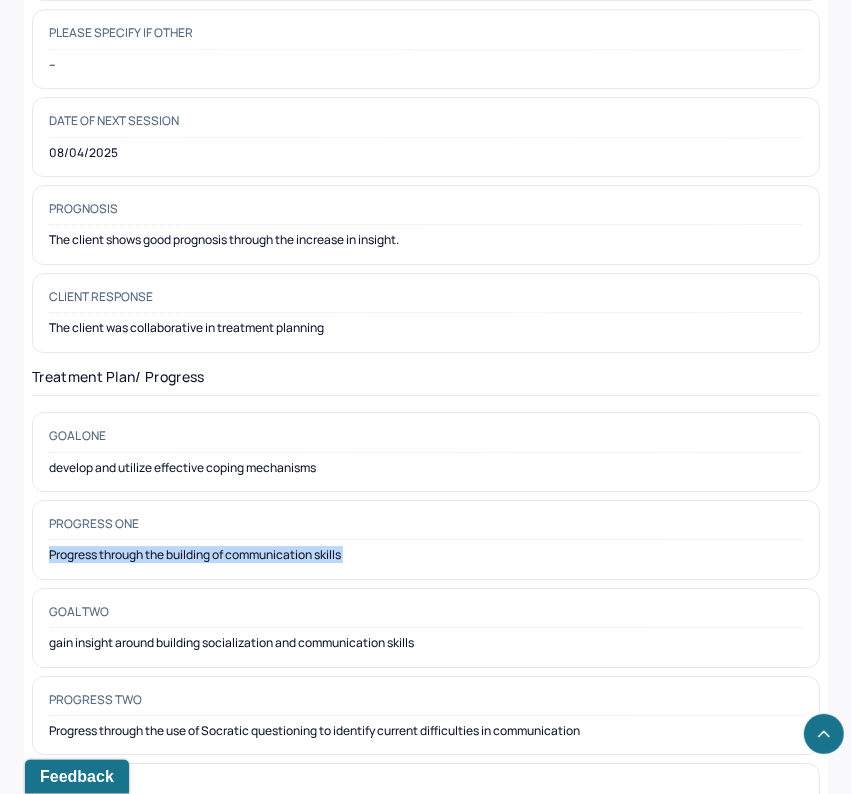 scroll, scrollTop: 2875, scrollLeft: 0, axis: vertical 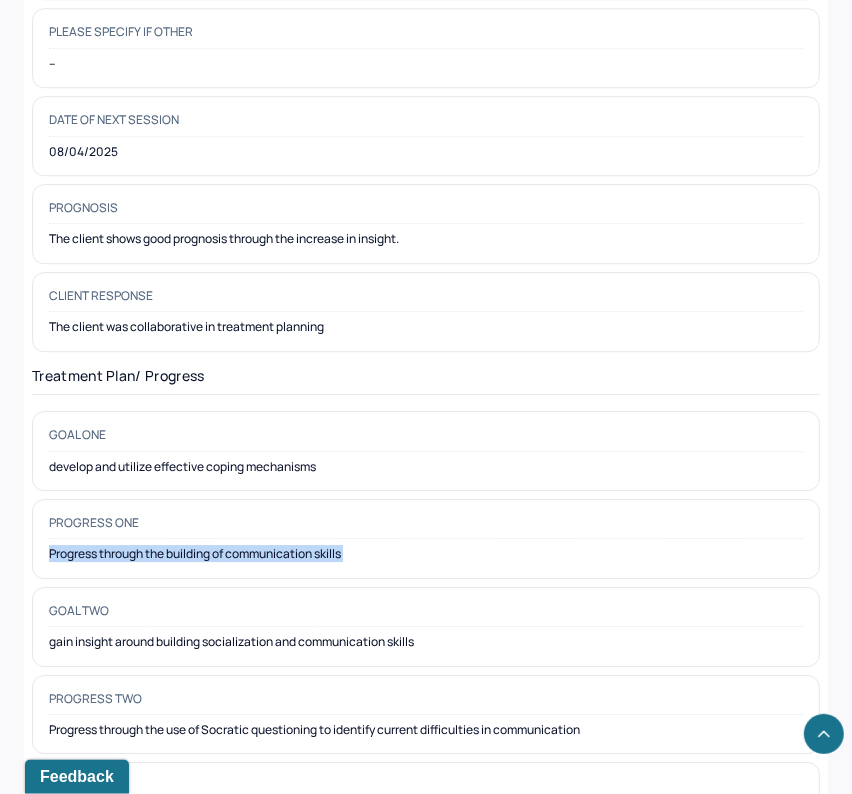copy on "Progress through the building of communication skills" 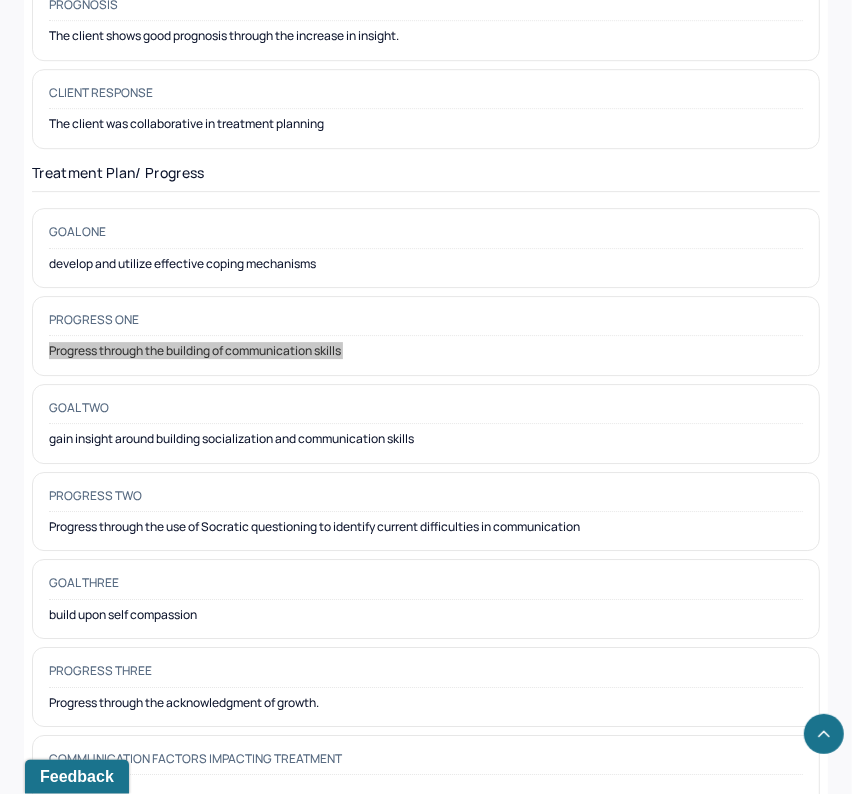 scroll, scrollTop: 3082, scrollLeft: 0, axis: vertical 